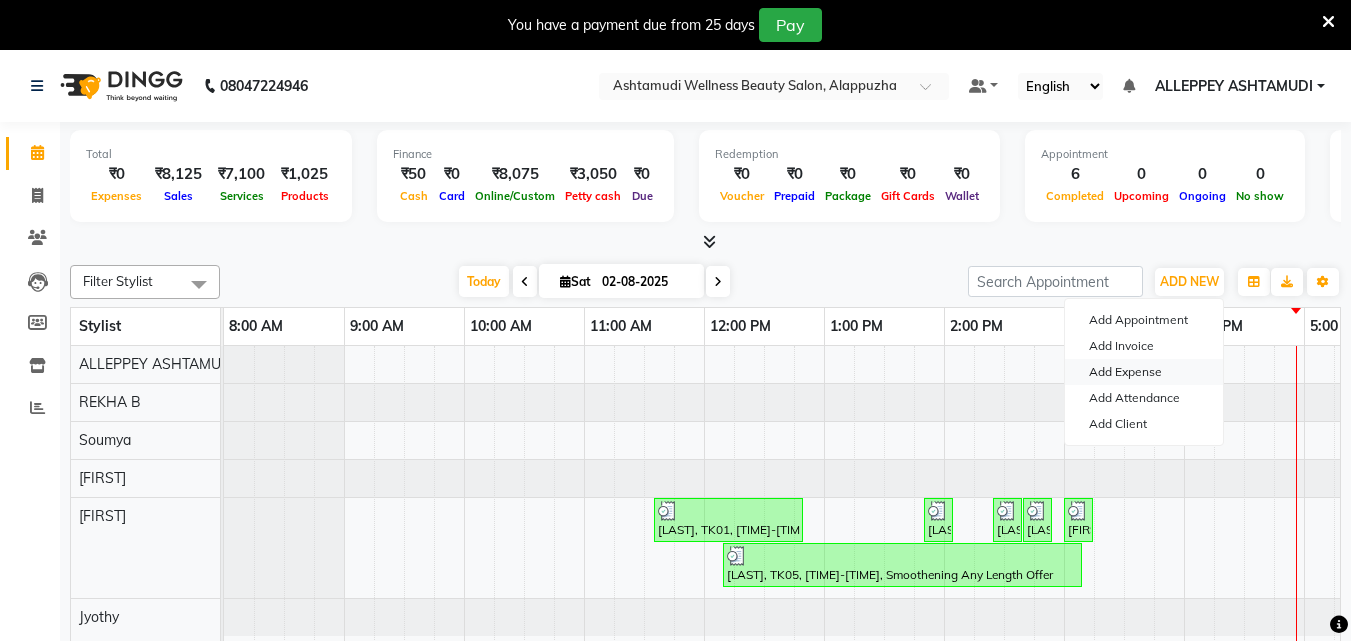 scroll, scrollTop: 0, scrollLeft: 0, axis: both 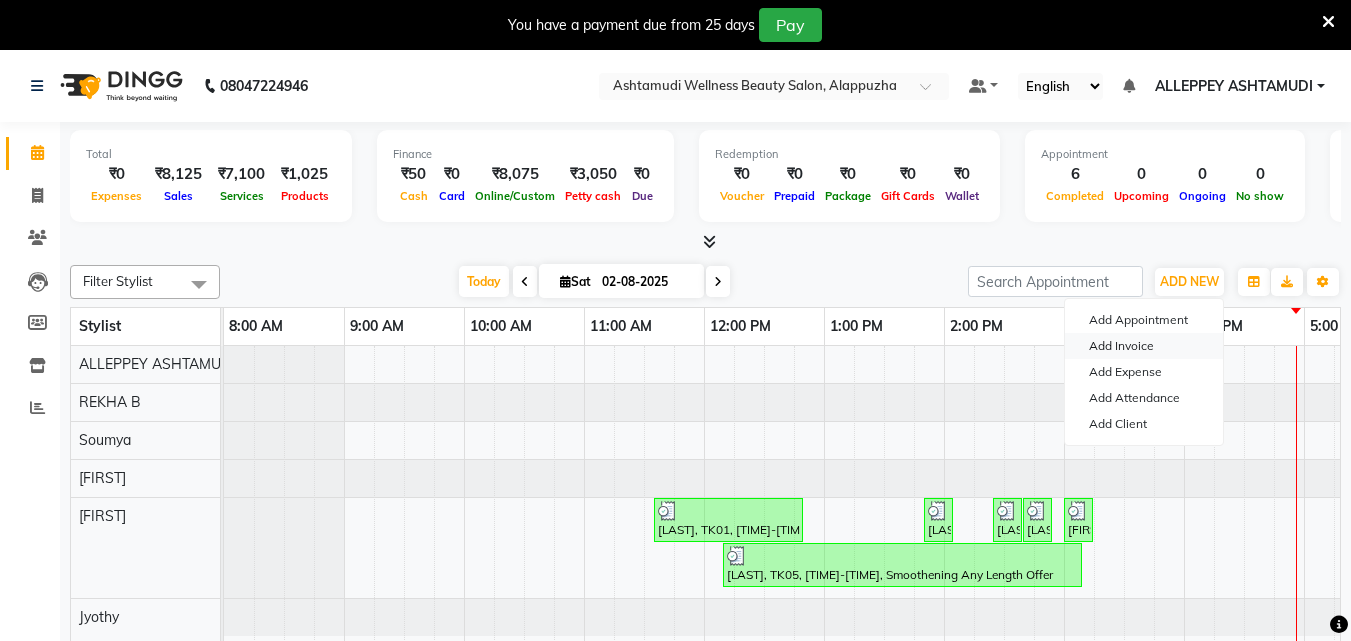 click on "Add Invoice" at bounding box center [1144, 346] 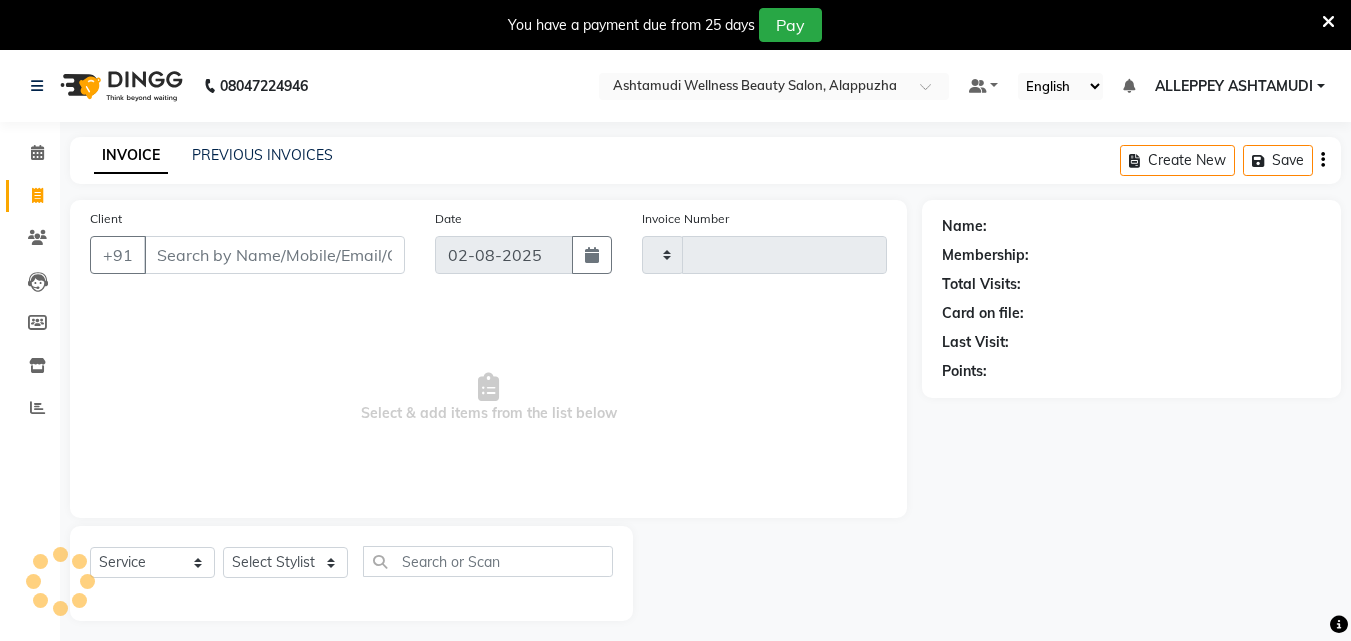 type on "1029" 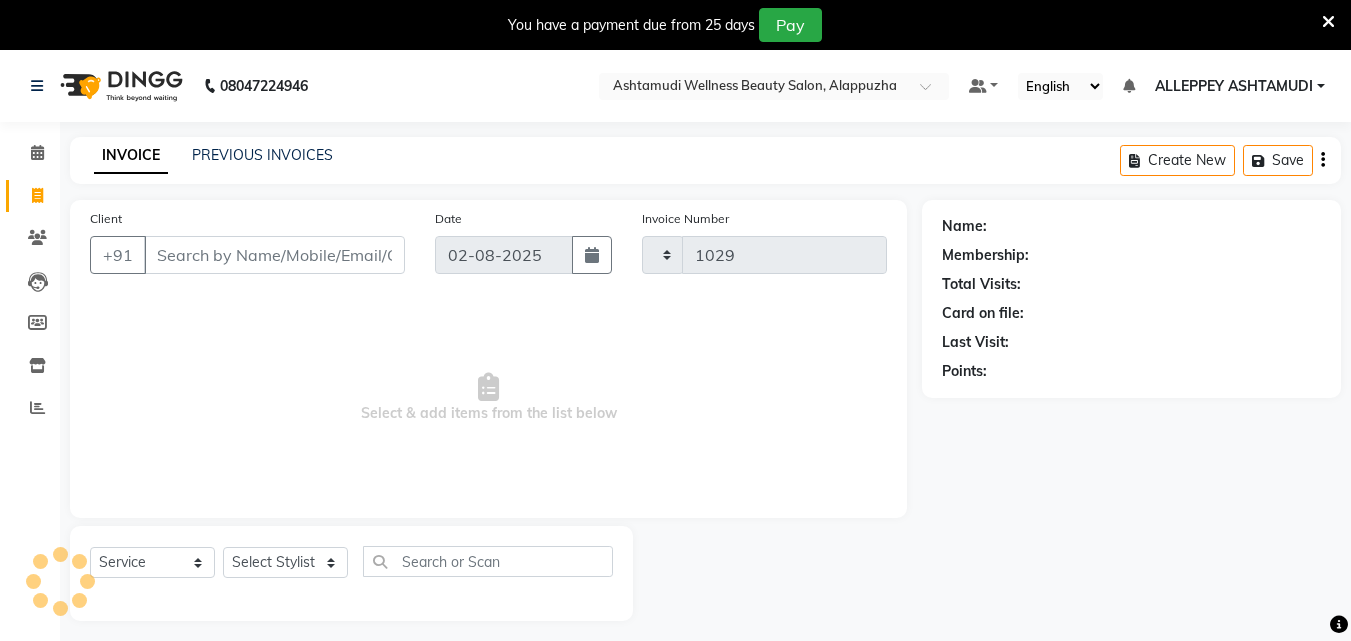 select on "4626" 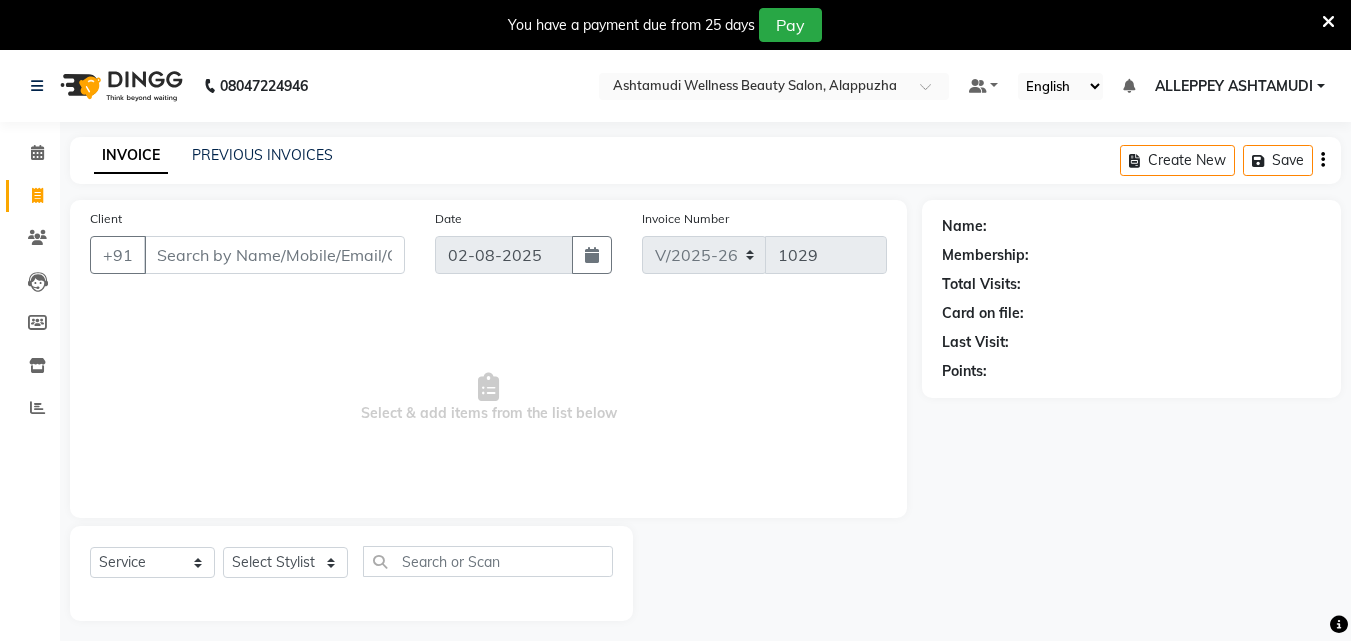 click on "Client" at bounding box center (274, 255) 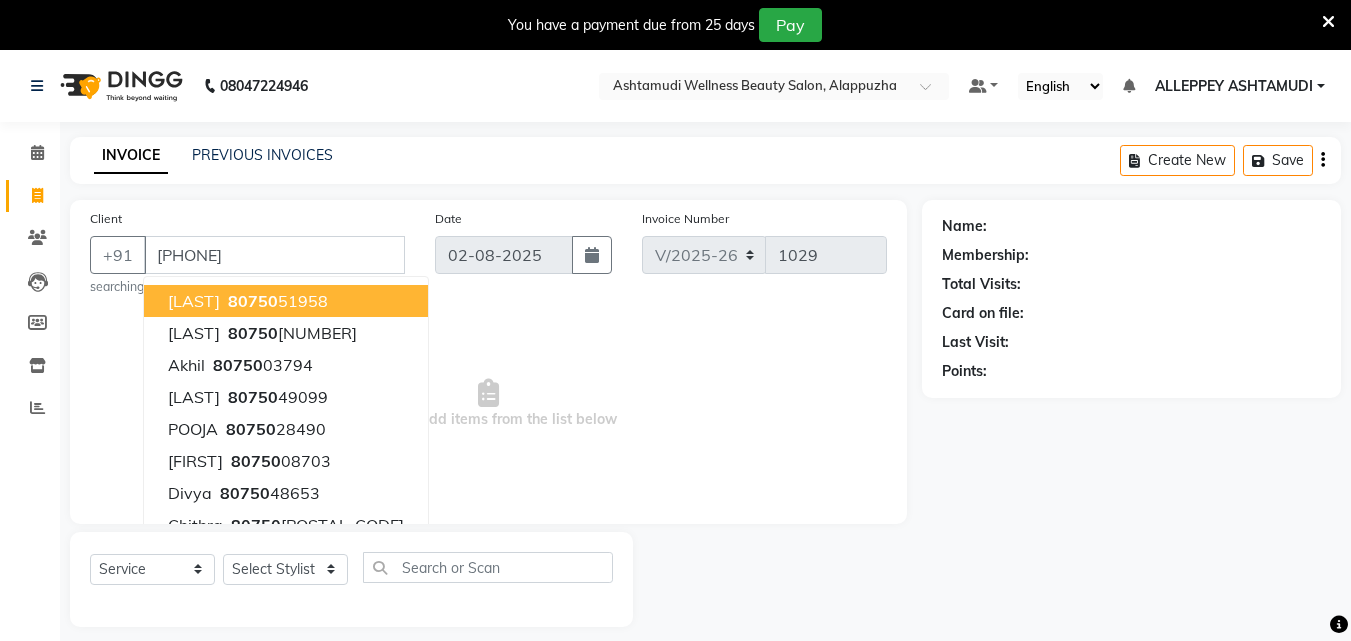 type on "[PHONE]" 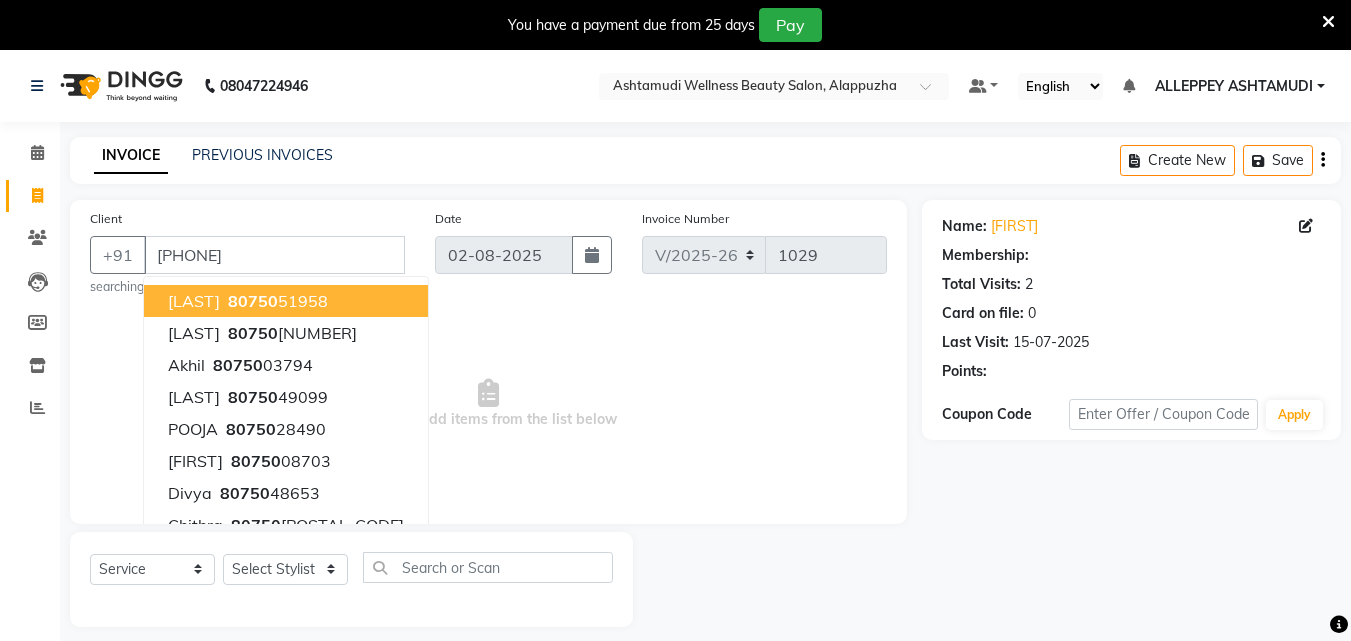 select on "1: Object" 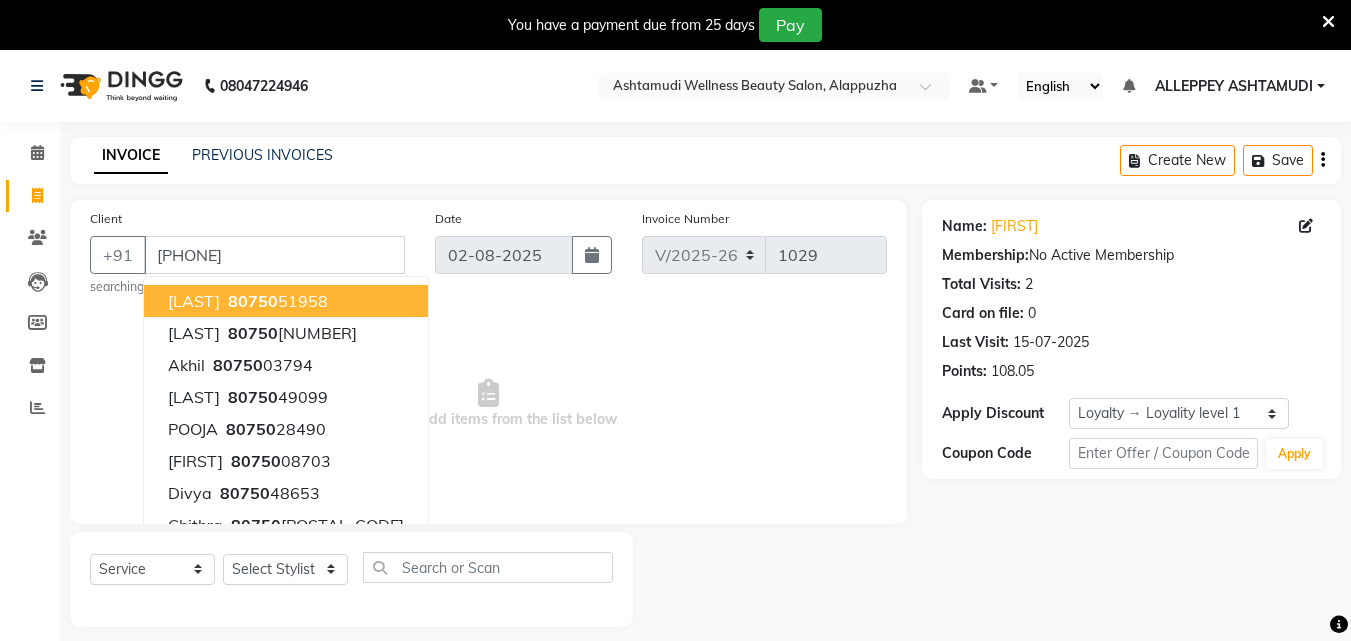 click on "Client +[COUNTRY_CODE] [PHONE] [LAST] [PHONE] [LAST] [PHONE] [LAST] [PHONE] [LAST] [PHONE] [LAST] [PHONE] [LAST] [PHONE] [LAST] [PHONE] [LAST] [PHONE] [LAST] [PHONE] [LAST] [PHONE] searching... Date [DATE] Invoice Number V/2025 V/2025-26 1029 Select & add items from the list below" 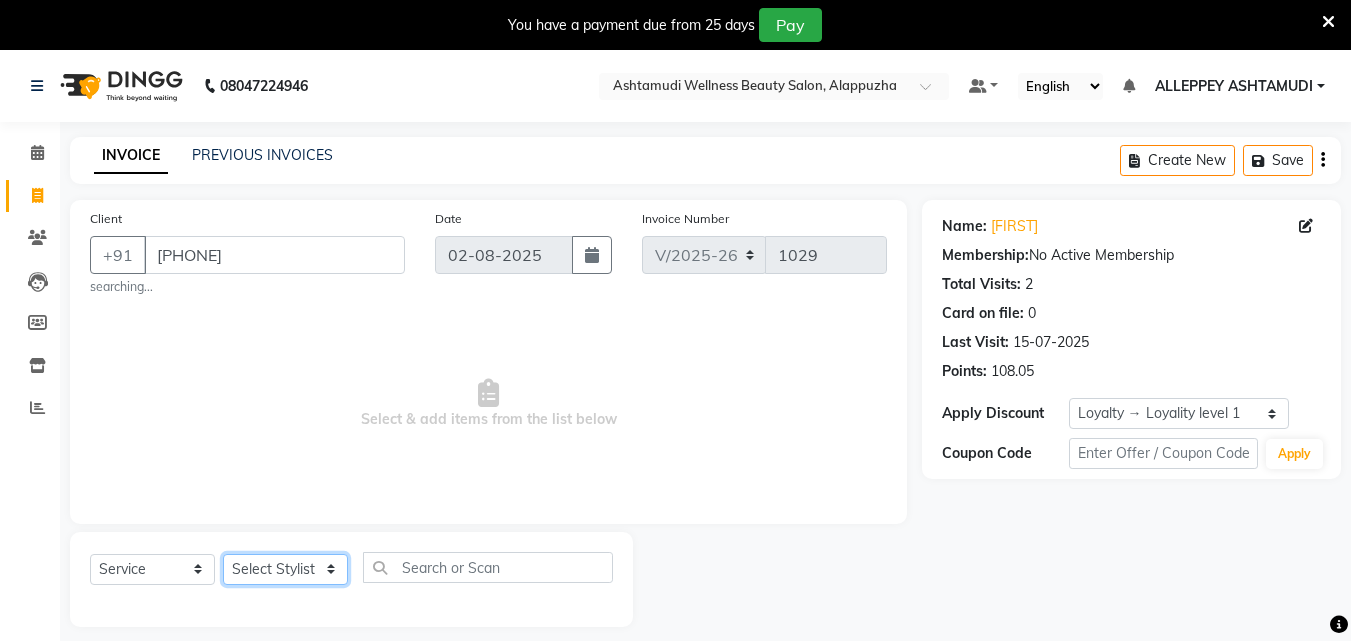 click on "Select Stylist ALLEPPEY ASHTAMUDI Jyothy REKHA B ROSELIN Soumya Sreedevi" 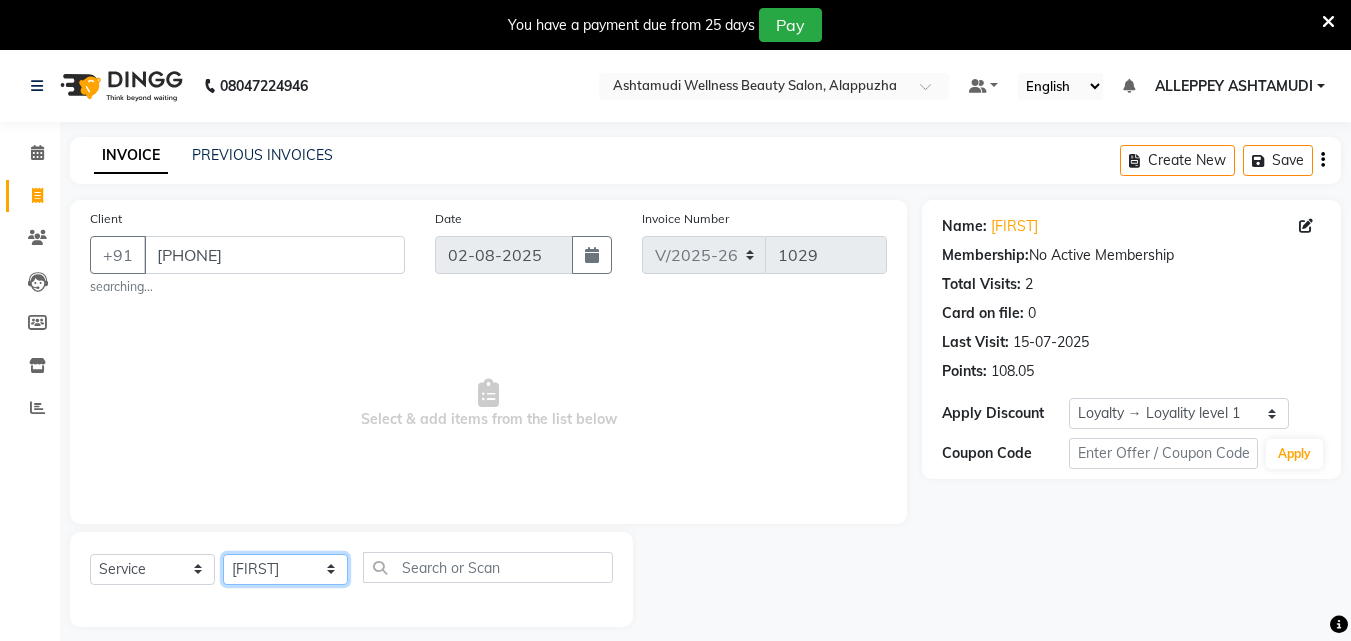 click on "Select Stylist ALLEPPEY ASHTAMUDI Jyothy REKHA B ROSELIN Soumya Sreedevi" 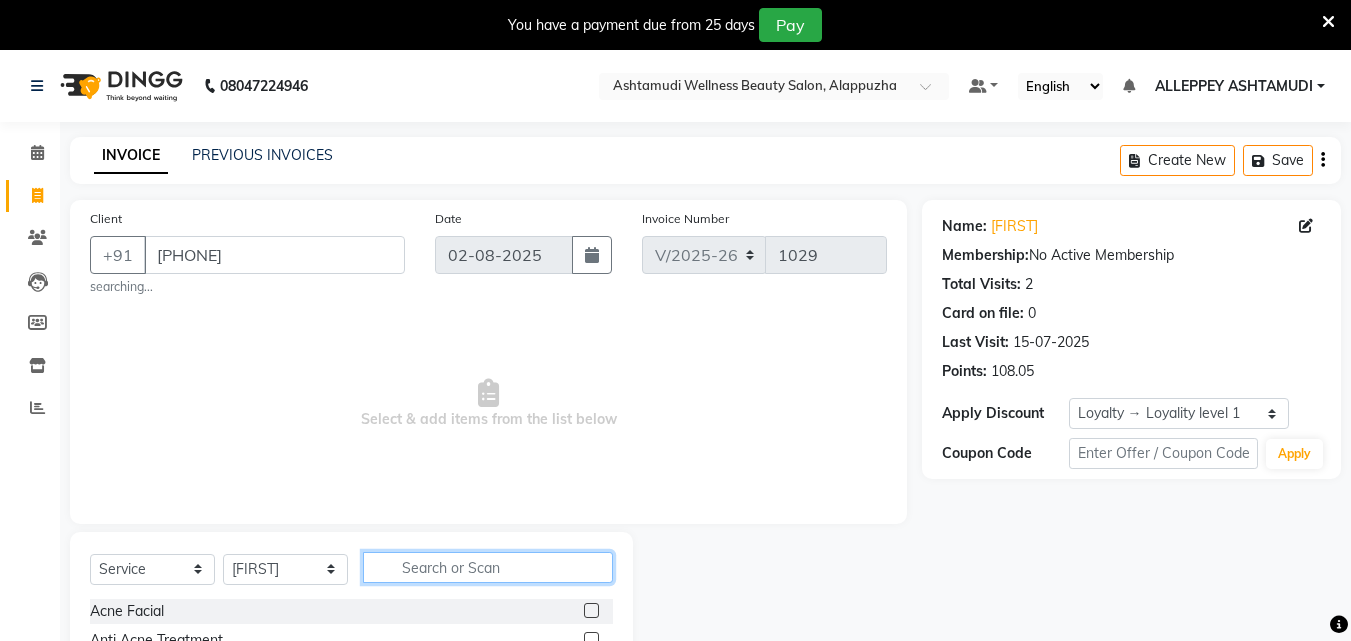 click 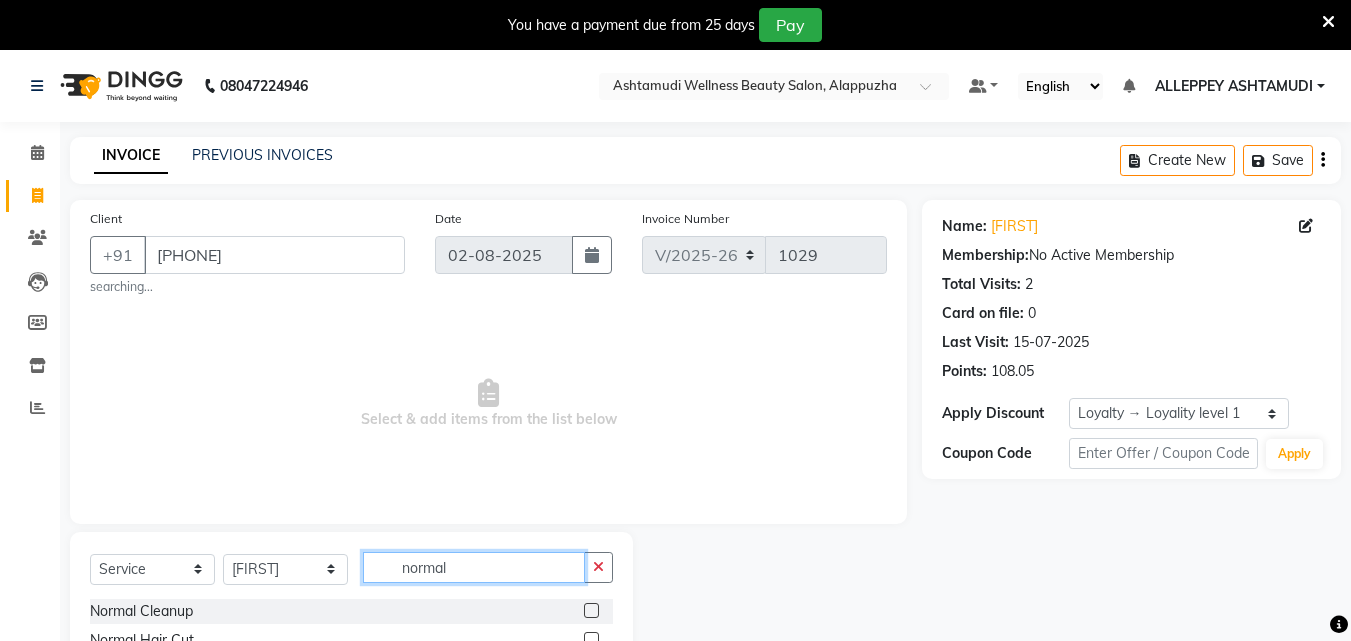 type on "normal" 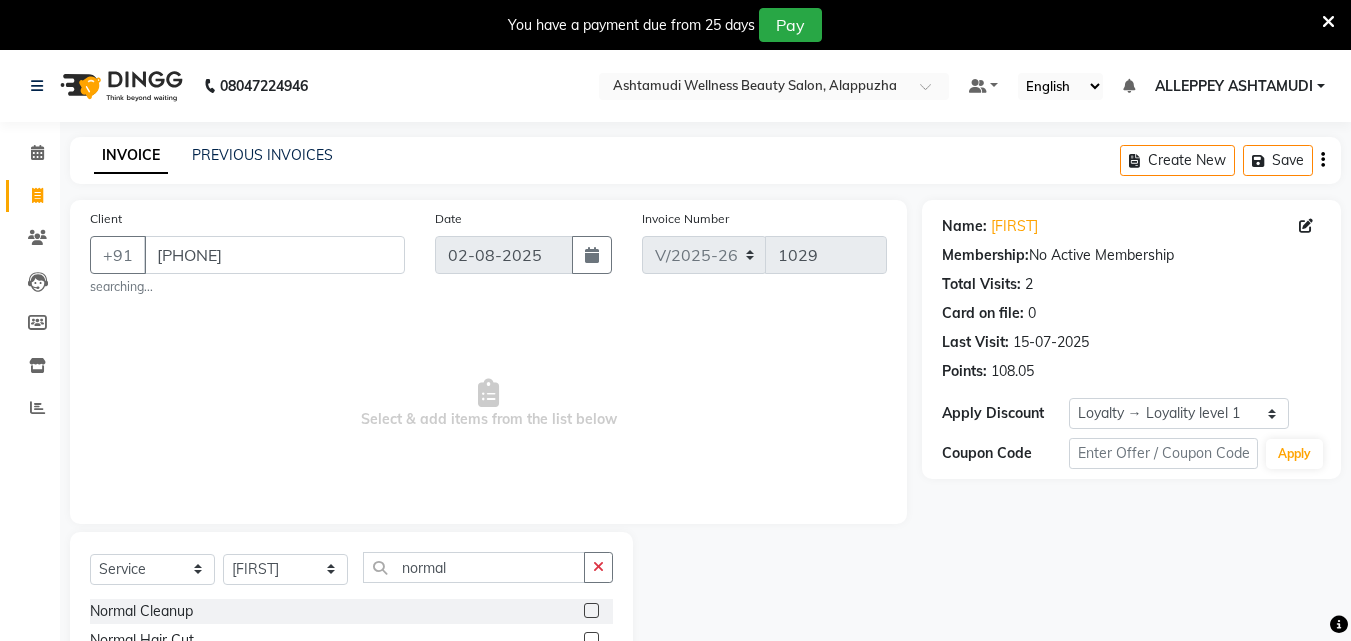 click 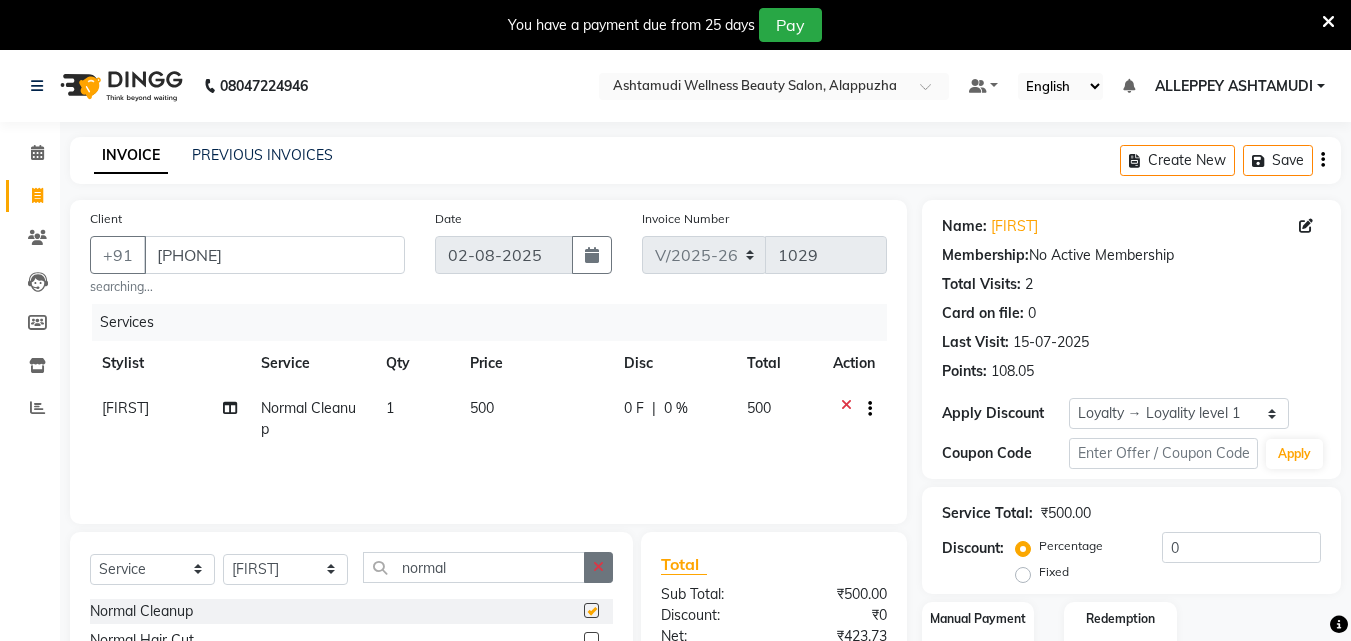 checkbox on "false" 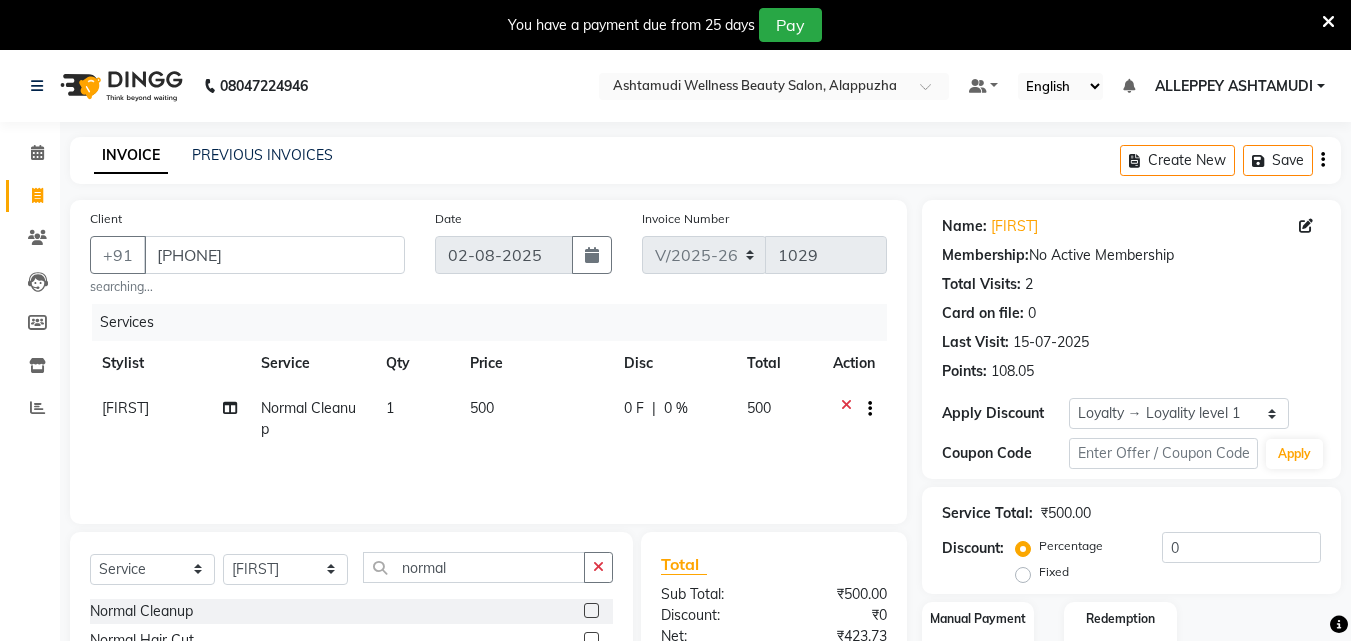 click 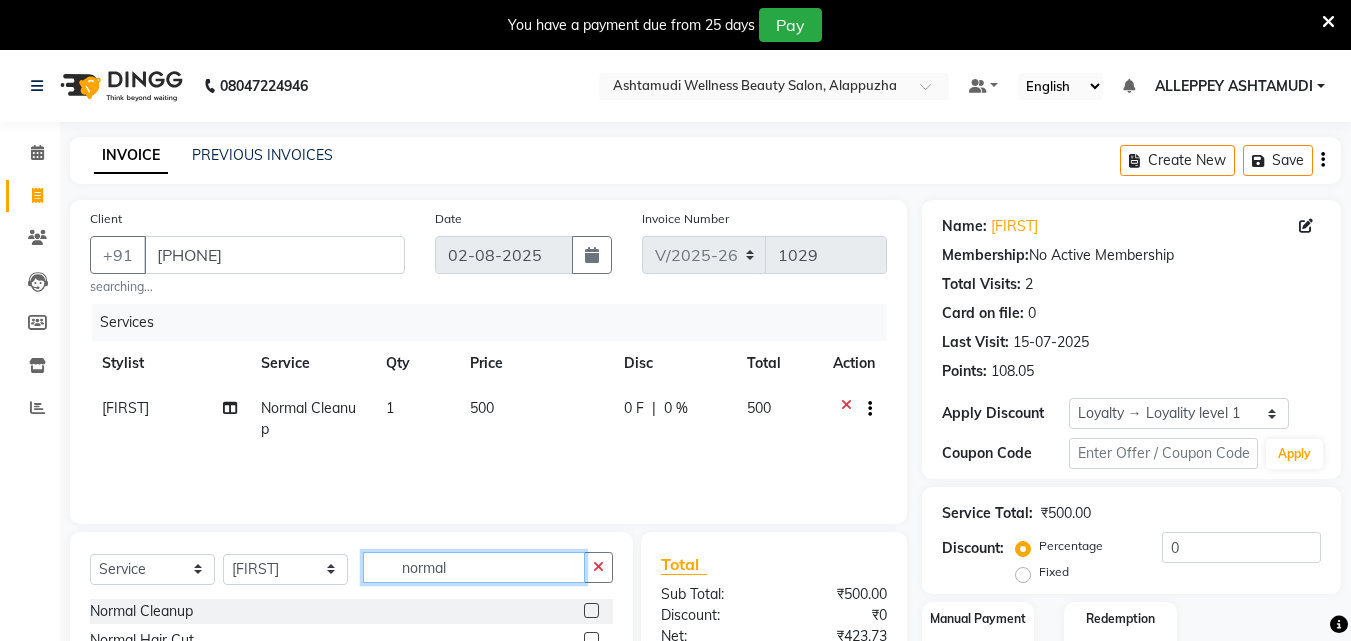 type 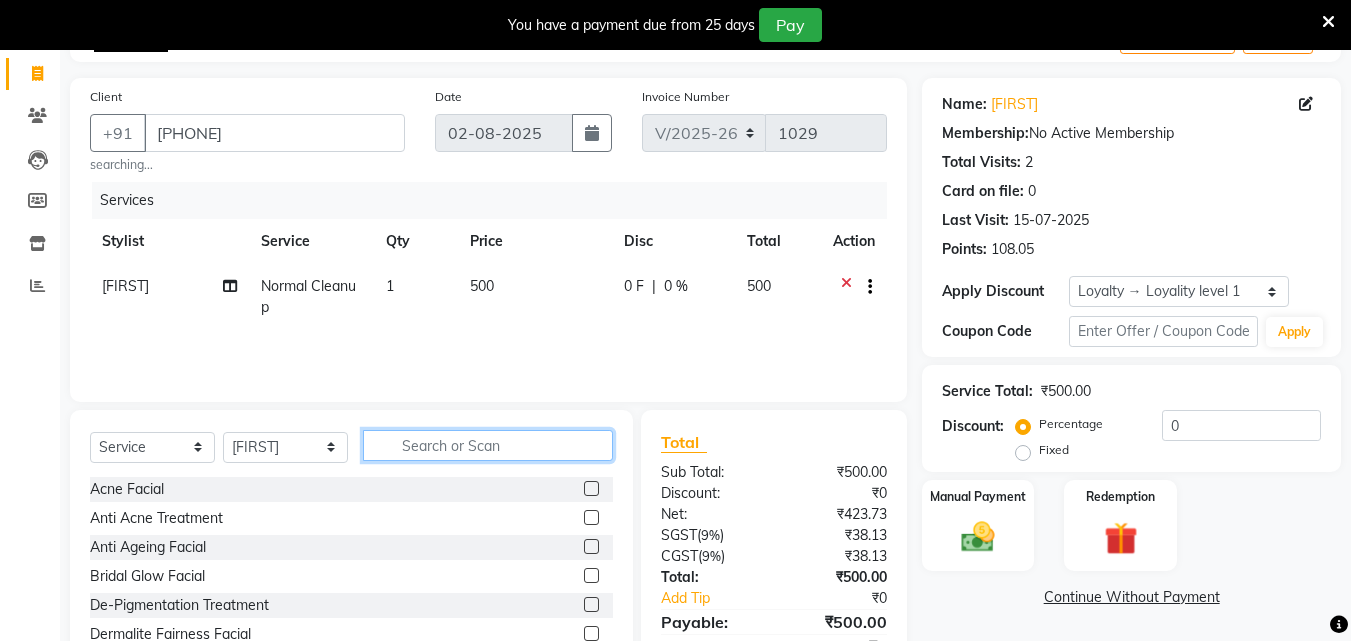scroll, scrollTop: 216, scrollLeft: 0, axis: vertical 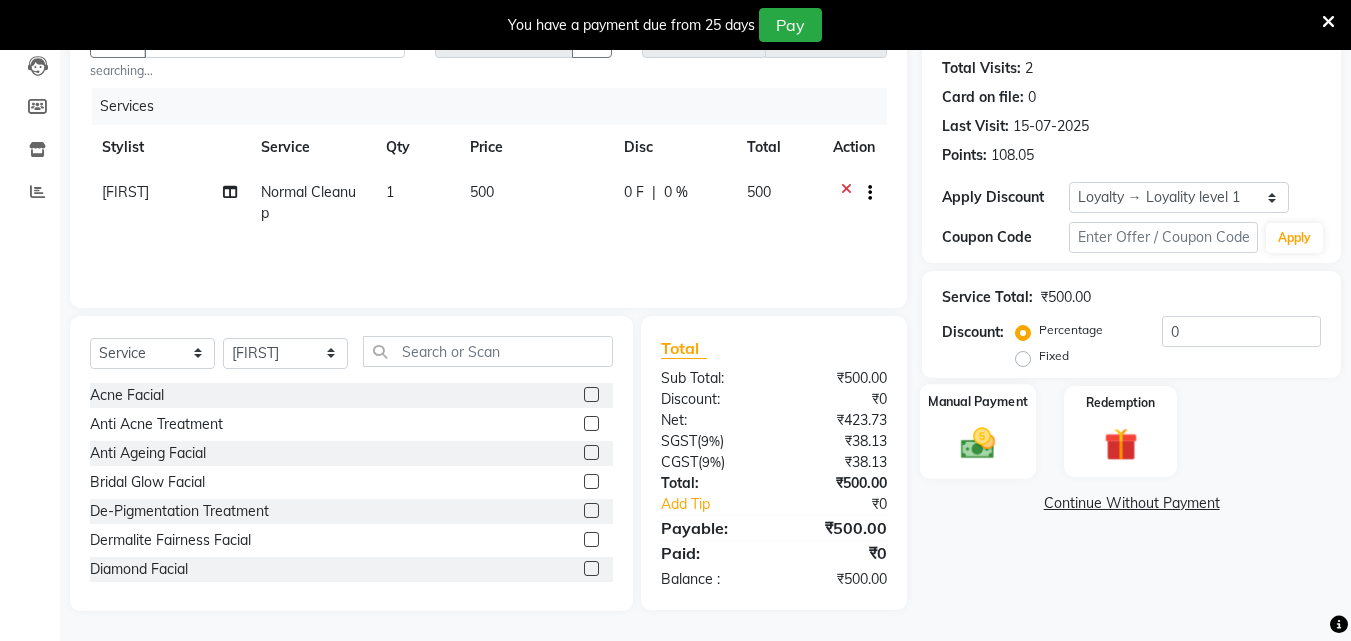 click 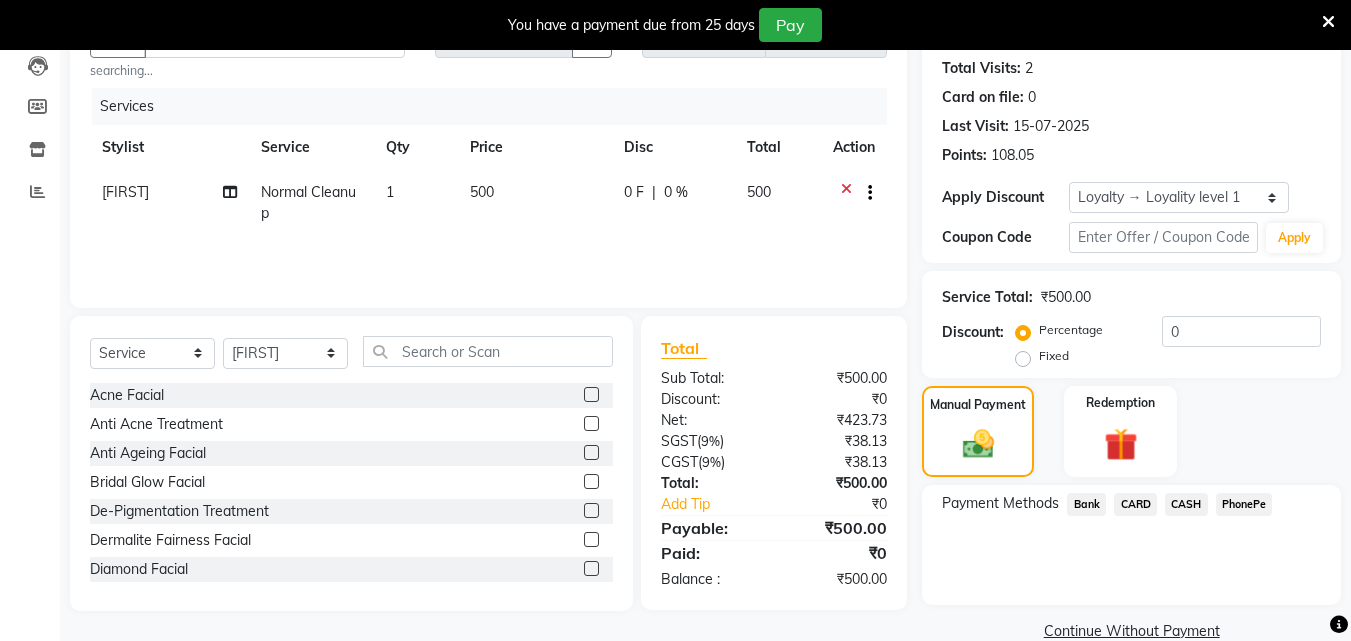 click on "PhonePe" 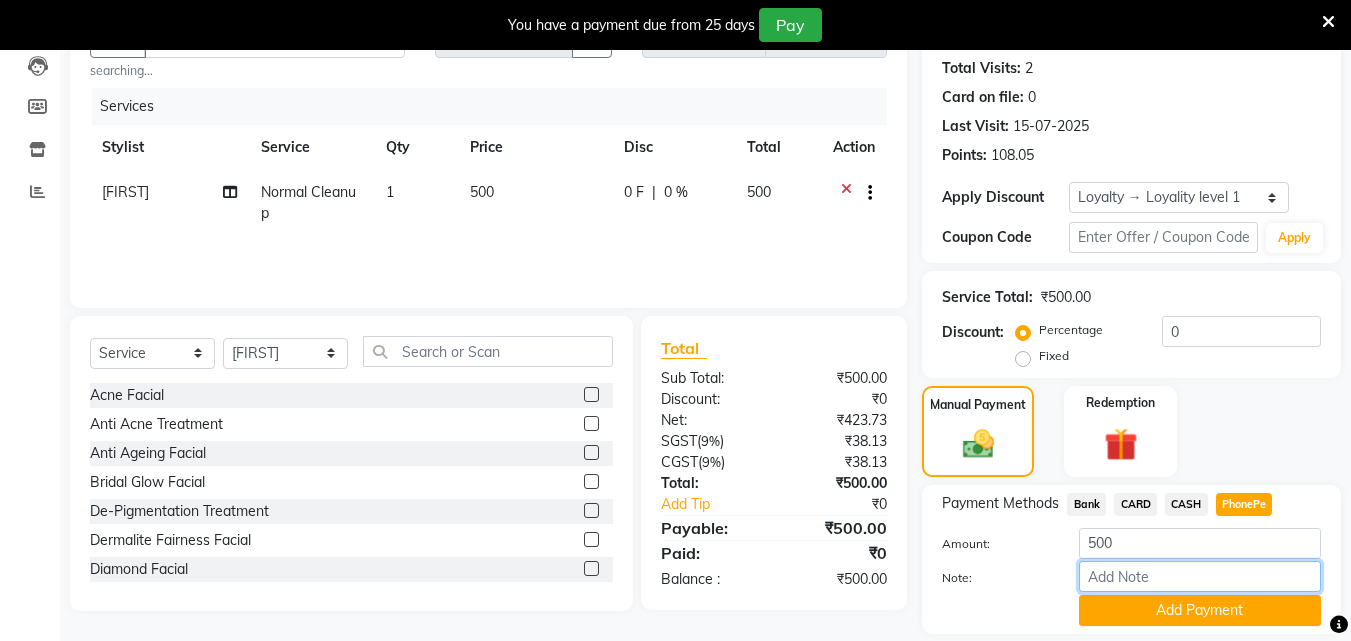 click on "Note:" at bounding box center [1200, 576] 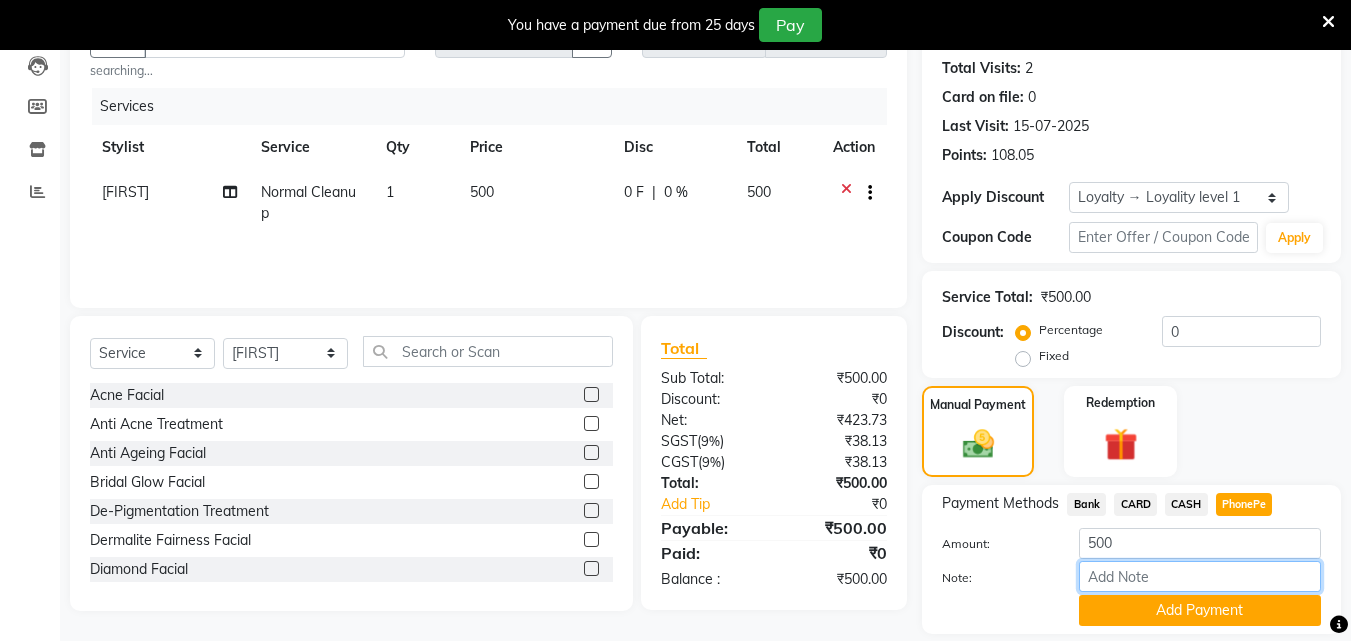type on "soumya" 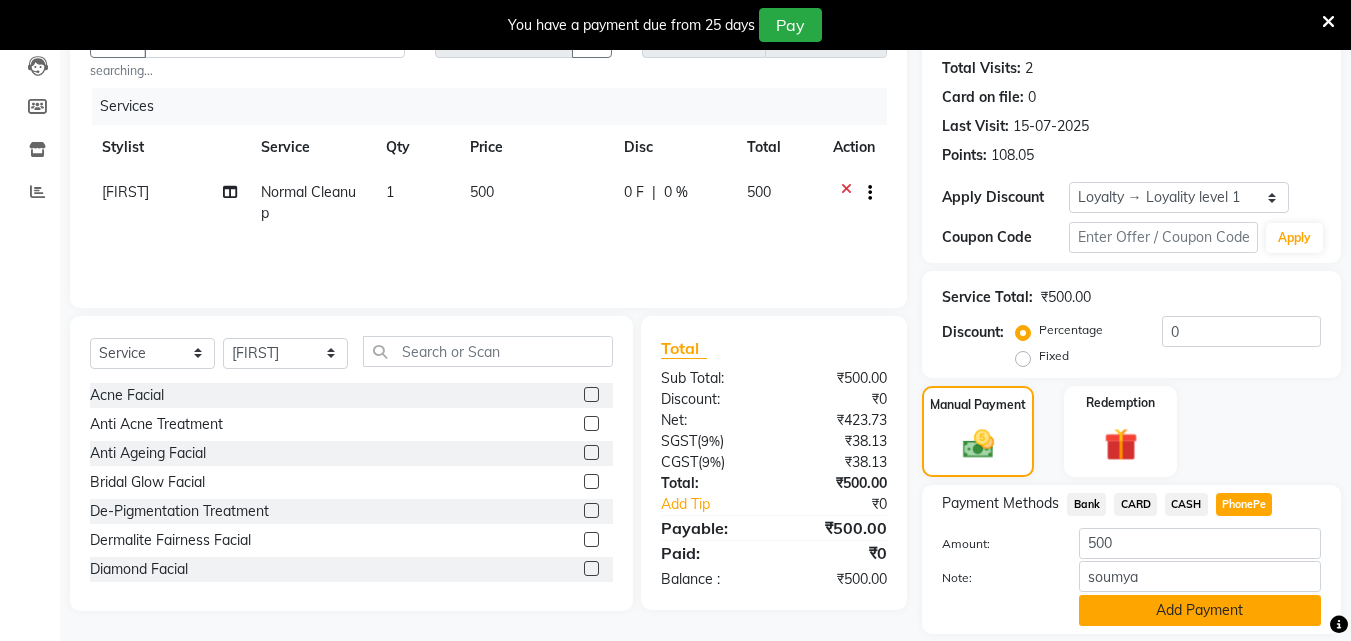 click on "Add Payment" 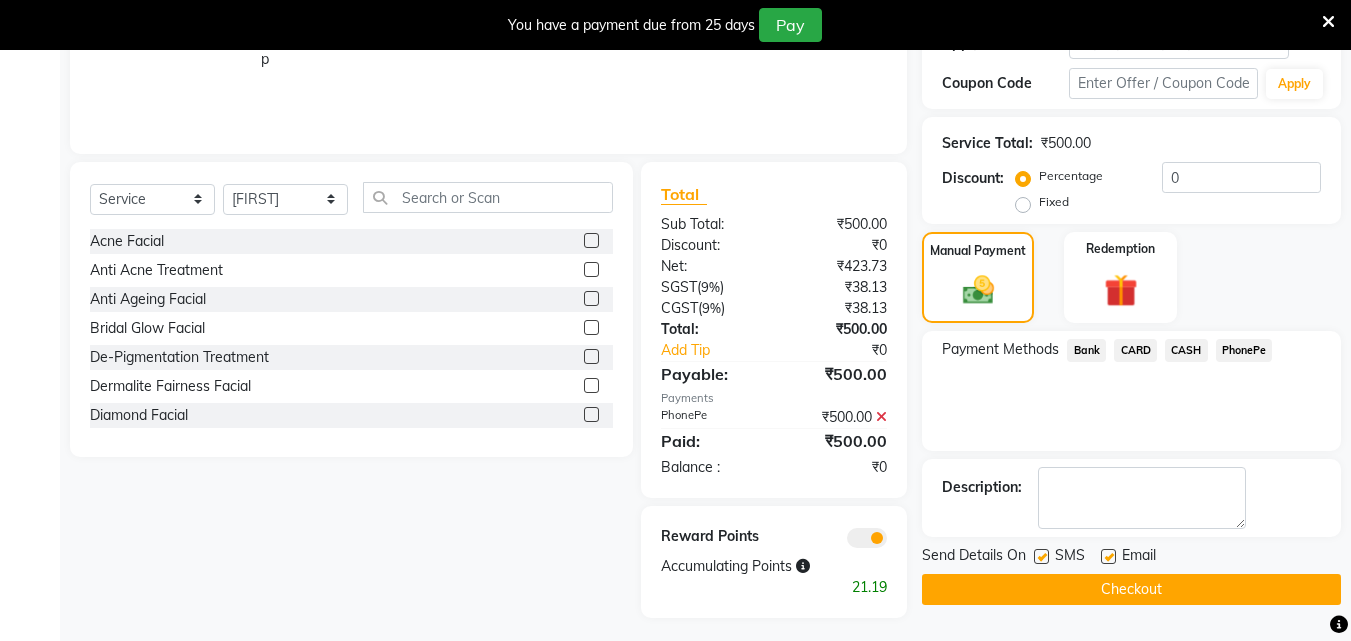 scroll, scrollTop: 377, scrollLeft: 0, axis: vertical 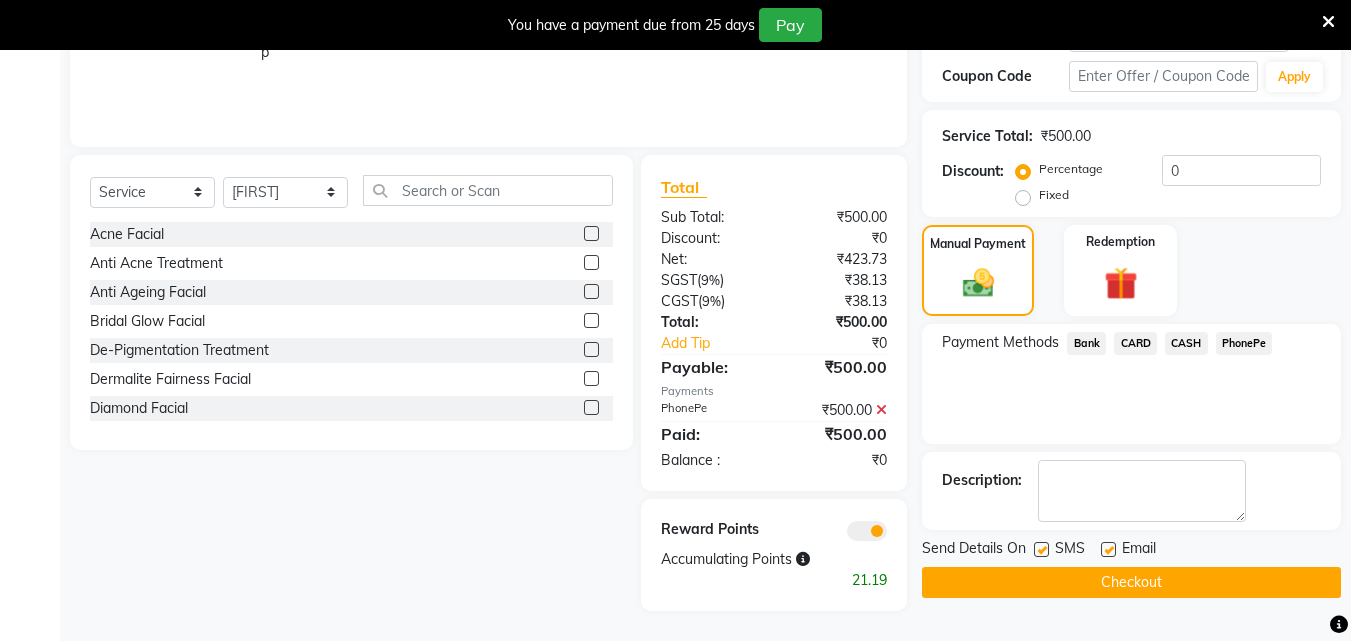 click on "Checkout" 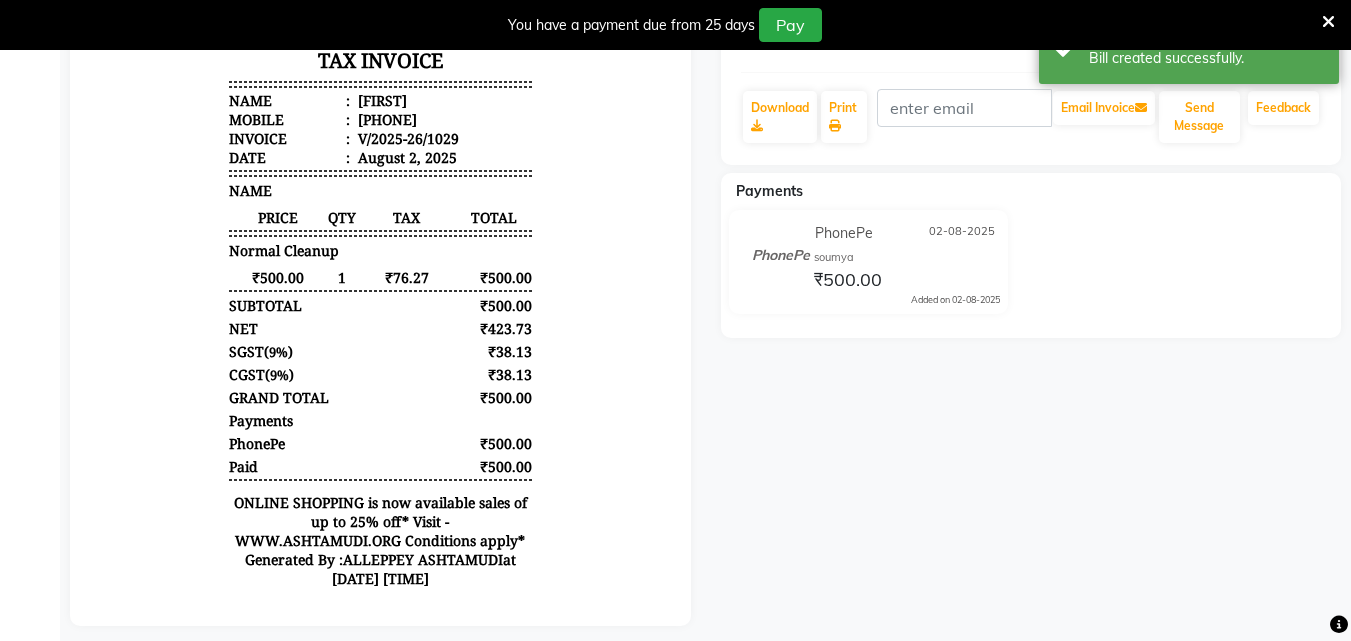 scroll, scrollTop: 0, scrollLeft: 0, axis: both 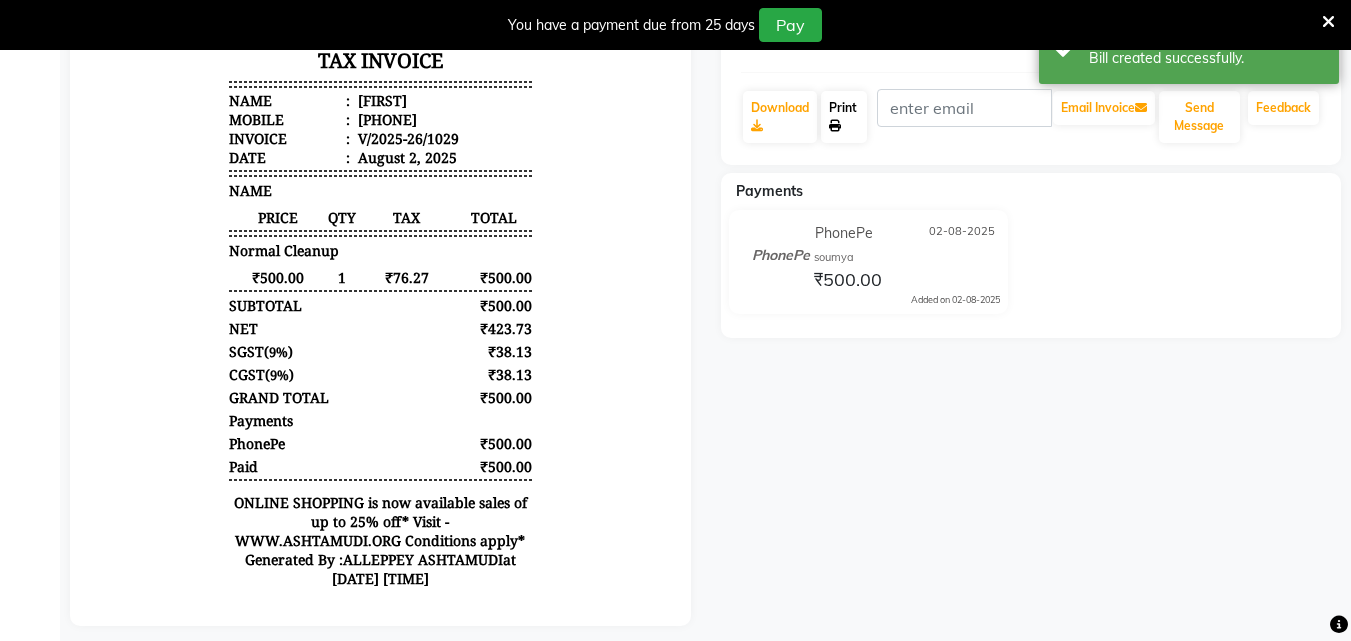 click on "Print" 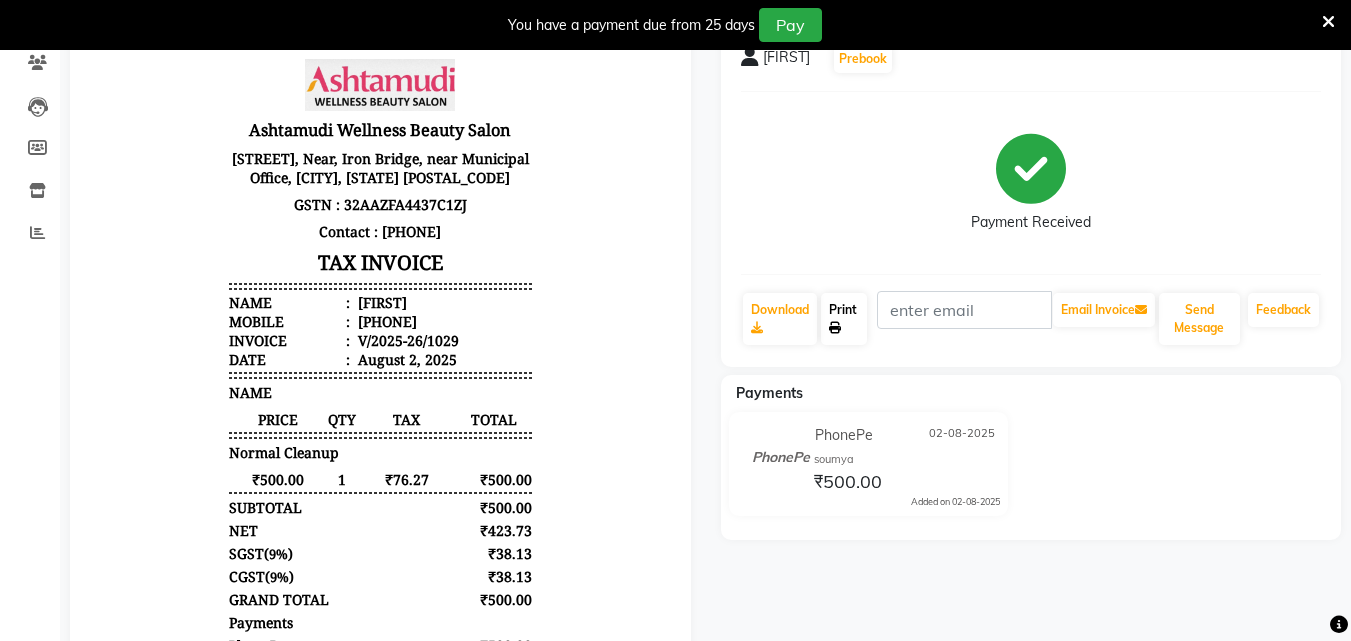 scroll, scrollTop: 0, scrollLeft: 0, axis: both 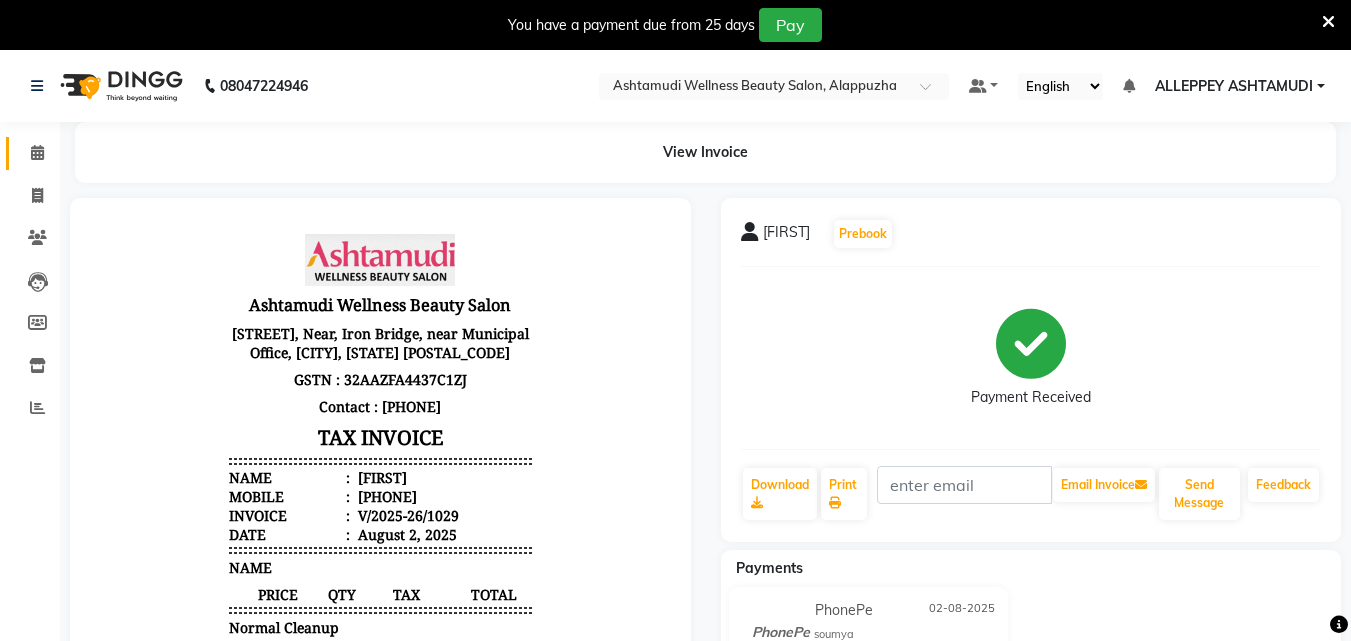 click 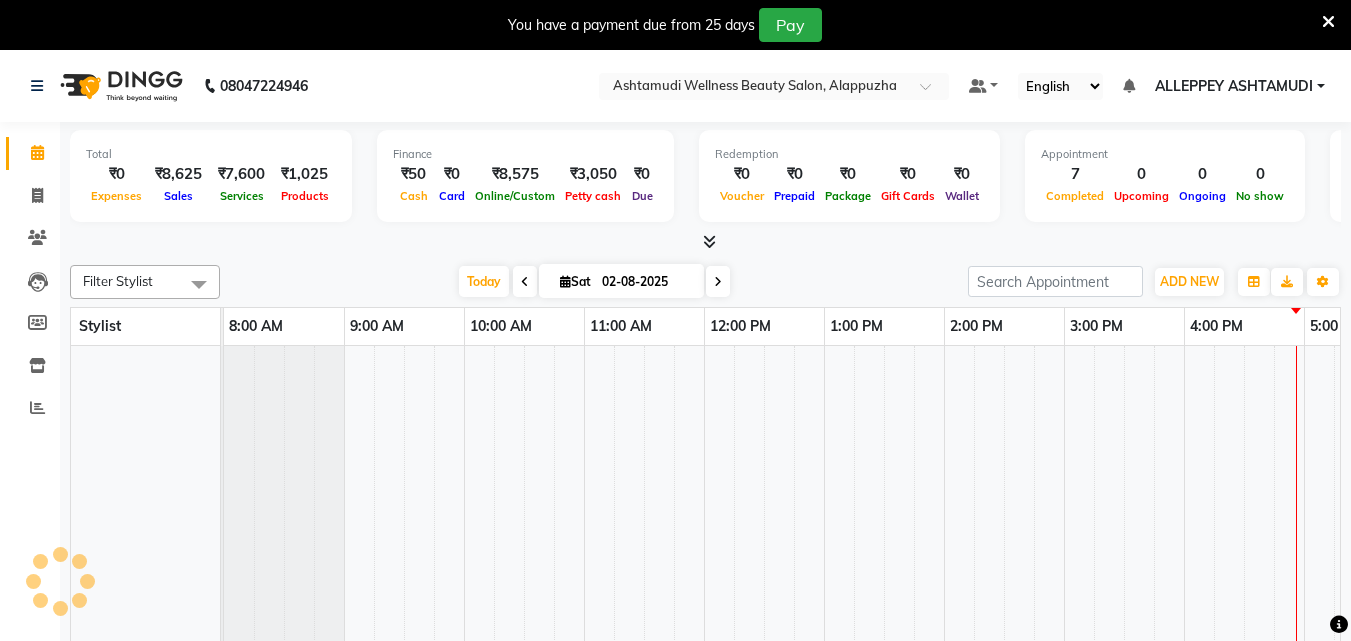 scroll, scrollTop: 0, scrollLeft: 444, axis: horizontal 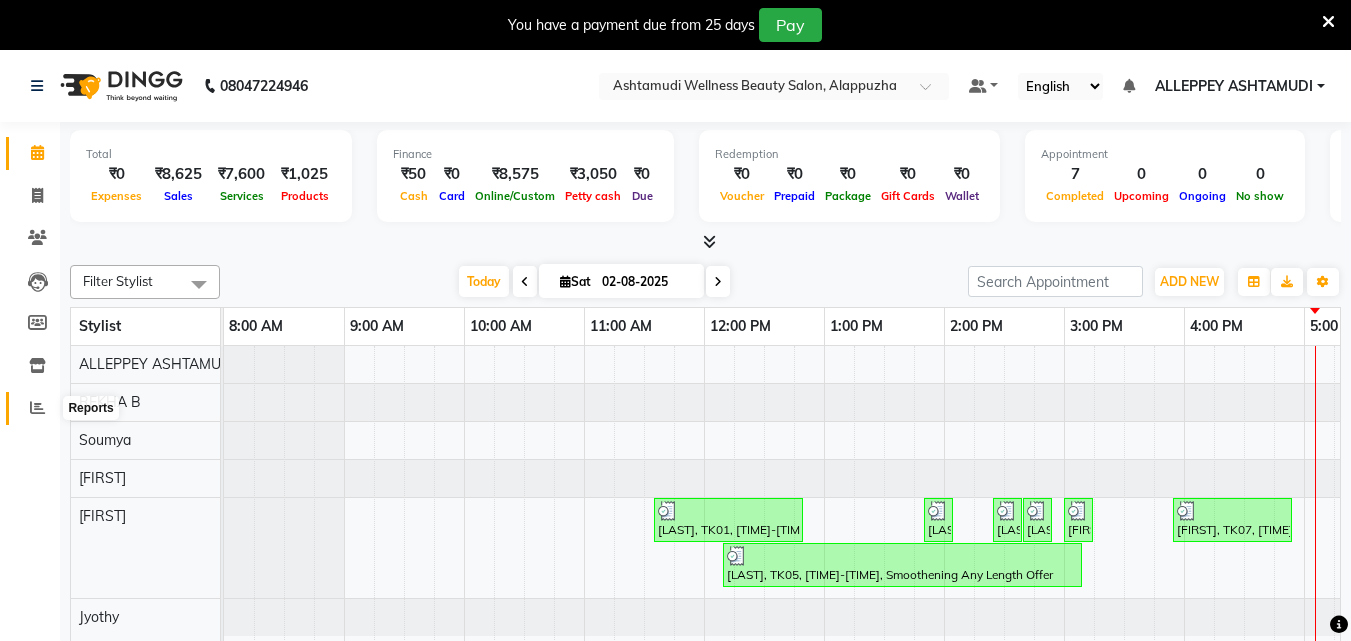 click 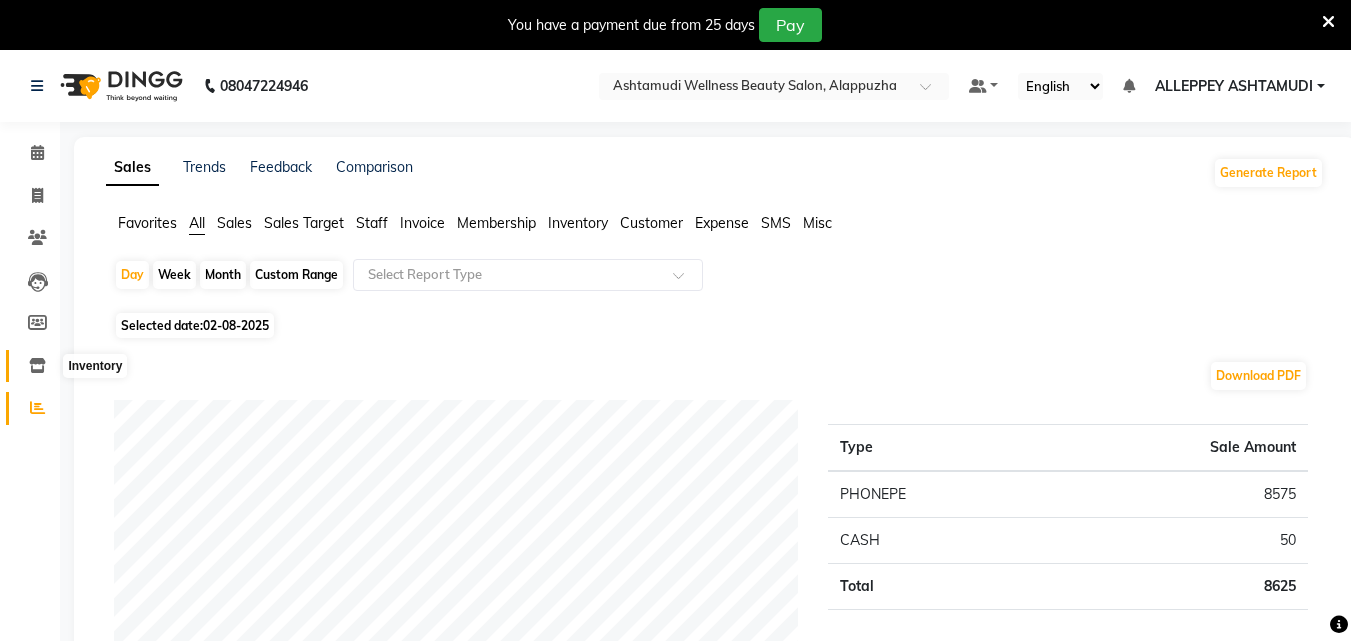 click 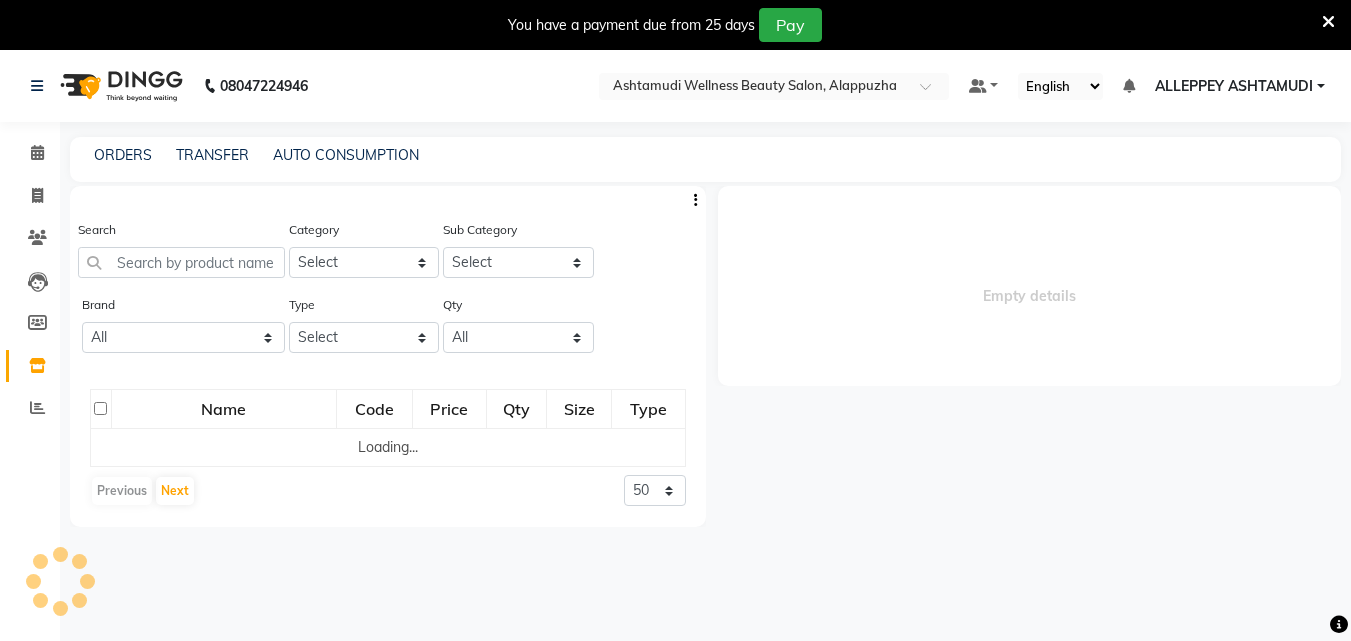 select 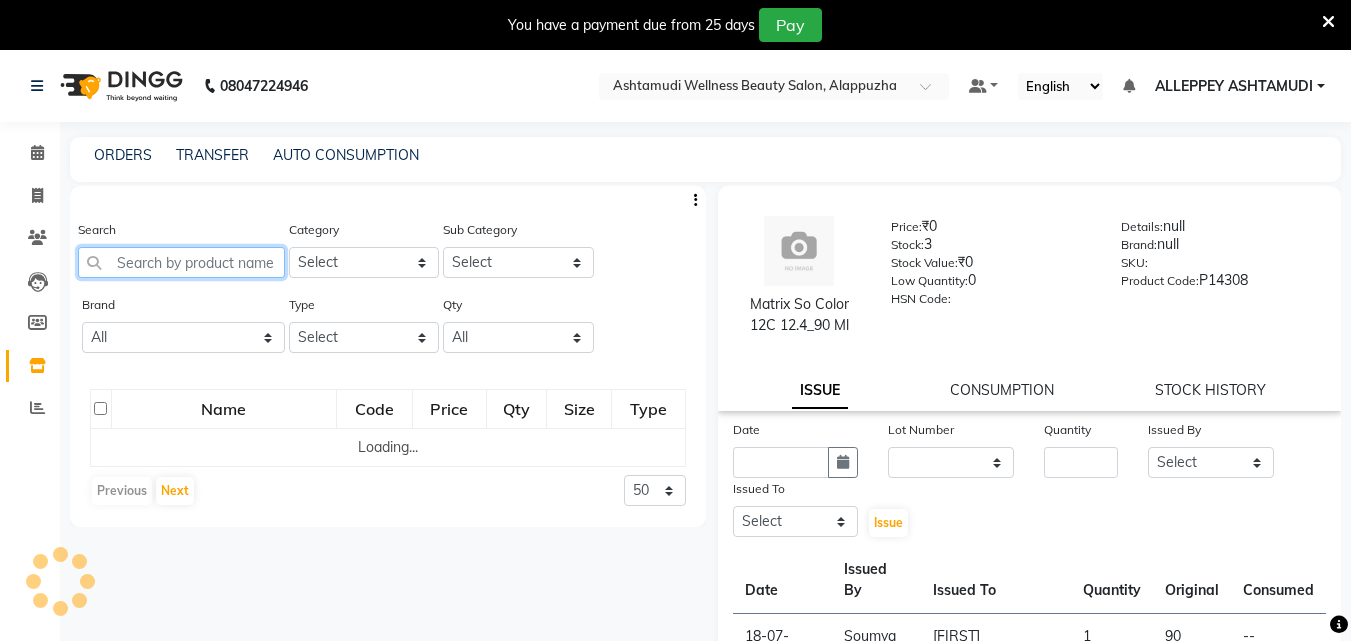 click 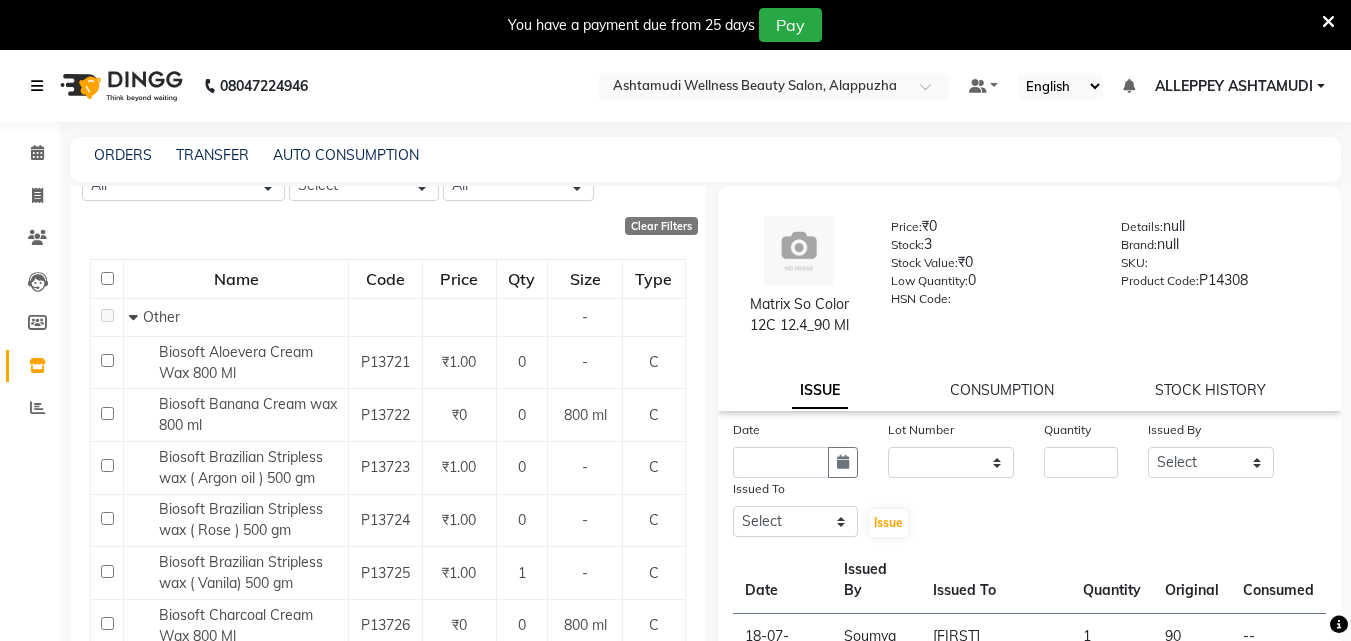 scroll, scrollTop: 0, scrollLeft: 0, axis: both 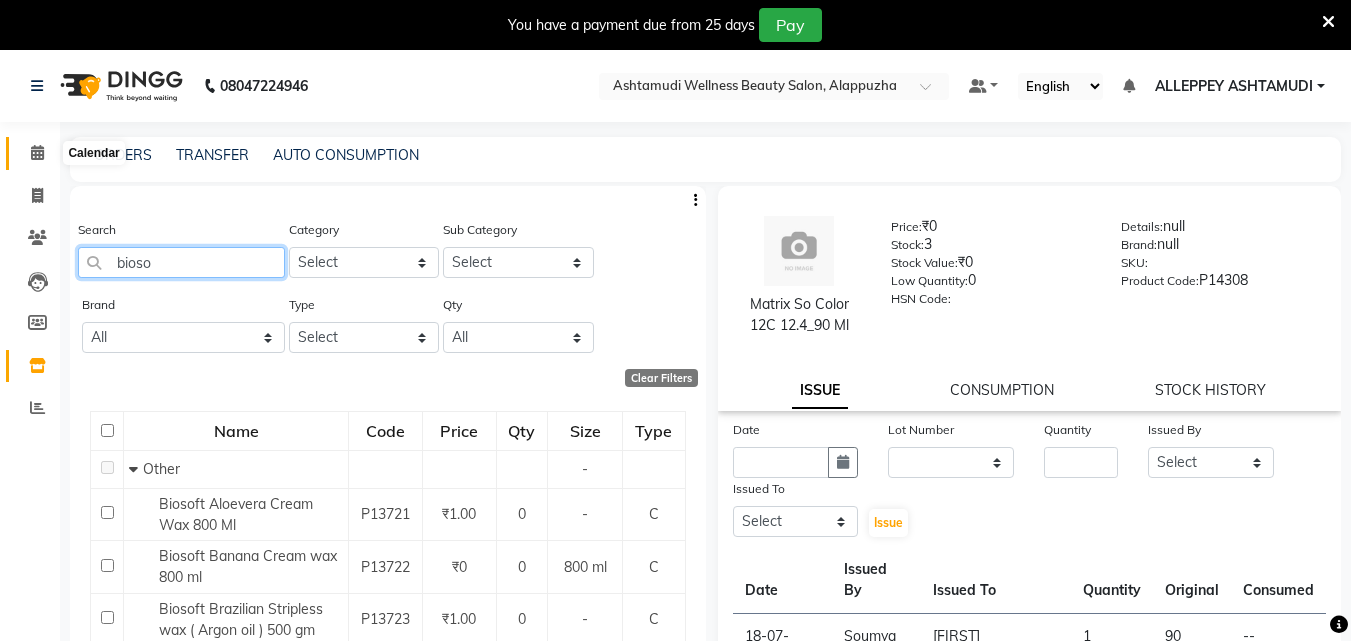 type on "bioso" 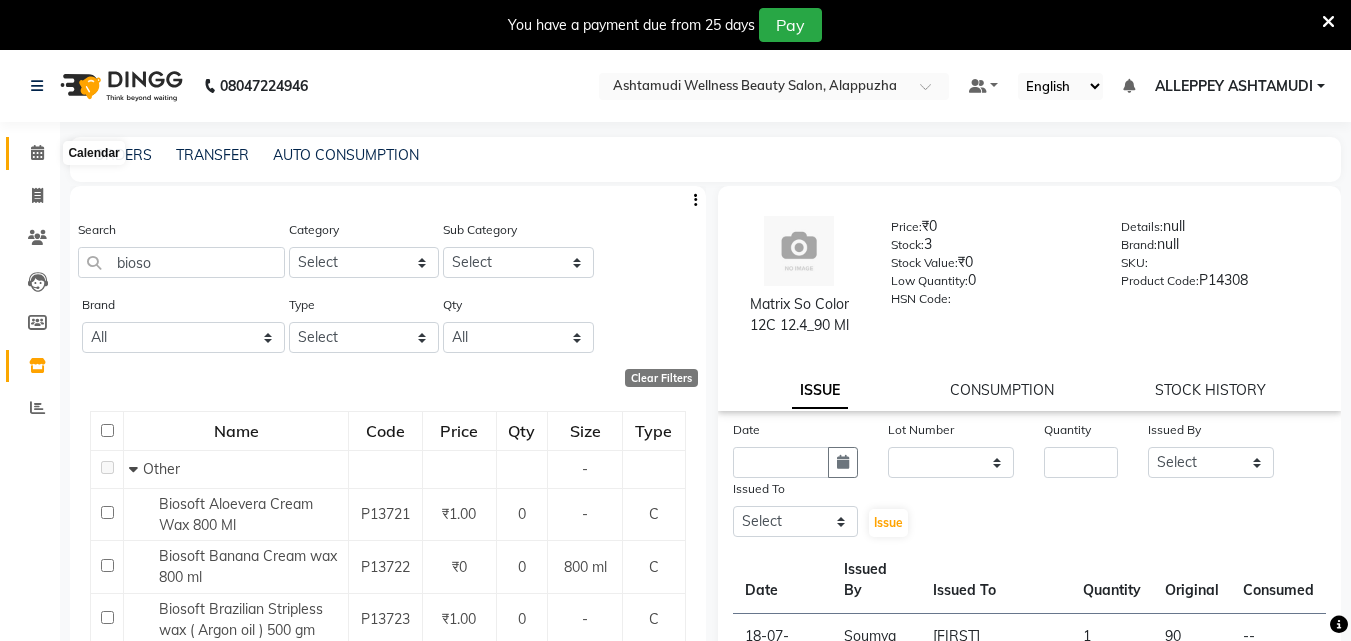 click 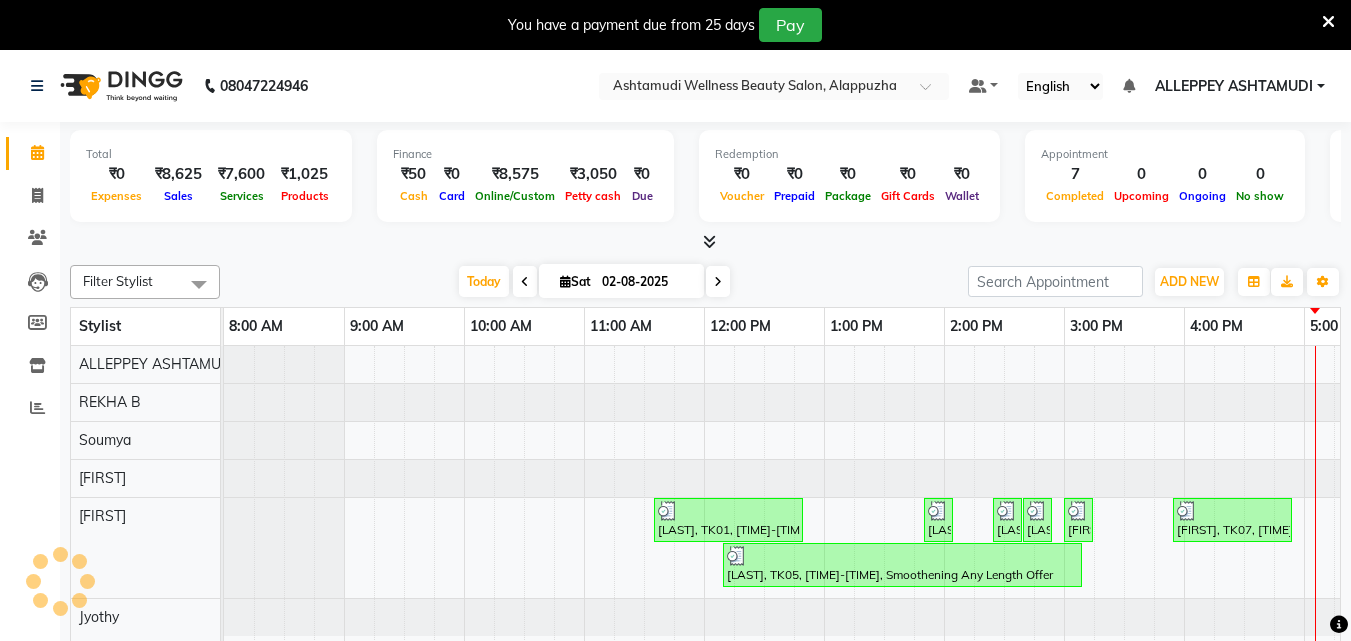 scroll, scrollTop: 0, scrollLeft: 0, axis: both 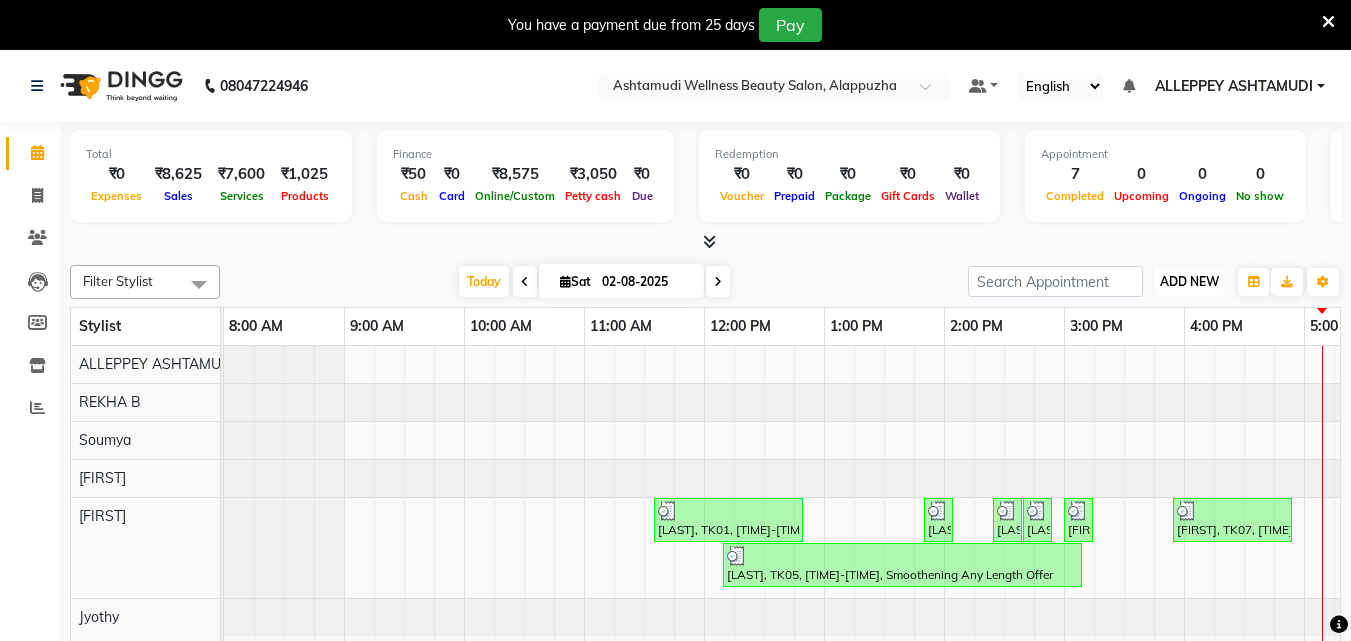 click on "ADD NEW Toggle Dropdown" at bounding box center (1189, 282) 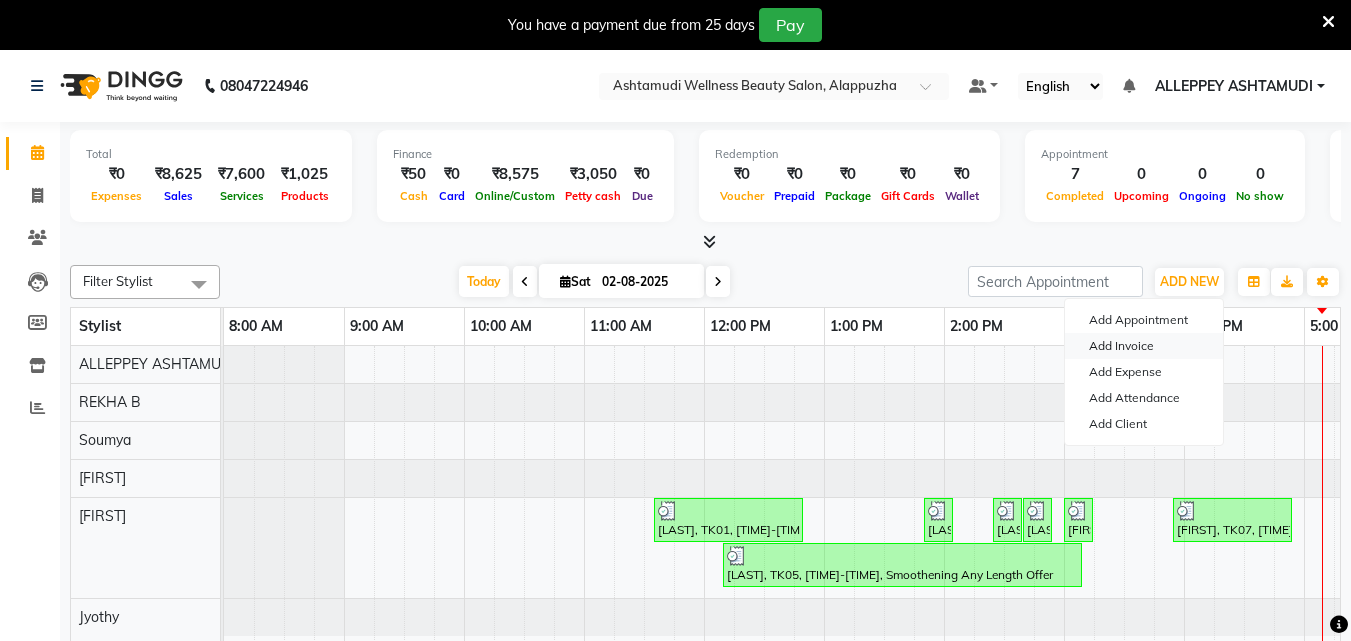 click on "Add Invoice" at bounding box center [1144, 346] 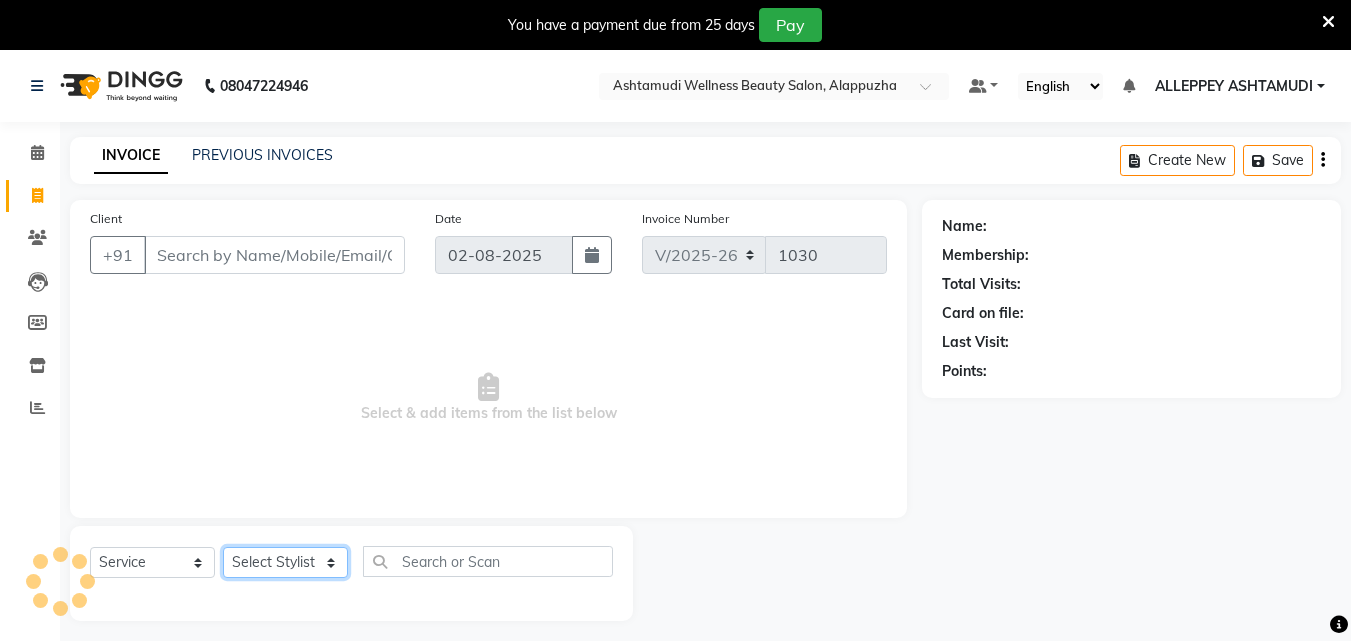 click on "Select Stylist" 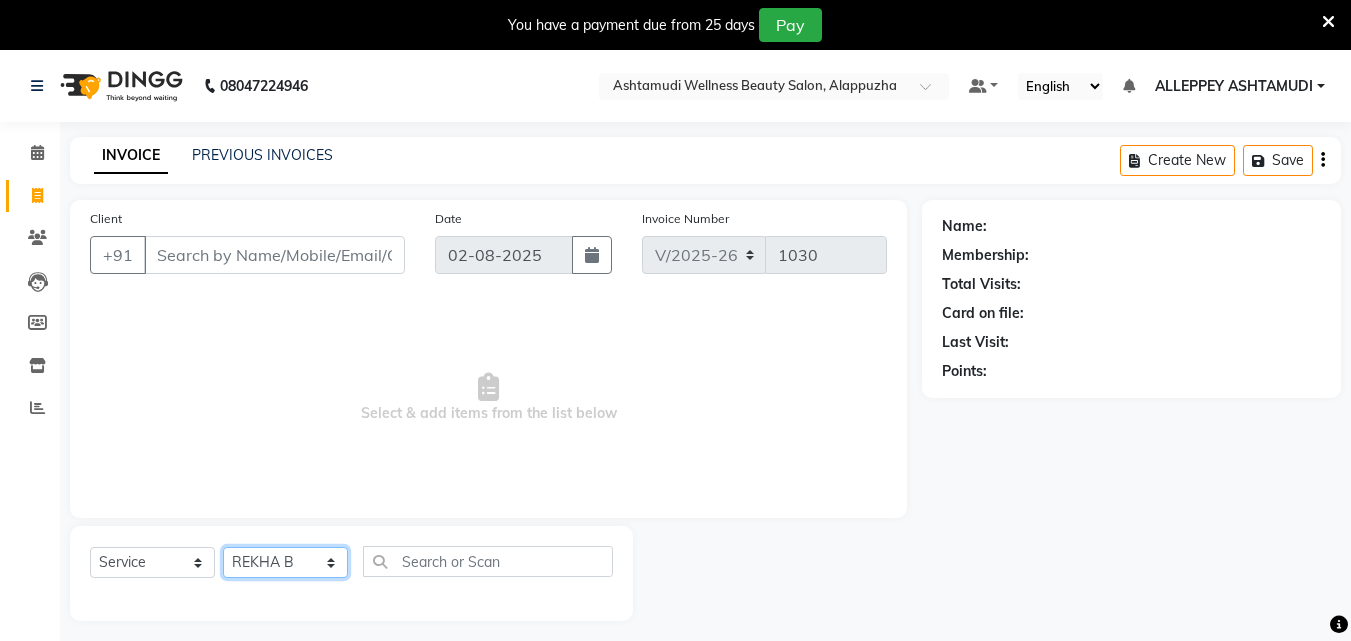 click on "Select Stylist ALLEPPEY ASHTAMUDI Jyothy REKHA B ROSELIN Soumya Sreedevi" 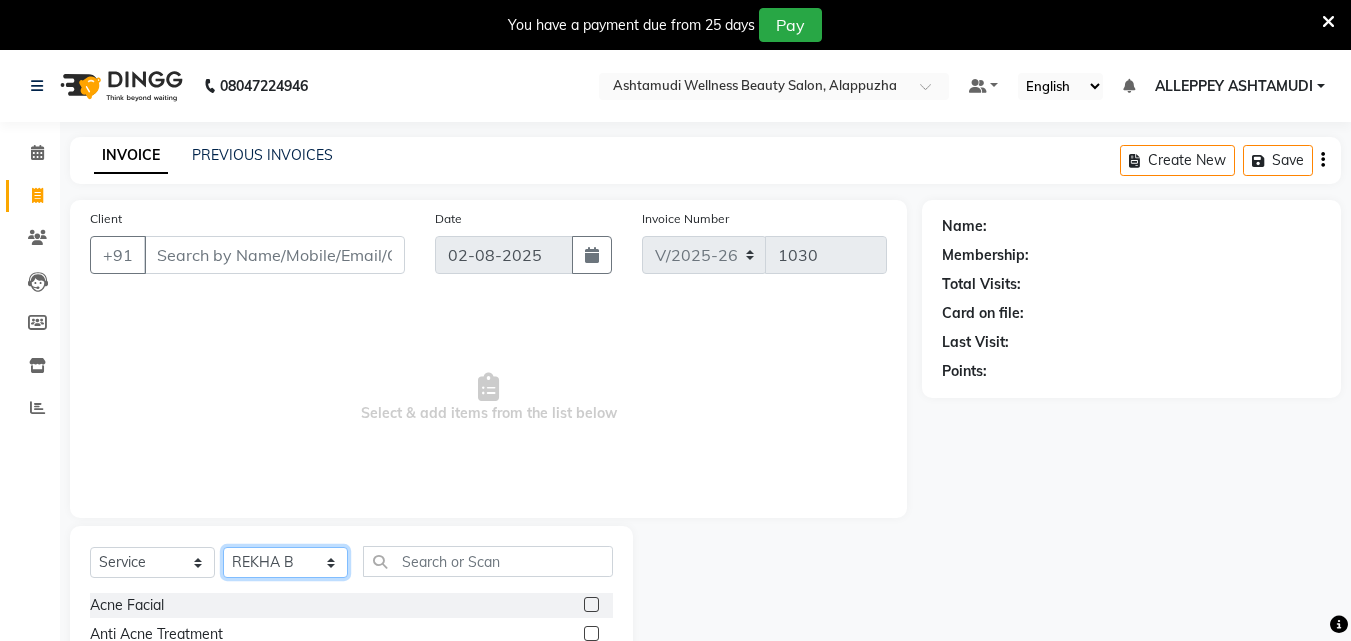 click on "Select Stylist ALLEPPEY ASHTAMUDI Jyothy REKHA B ROSELIN Soumya Sreedevi" 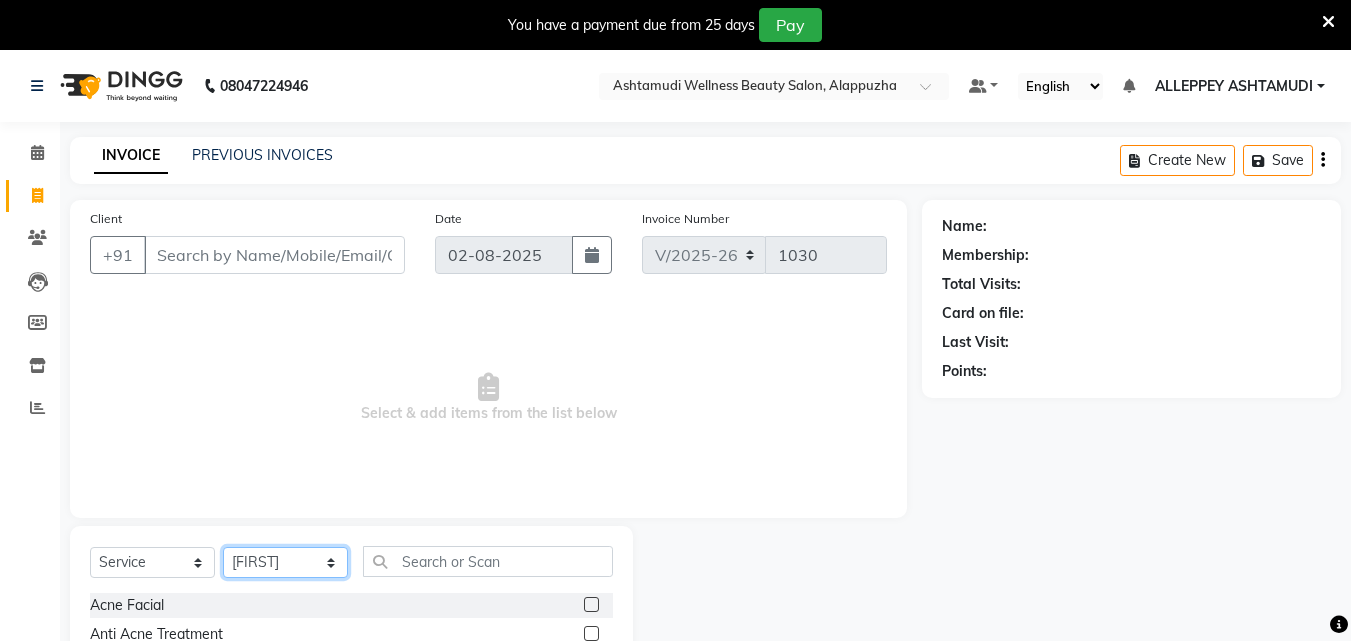 click on "Select Stylist ALLEPPEY ASHTAMUDI Jyothy REKHA B ROSELIN Soumya Sreedevi" 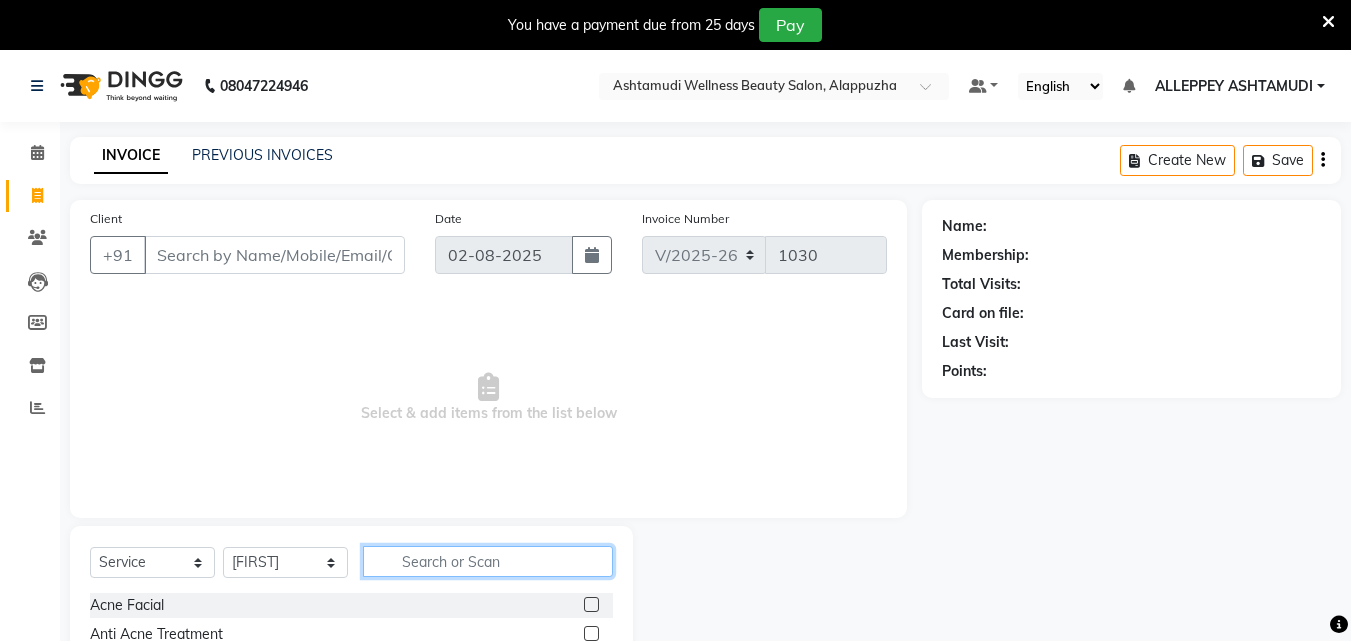 click 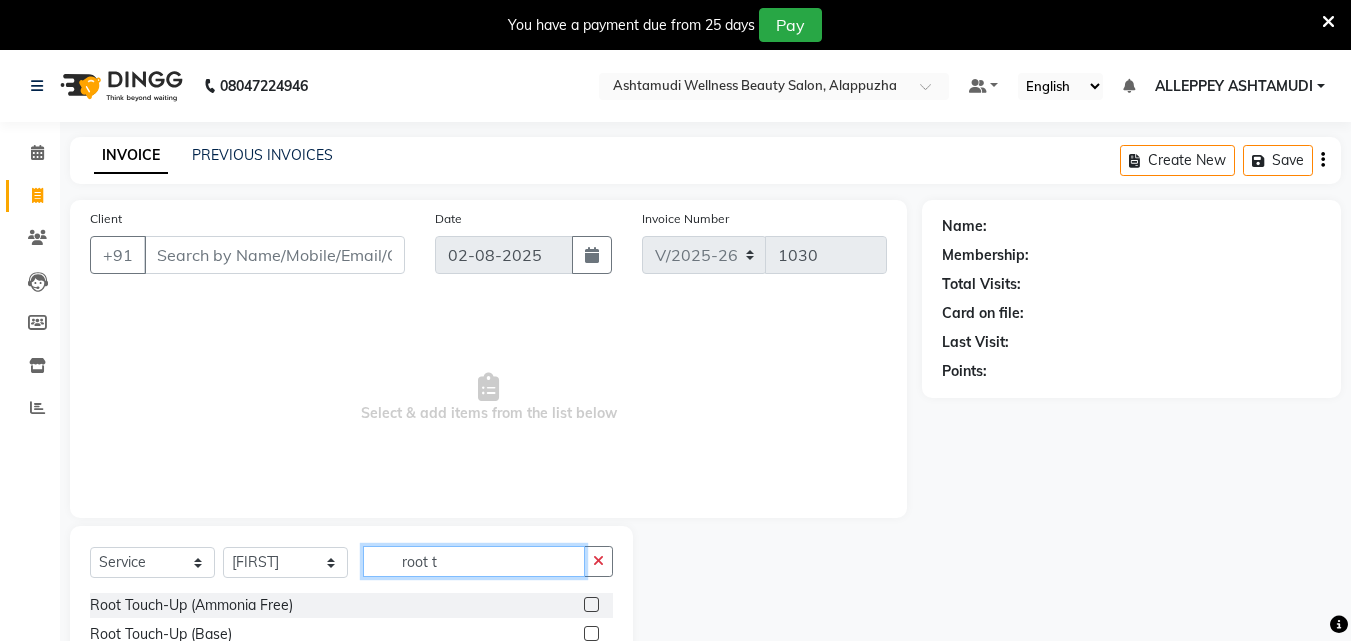 type on "root t" 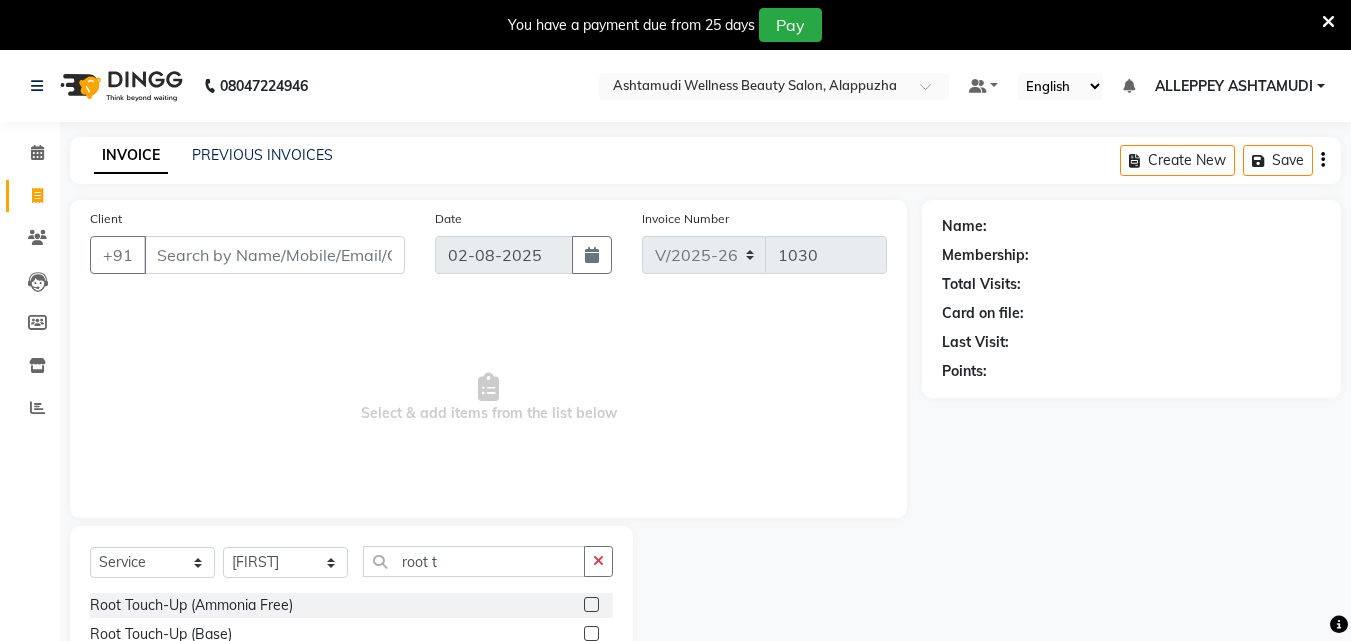 click 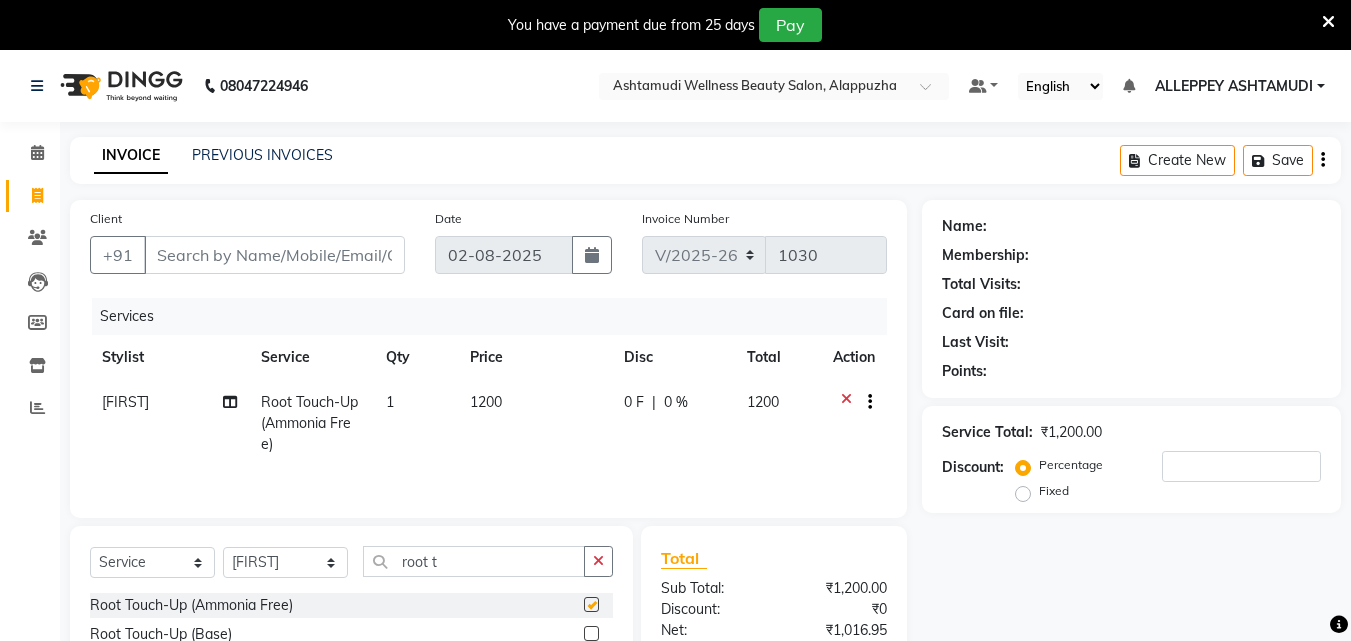 checkbox on "false" 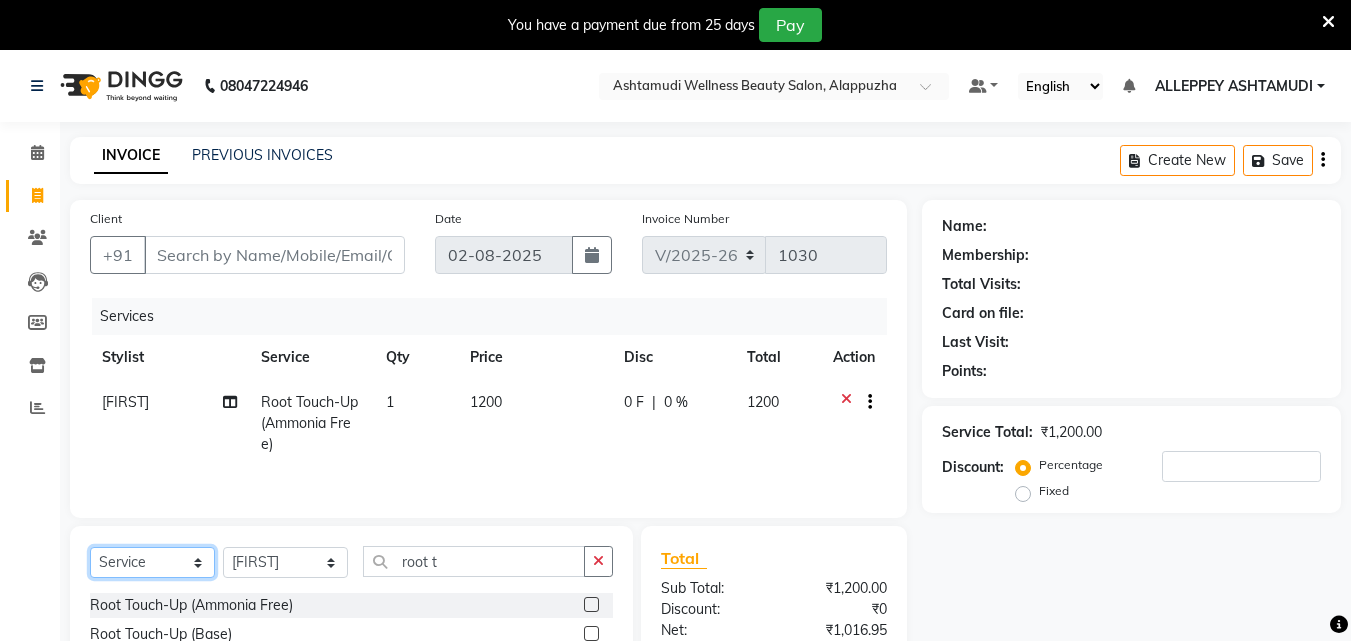 drag, startPoint x: 142, startPoint y: 562, endPoint x: 136, endPoint y: 548, distance: 15.231546 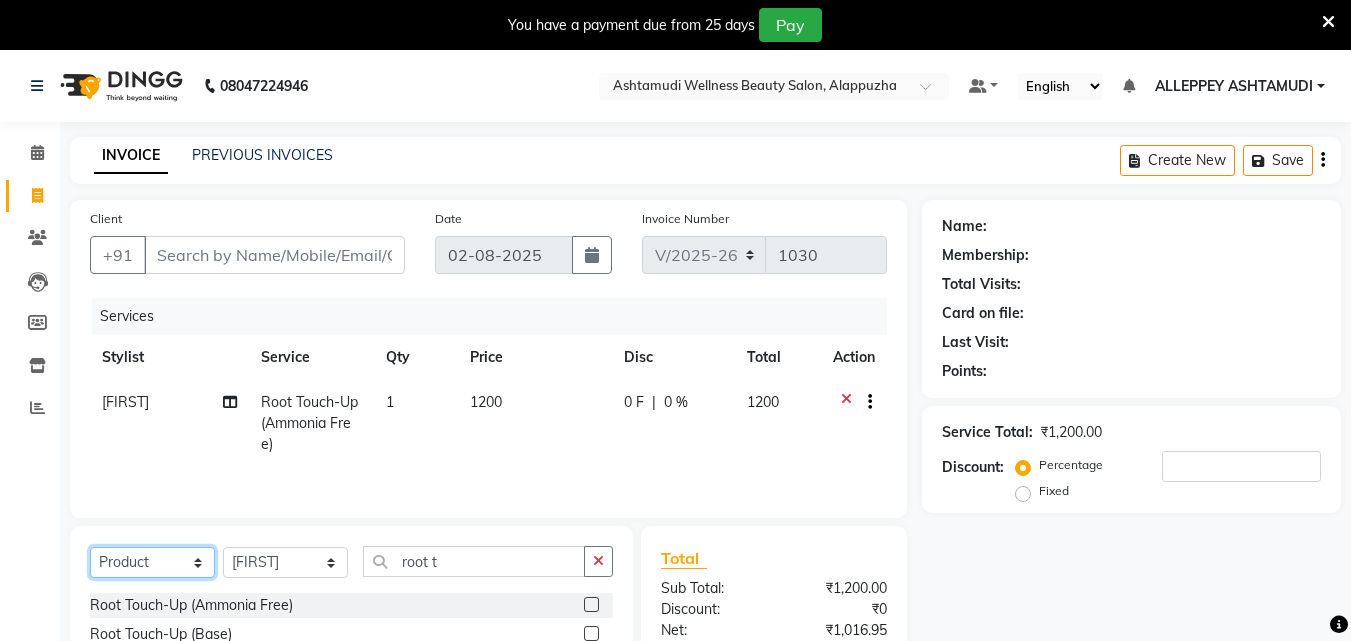 click on "Select  Service  Product  Membership  Package Voucher Prepaid Gift Card" 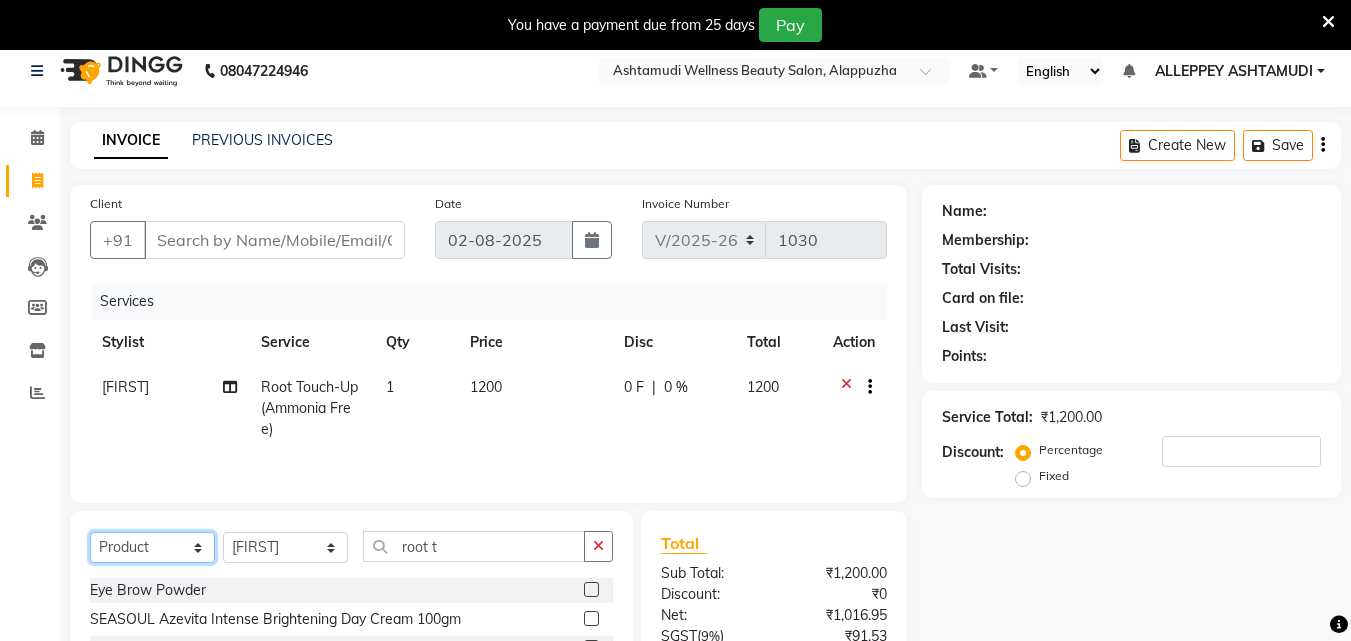 scroll, scrollTop: 100, scrollLeft: 0, axis: vertical 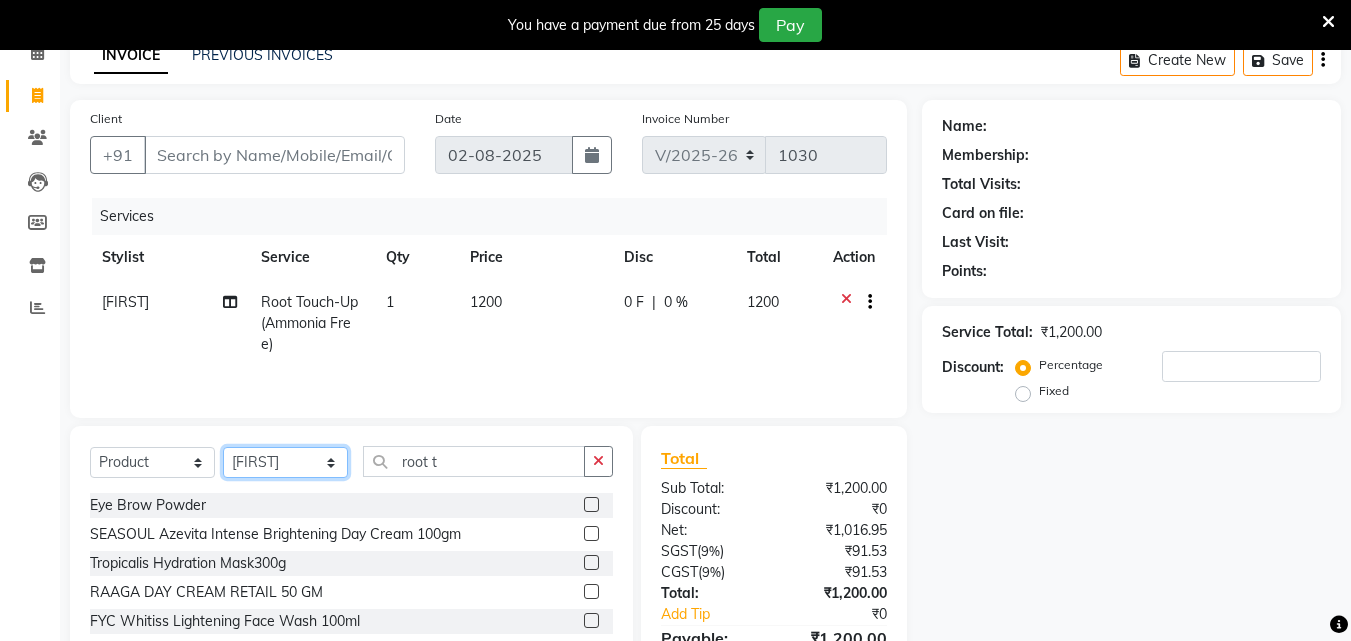 click on "Select Stylist ALLEPPEY ASHTAMUDI Jyothy REKHA B ROSELIN Soumya Sreedevi" 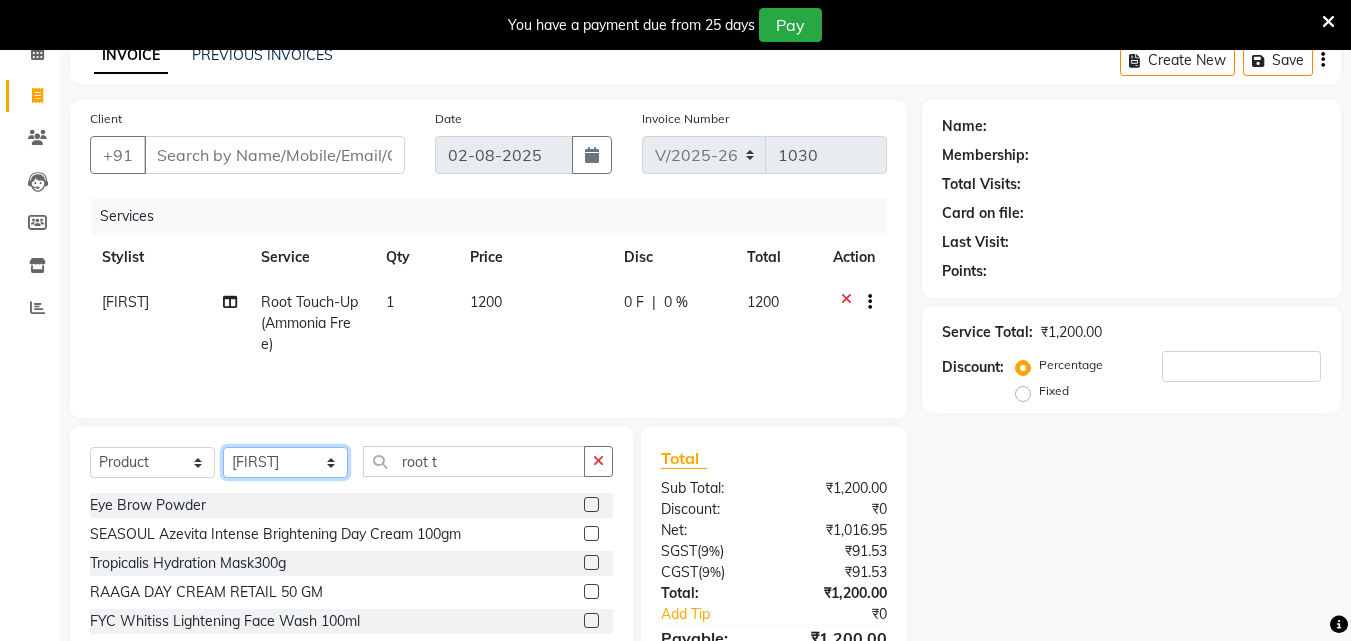 select on "69316" 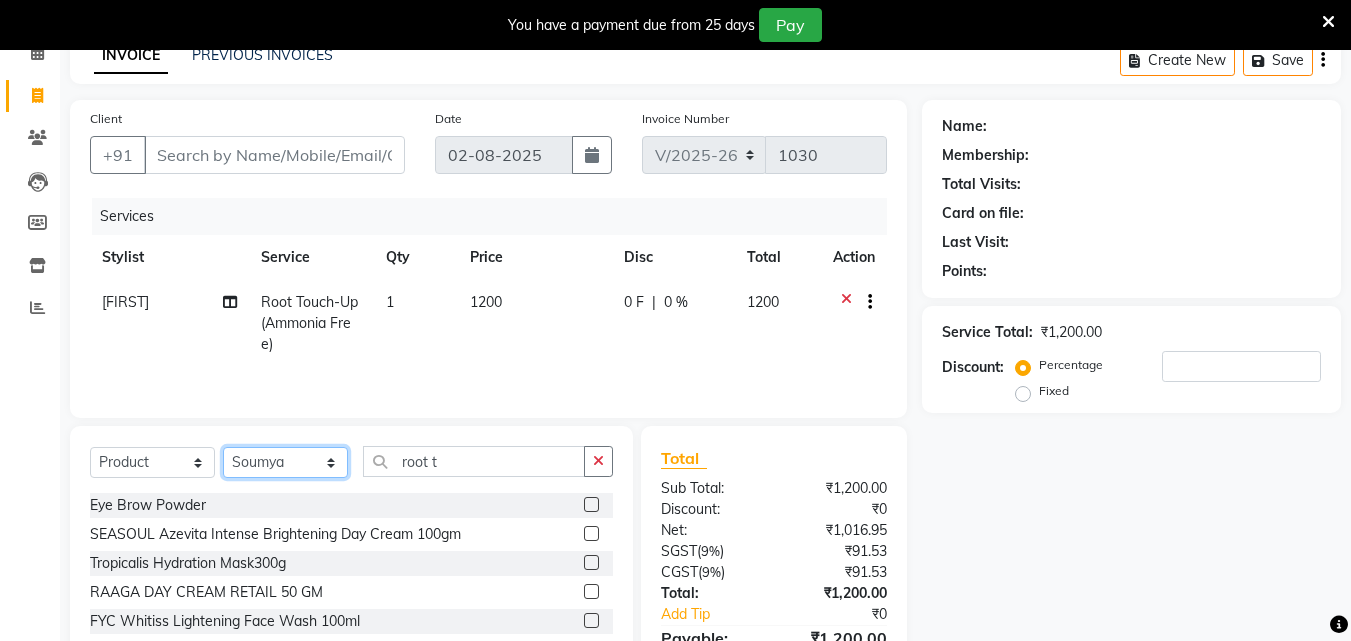 click on "Select Stylist ALLEPPEY ASHTAMUDI Jyothy REKHA B ROSELIN Soumya Sreedevi" 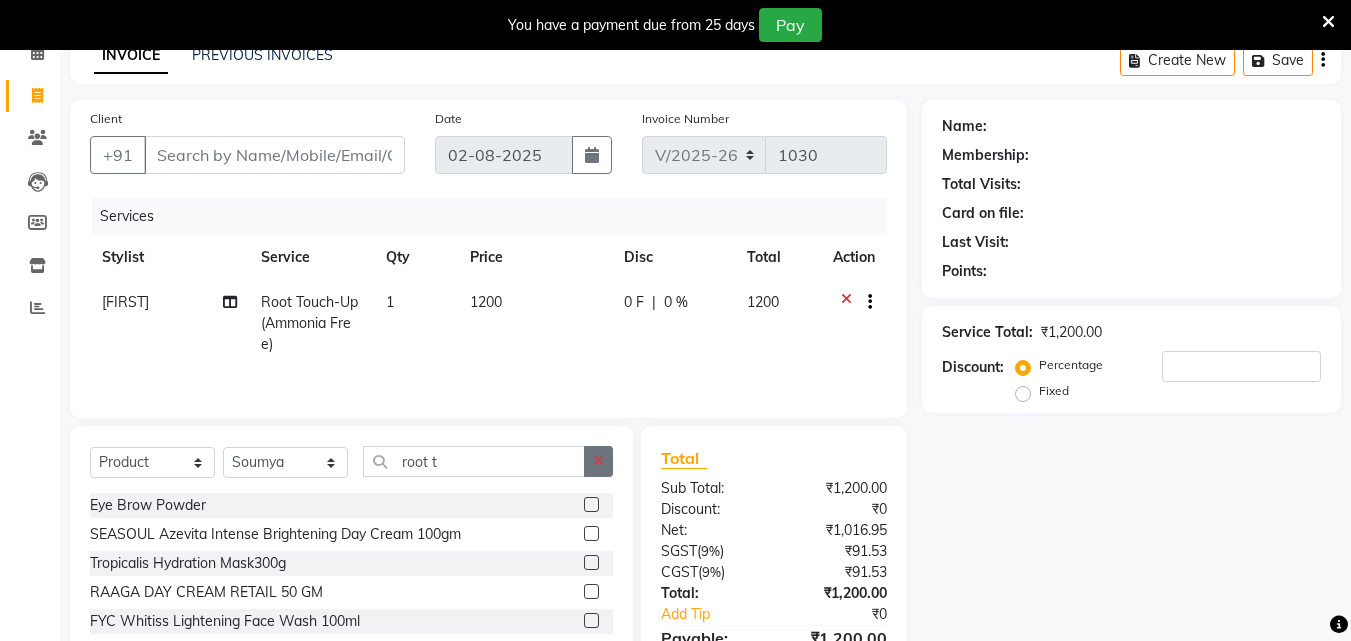 click 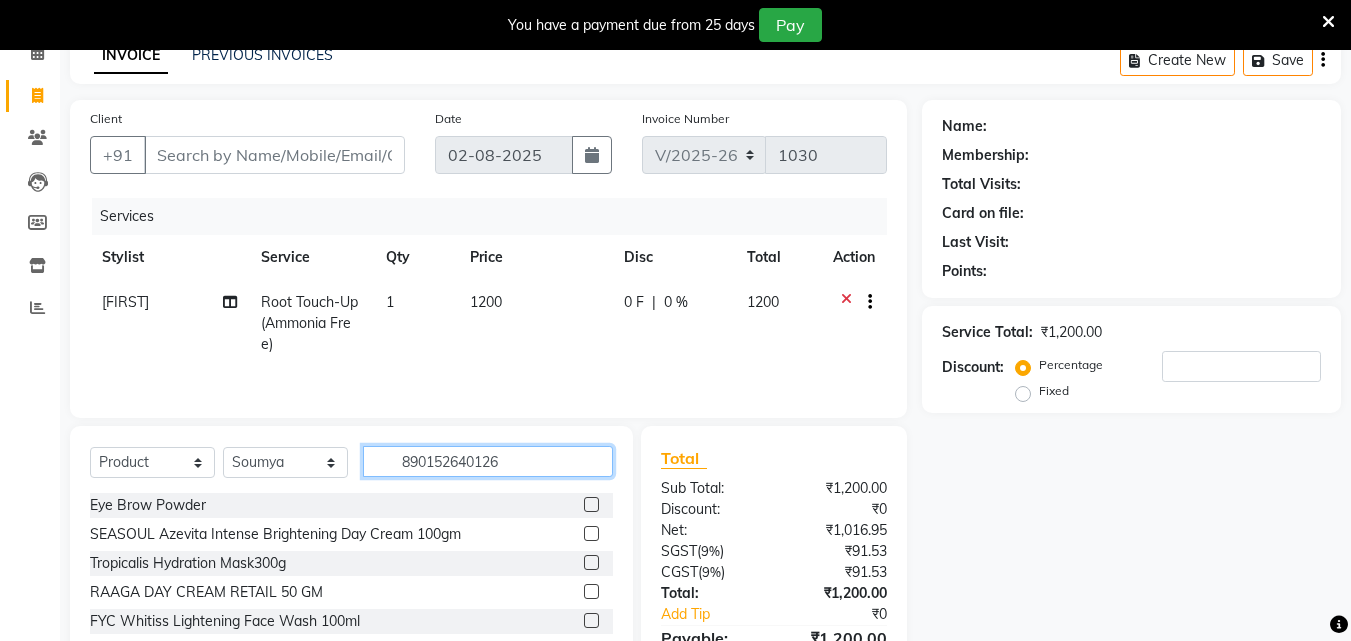 type on "8901526401260" 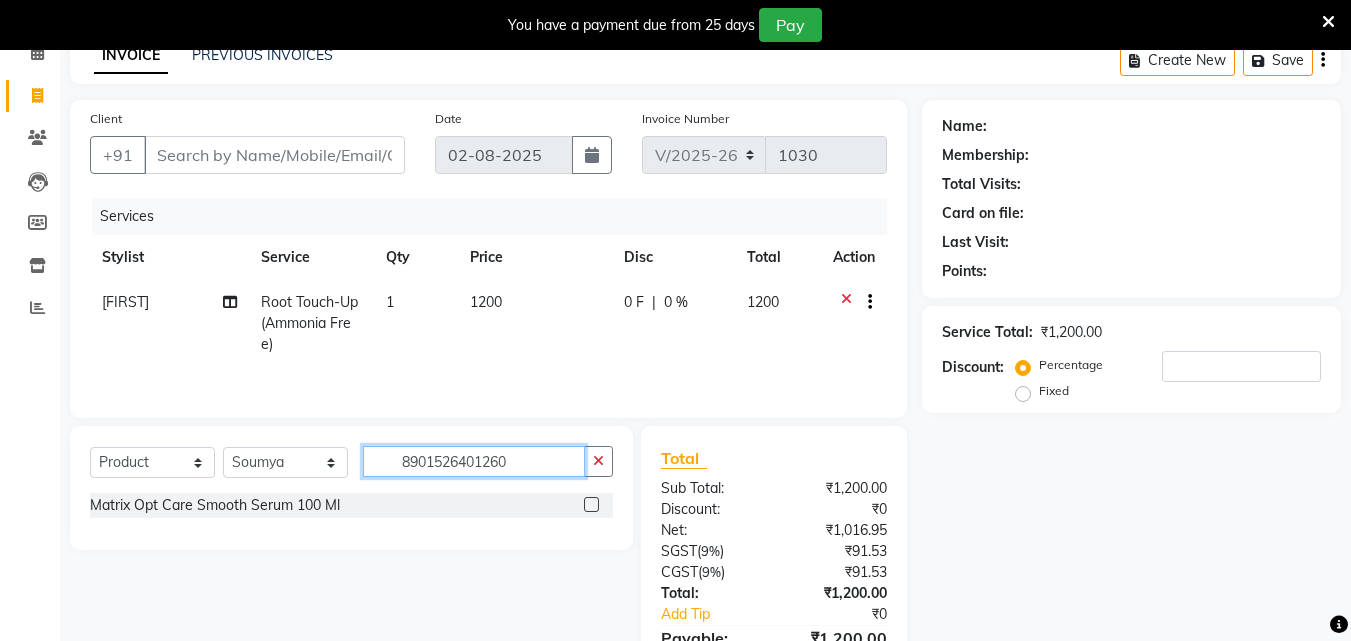 type 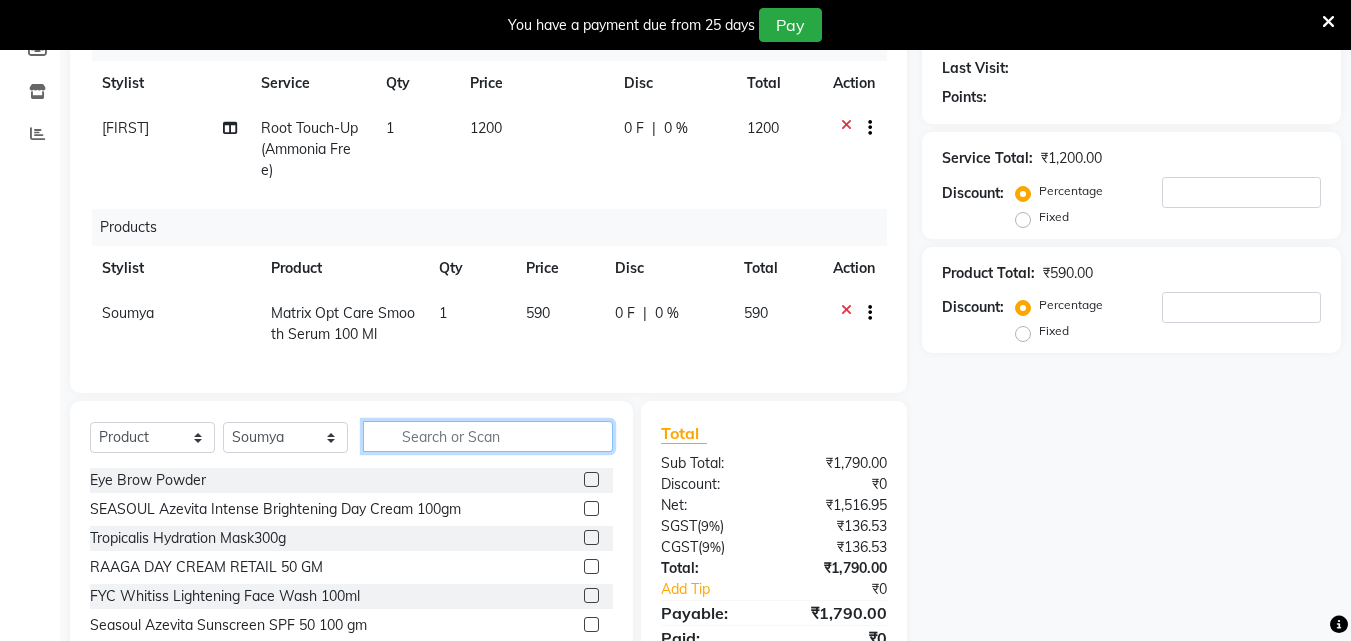 scroll, scrollTop: 0, scrollLeft: 0, axis: both 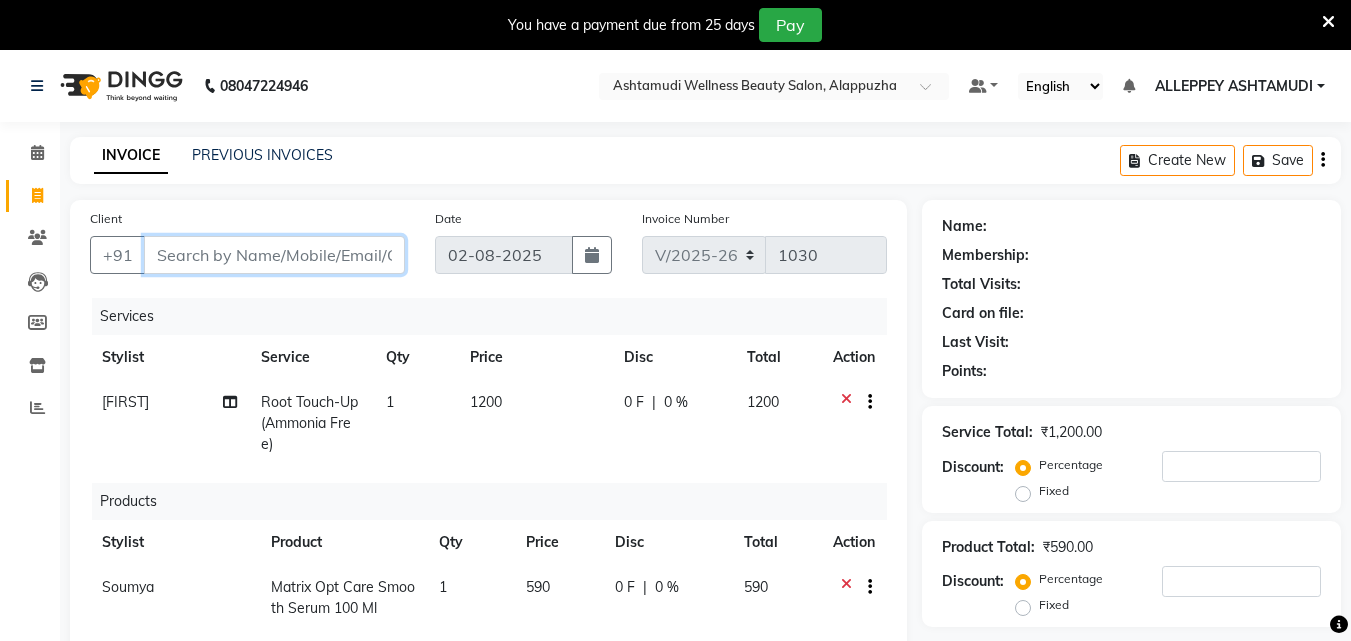 click on "Client" at bounding box center (274, 255) 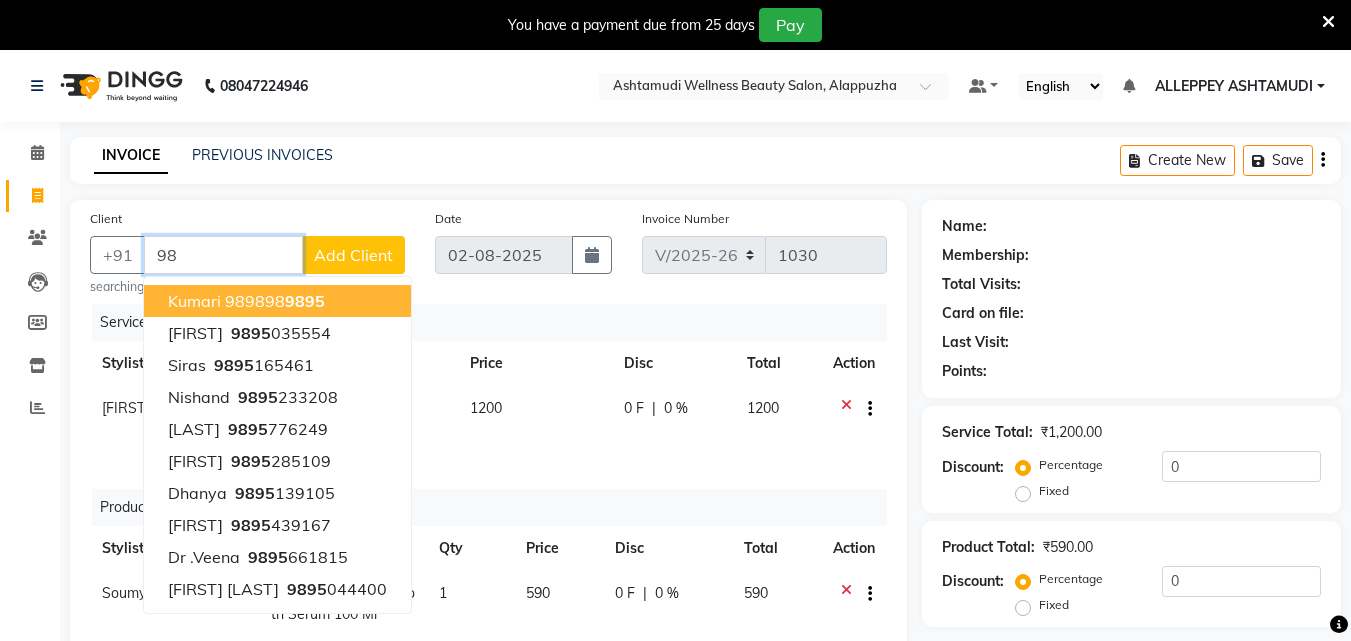 type on "9" 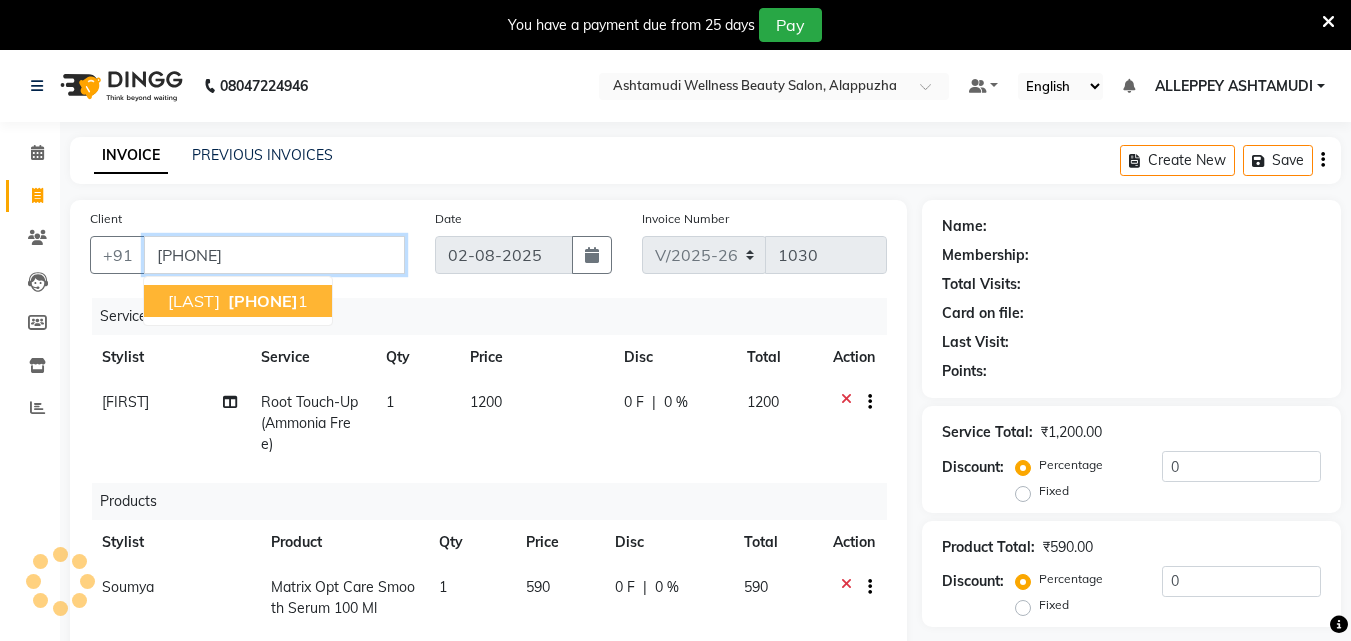 type on "[PHONE]" 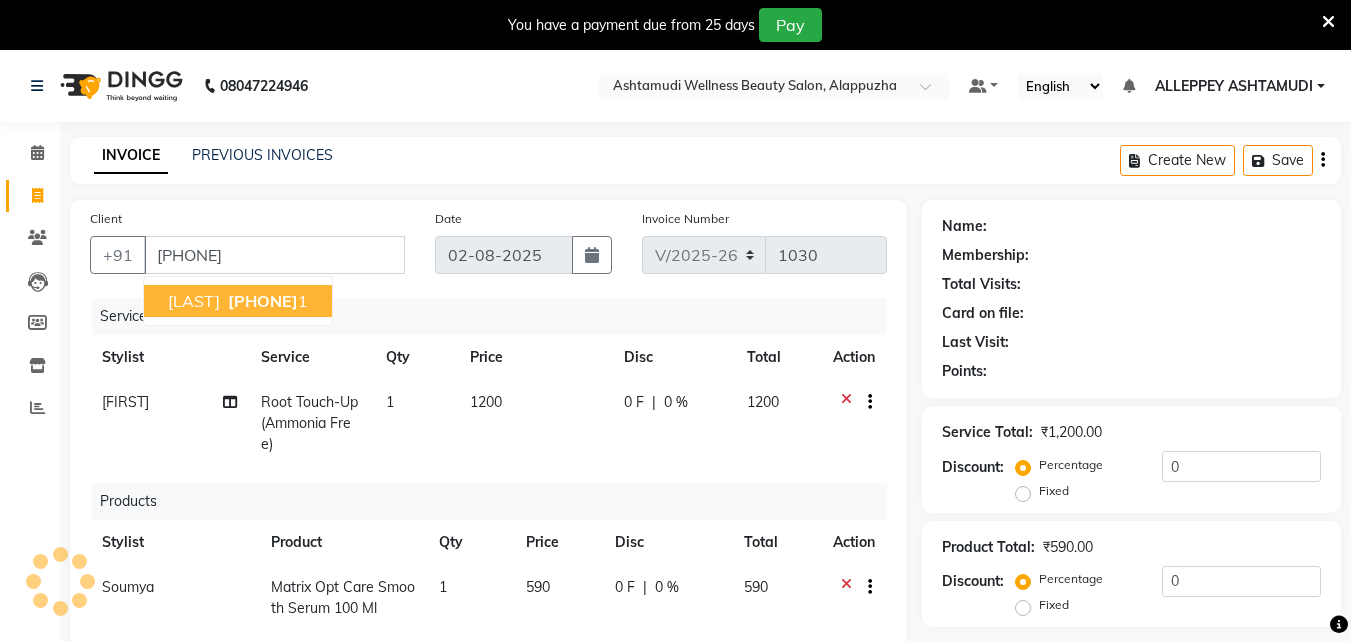select on "1: Object" 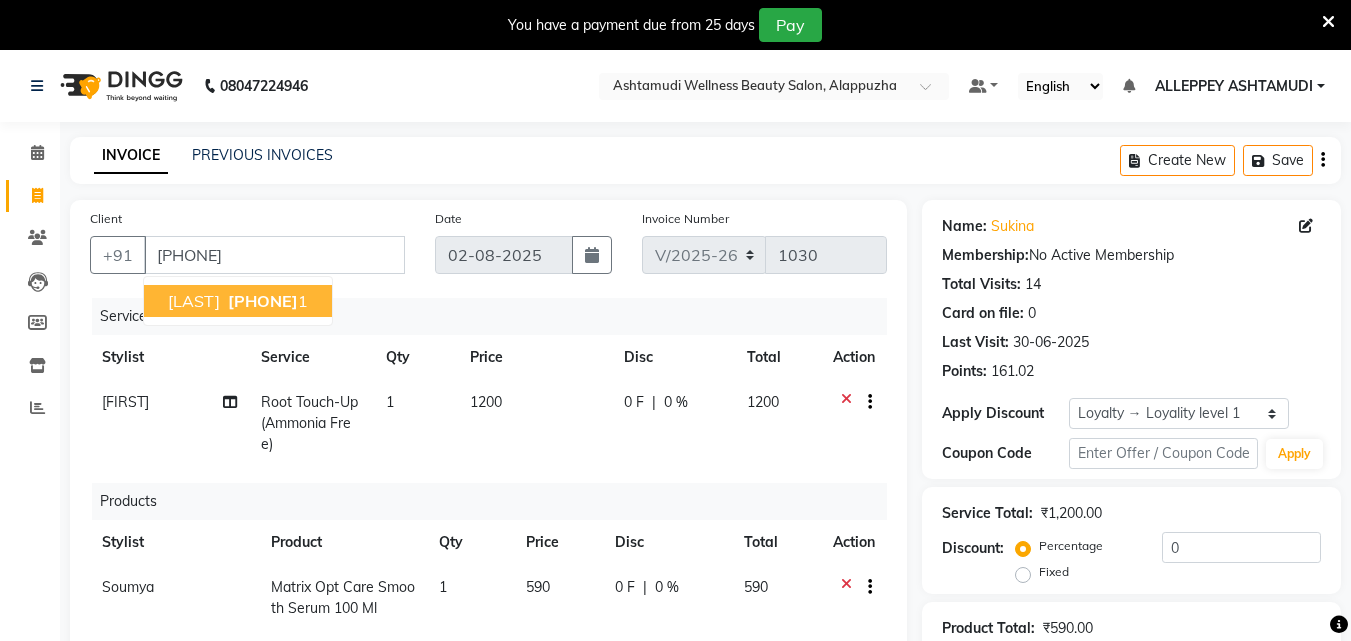 click on "[PHONE]" at bounding box center [263, 301] 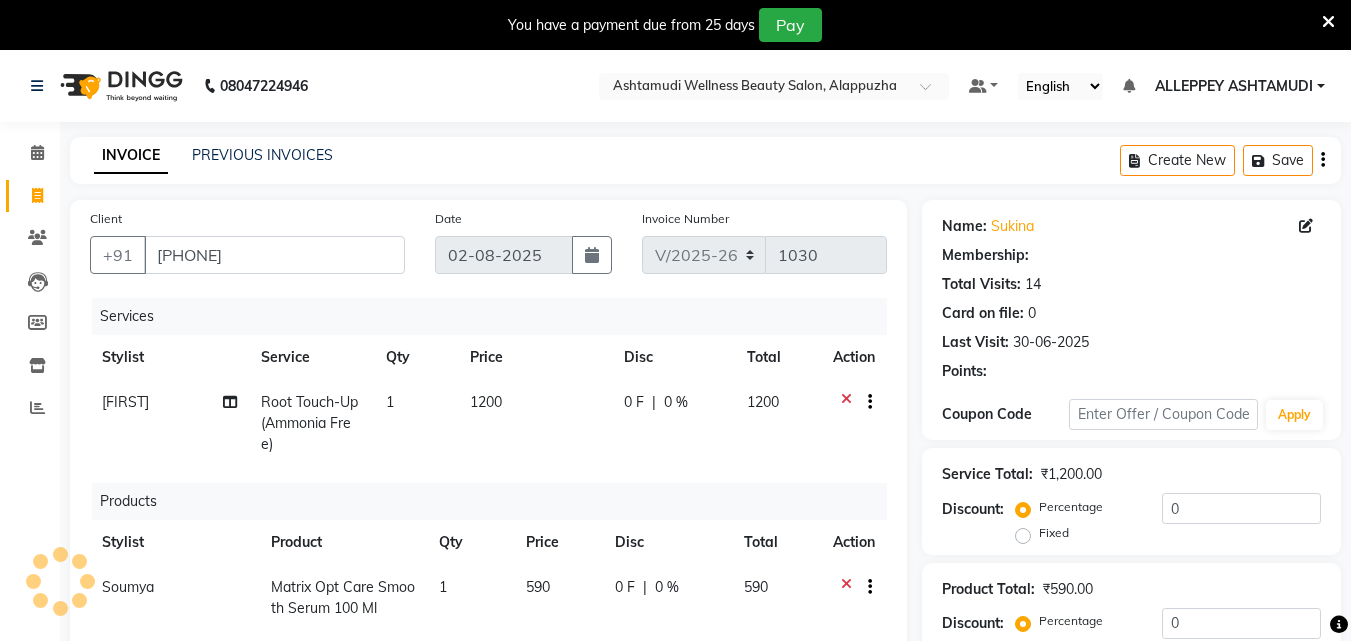 select on "1: Object" 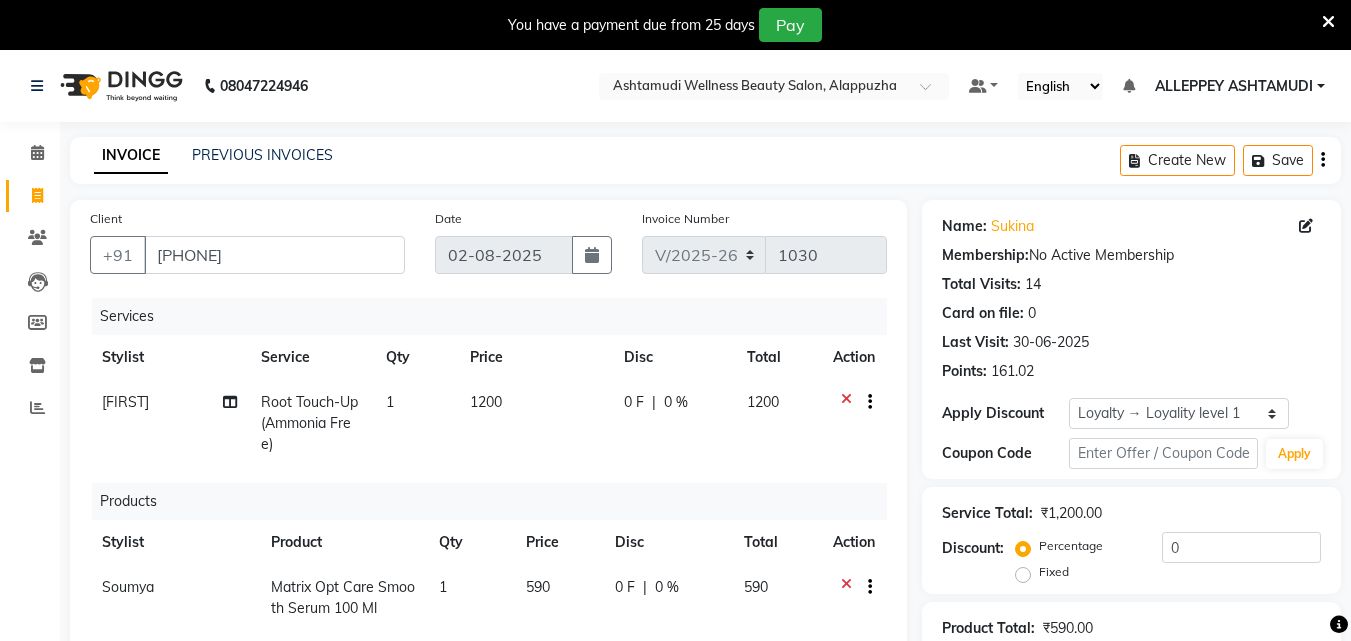scroll, scrollTop: 374, scrollLeft: 0, axis: vertical 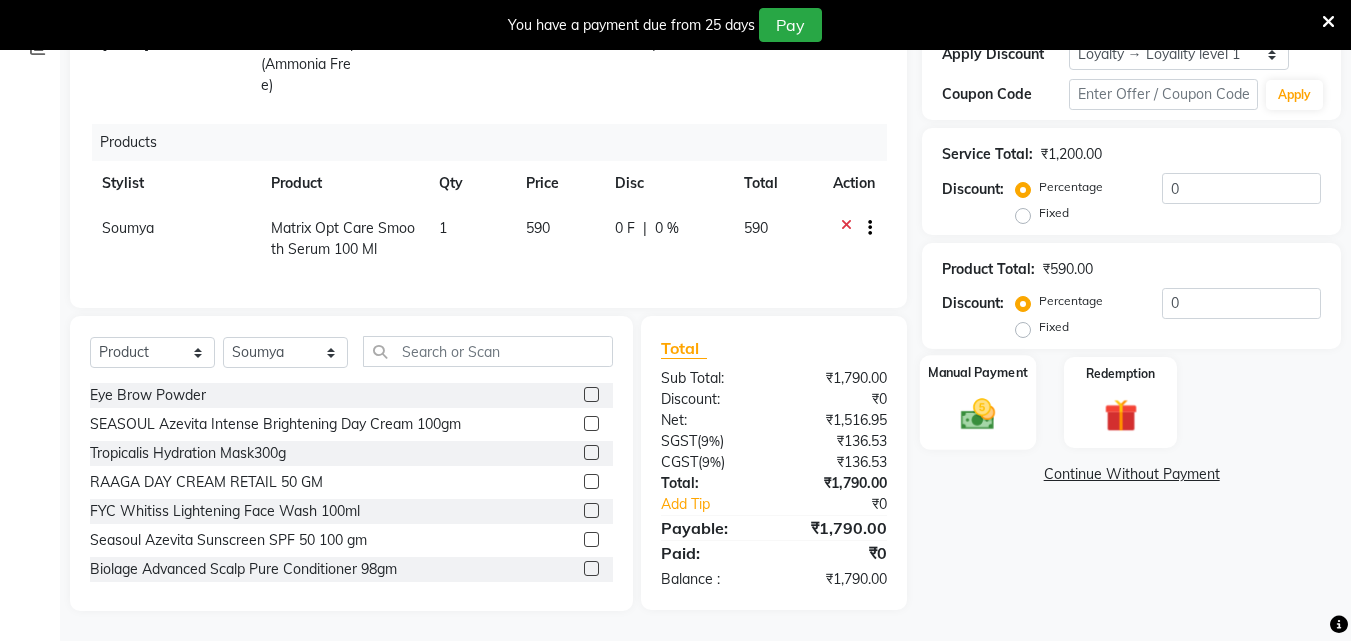 click 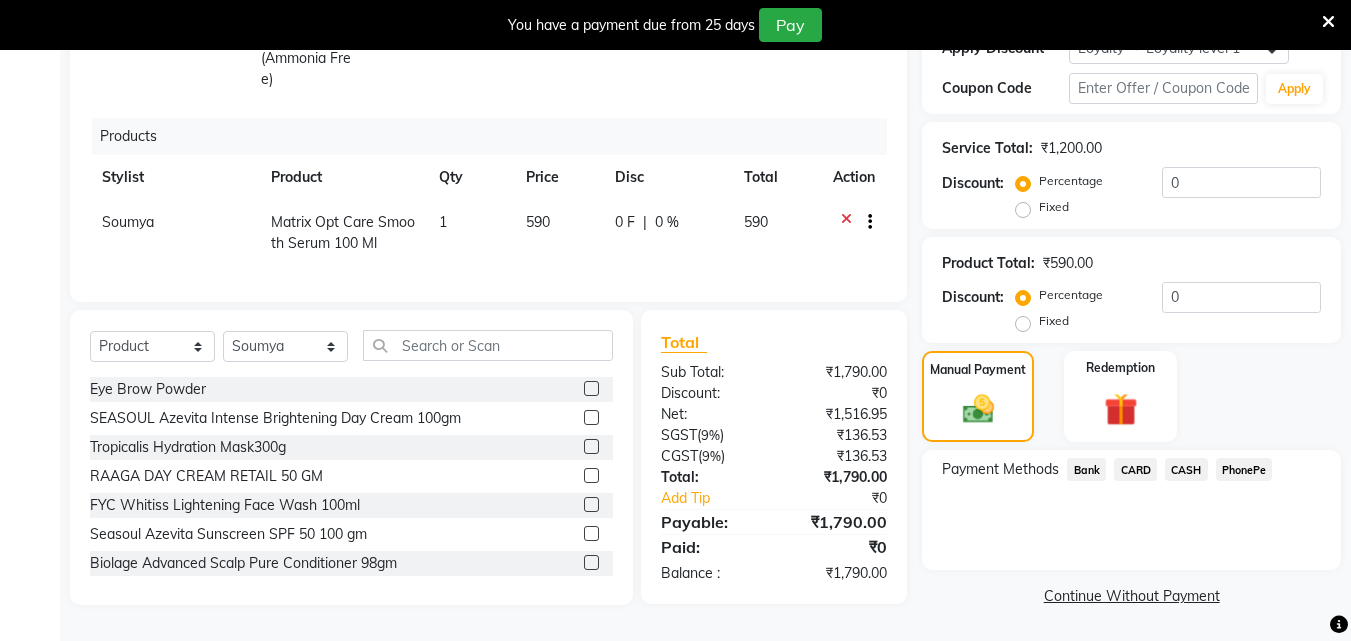 click on "CASH" 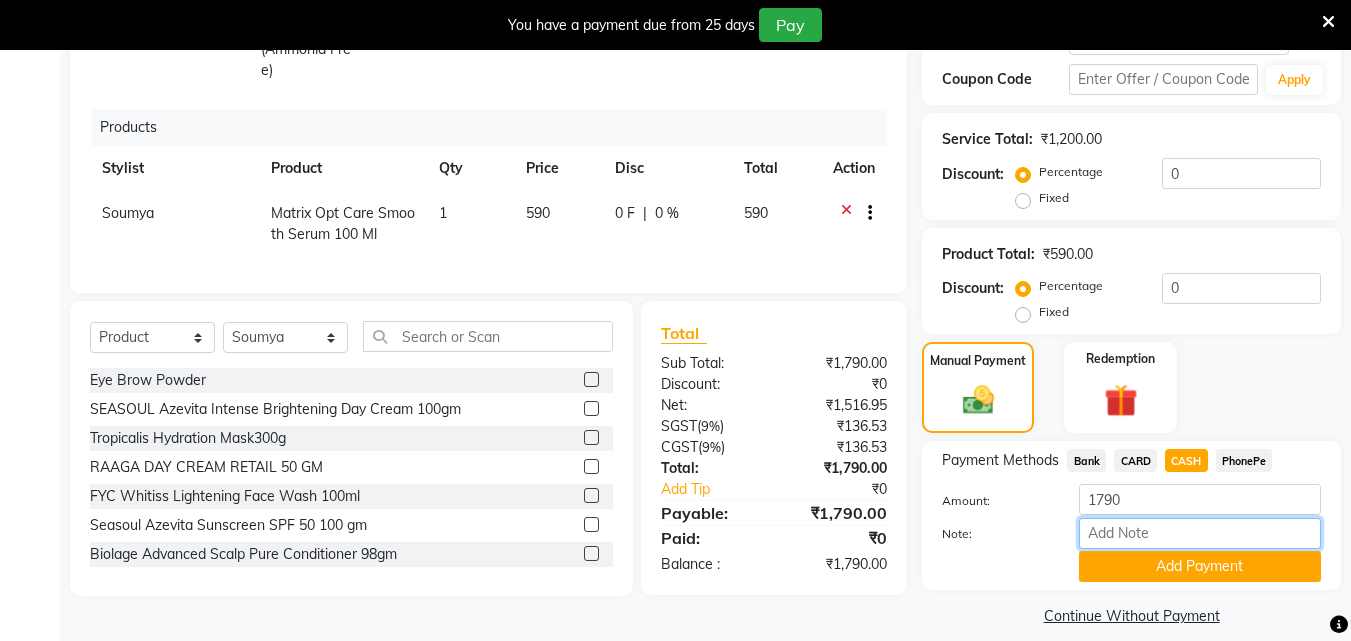 drag, startPoint x: 1106, startPoint y: 525, endPoint x: 1120, endPoint y: 518, distance: 15.652476 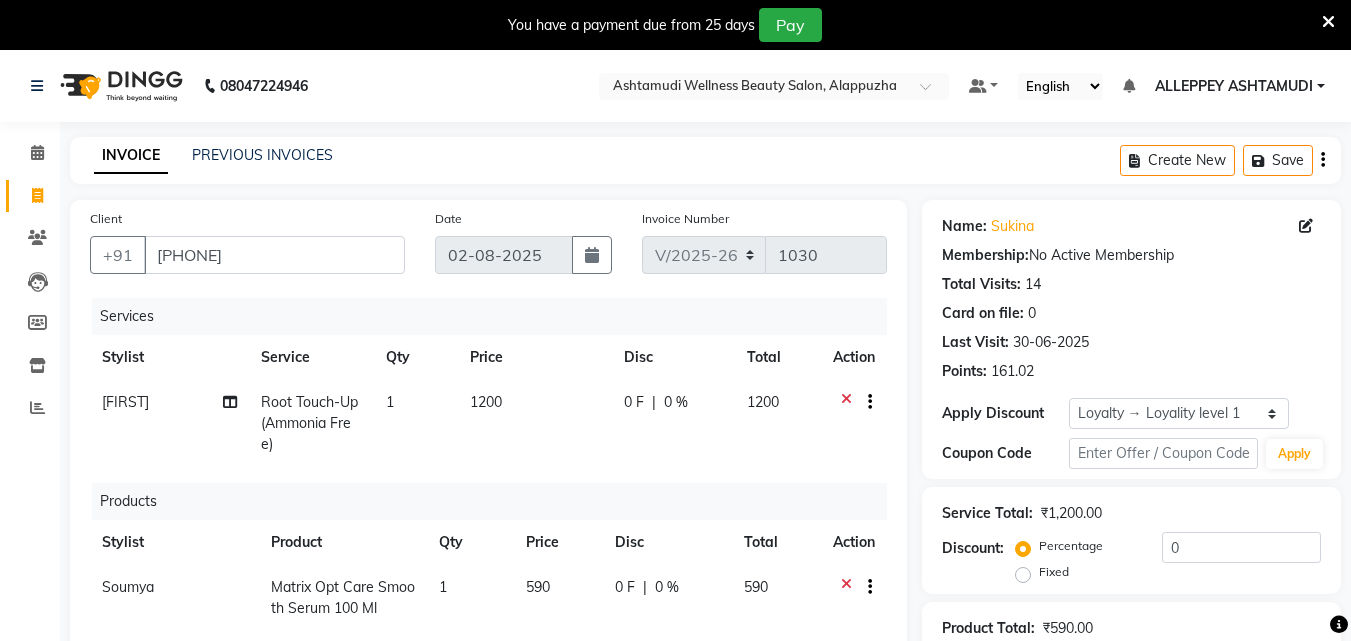 scroll, scrollTop: 394, scrollLeft: 0, axis: vertical 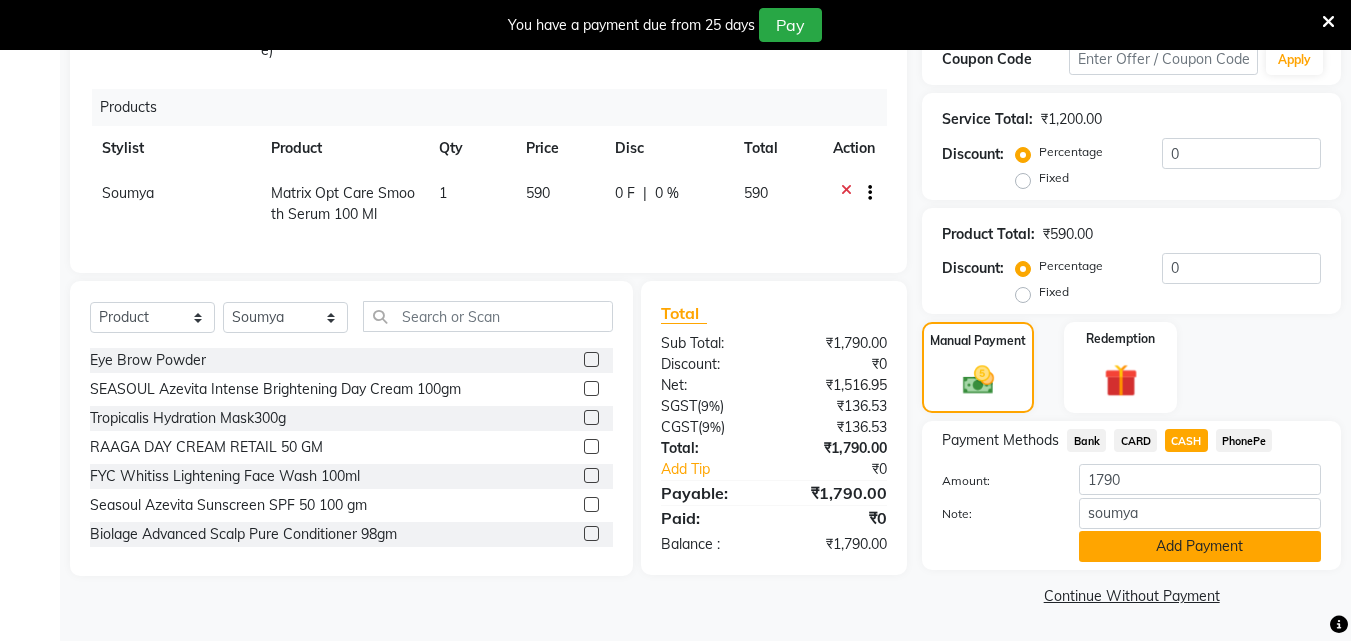 click on "Add Payment" 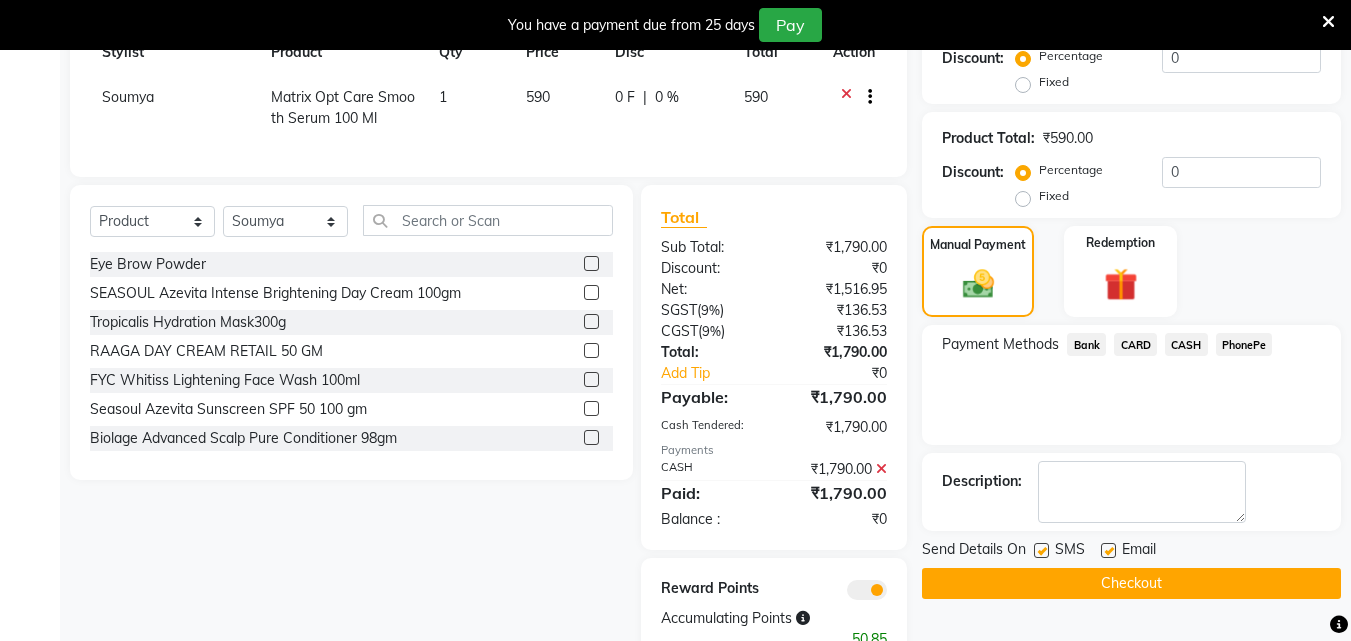 scroll, scrollTop: 564, scrollLeft: 0, axis: vertical 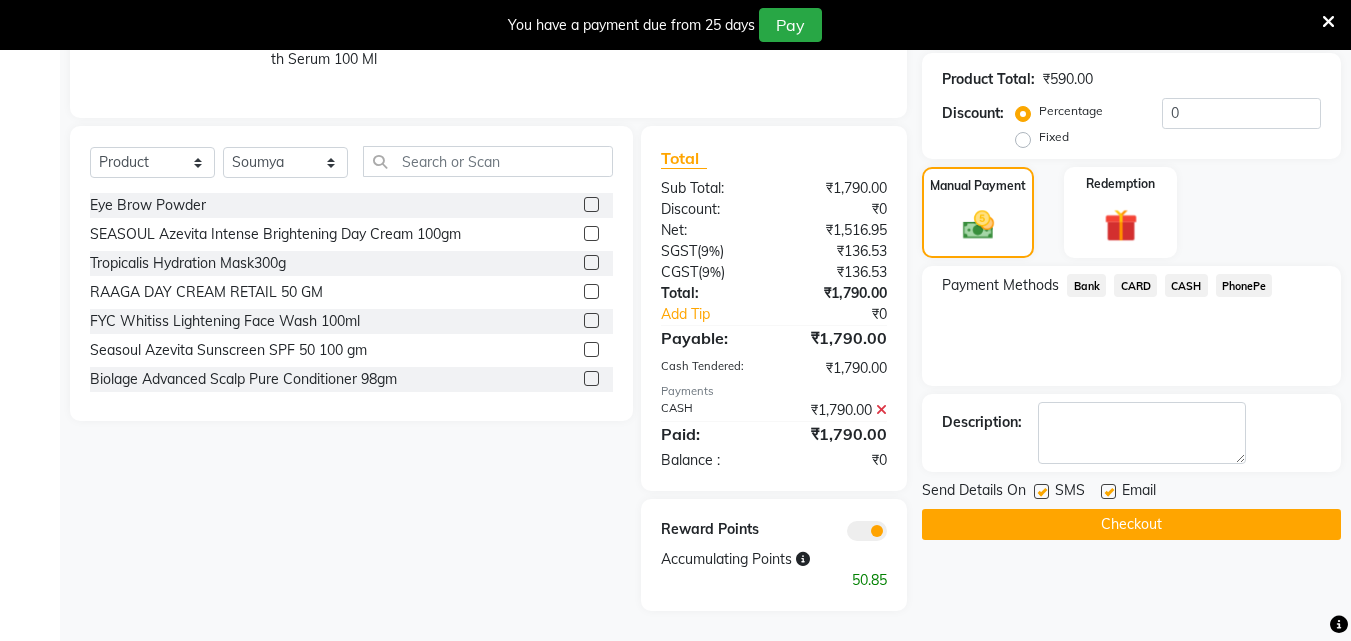 click on "Checkout" 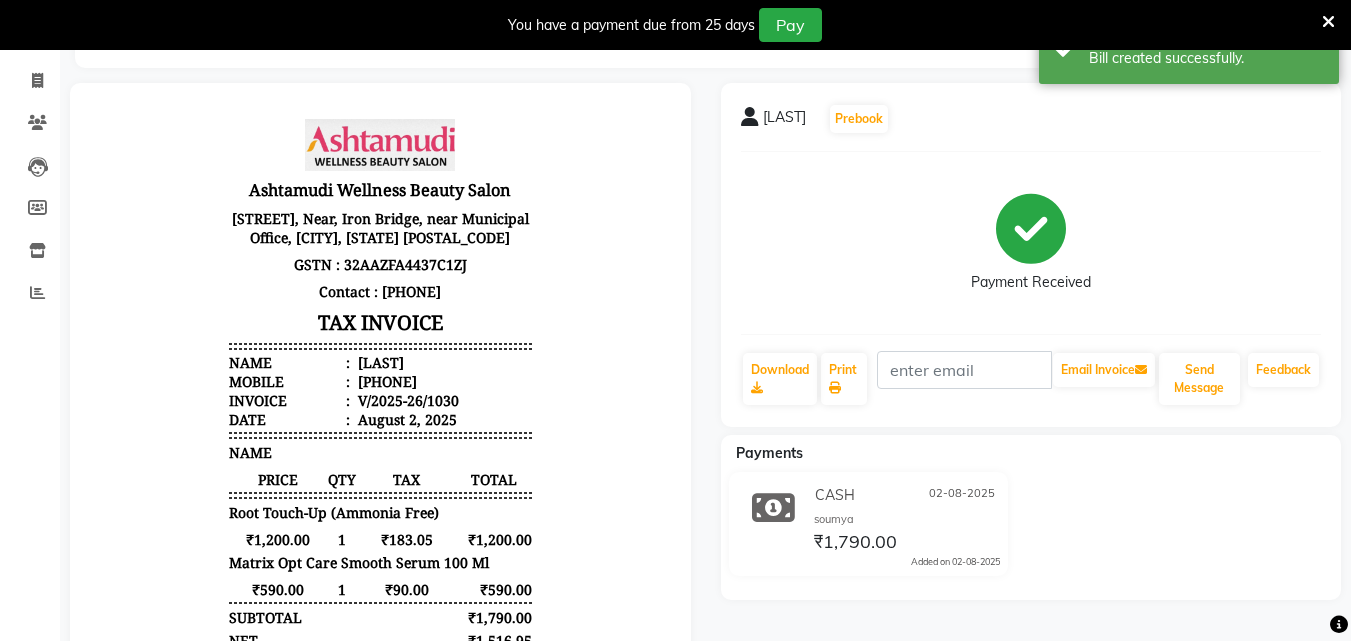 scroll, scrollTop: 80, scrollLeft: 0, axis: vertical 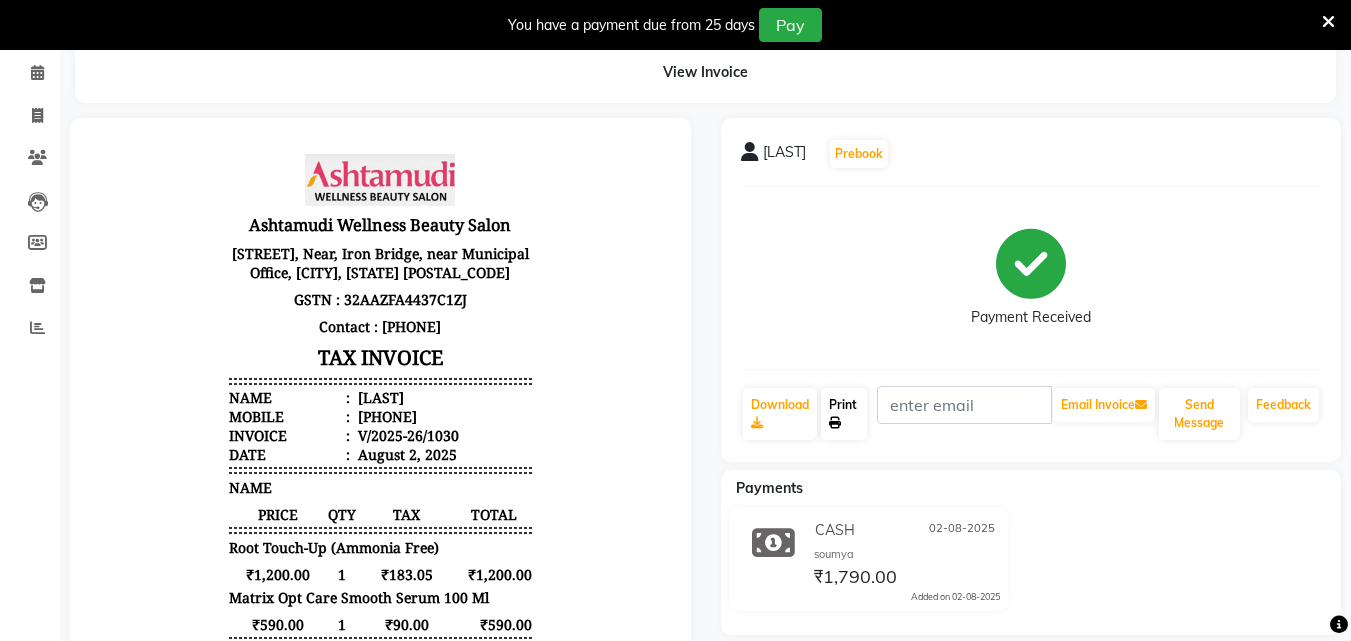 click on "Print" 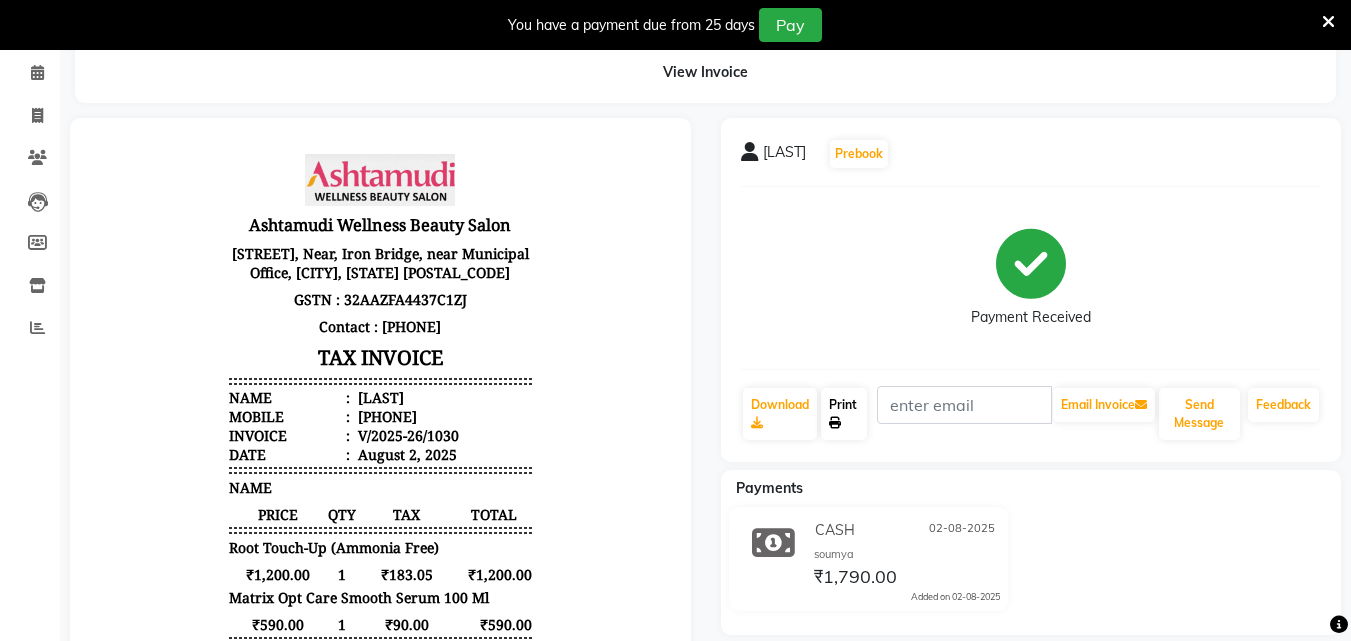 scroll, scrollTop: 0, scrollLeft: 0, axis: both 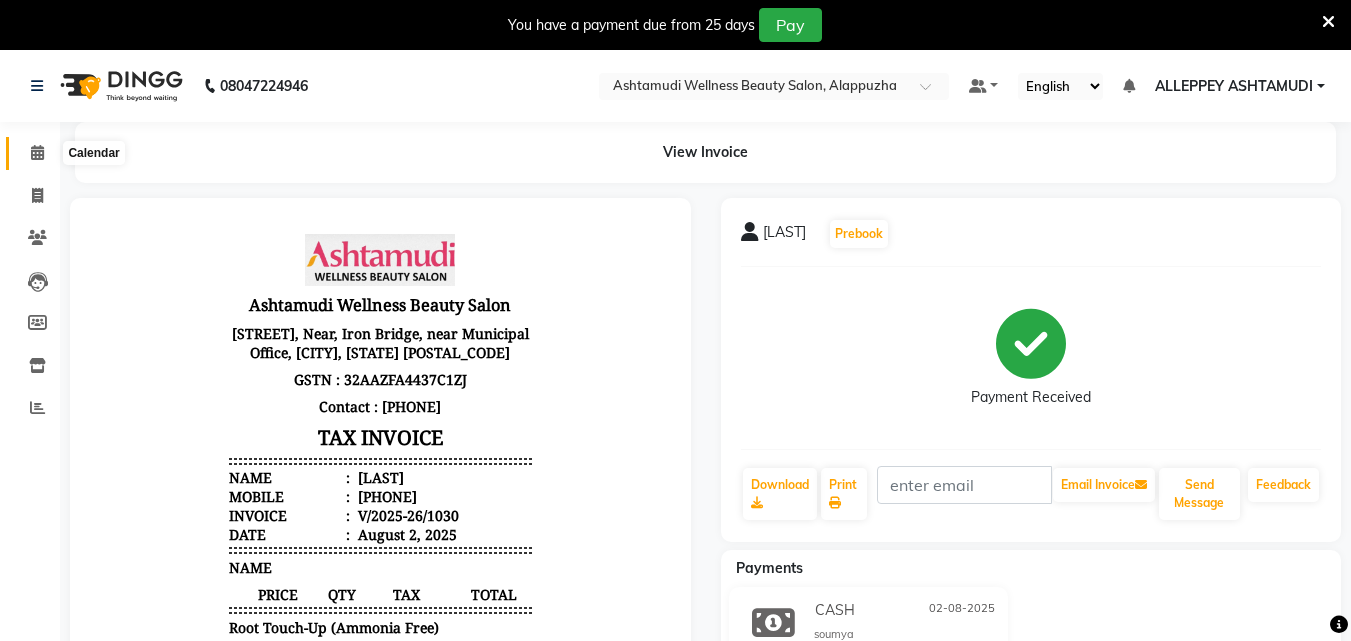 click 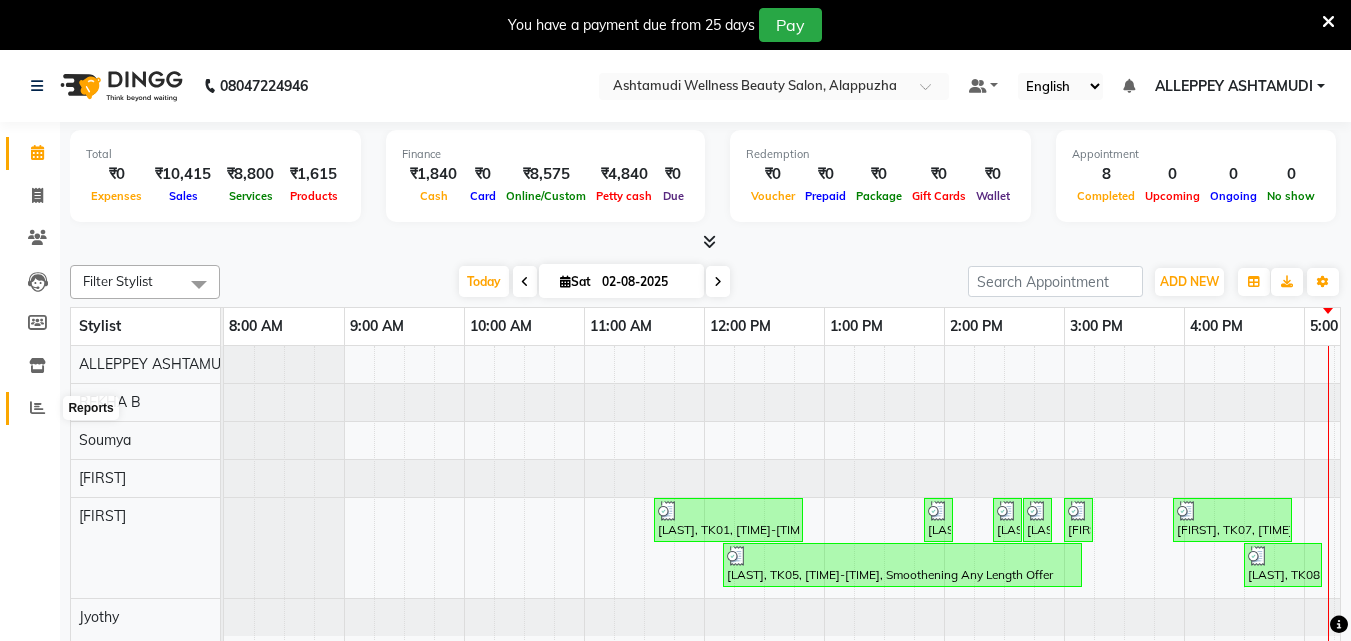 click 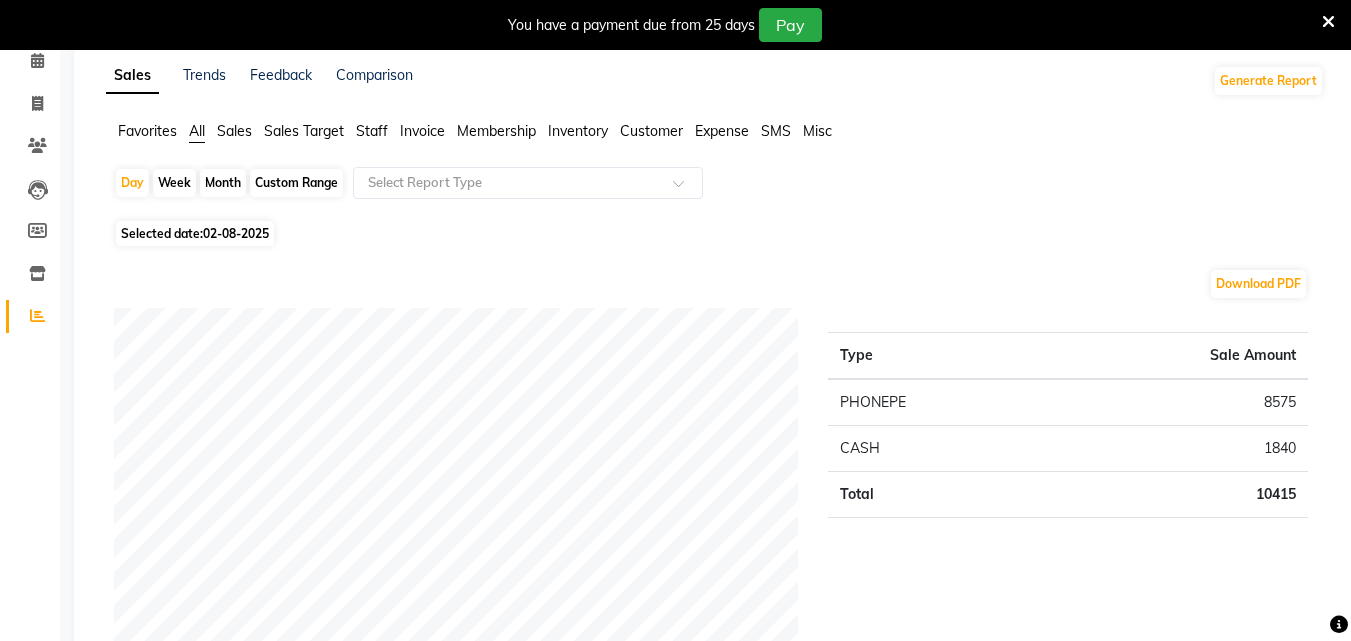 scroll, scrollTop: 0, scrollLeft: 0, axis: both 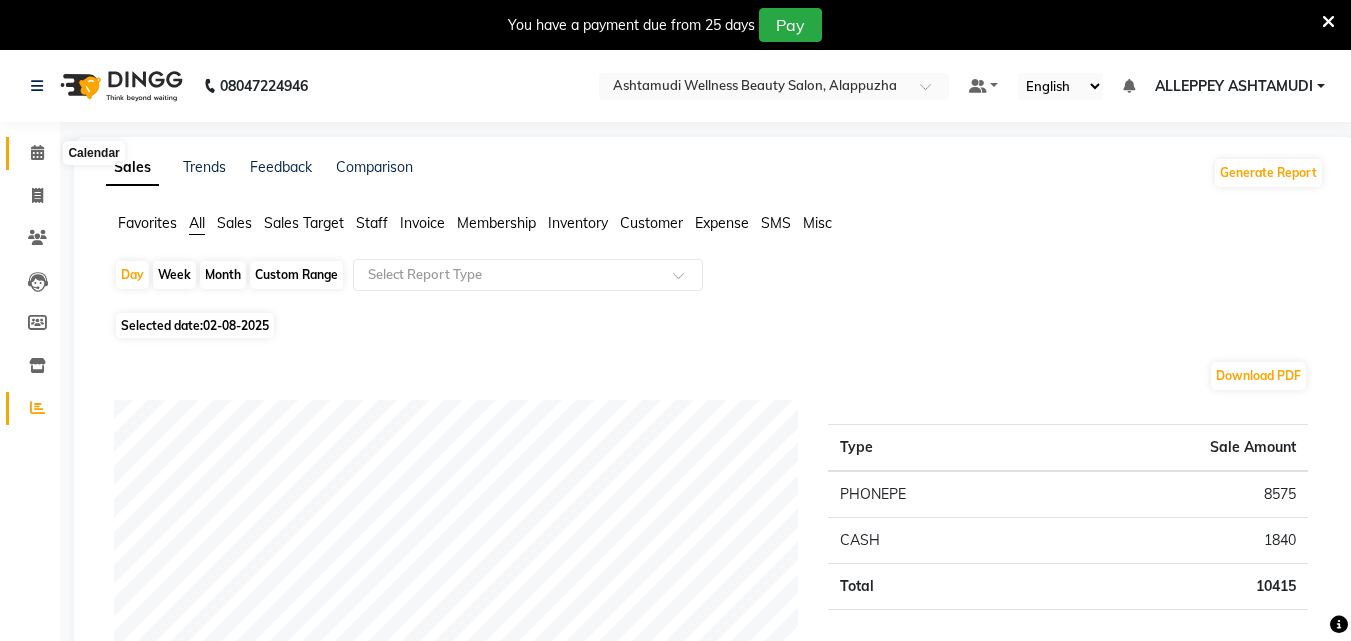click 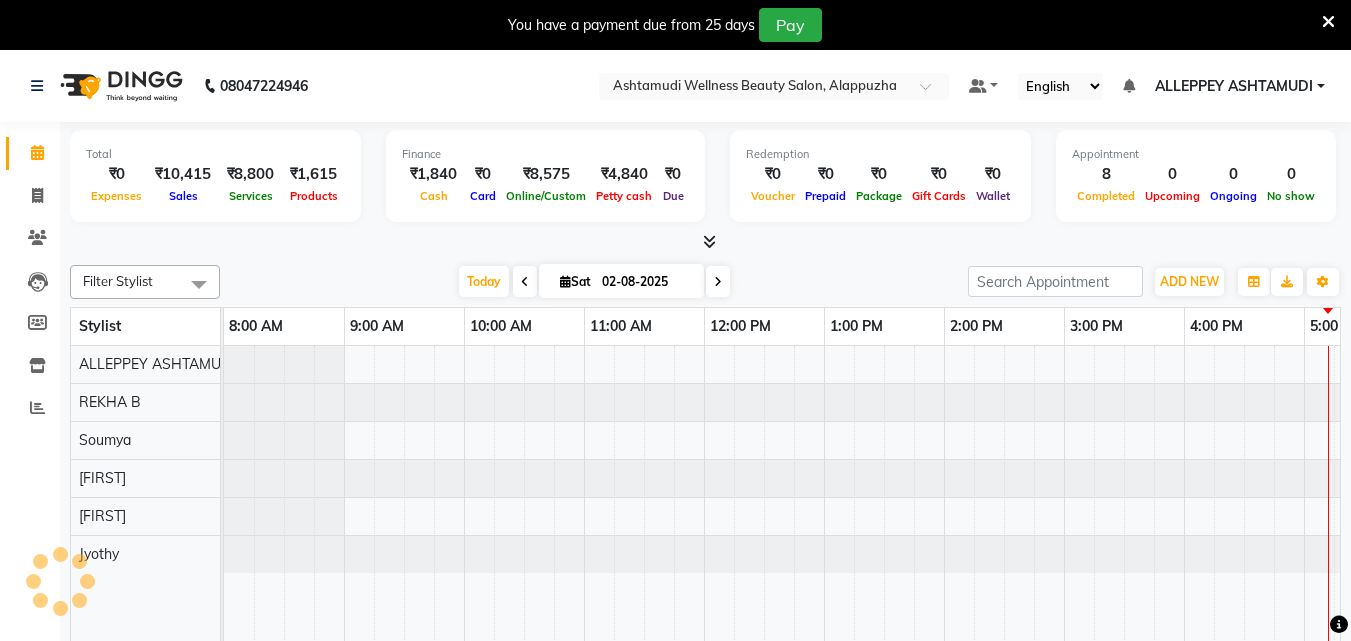scroll, scrollTop: 0, scrollLeft: 0, axis: both 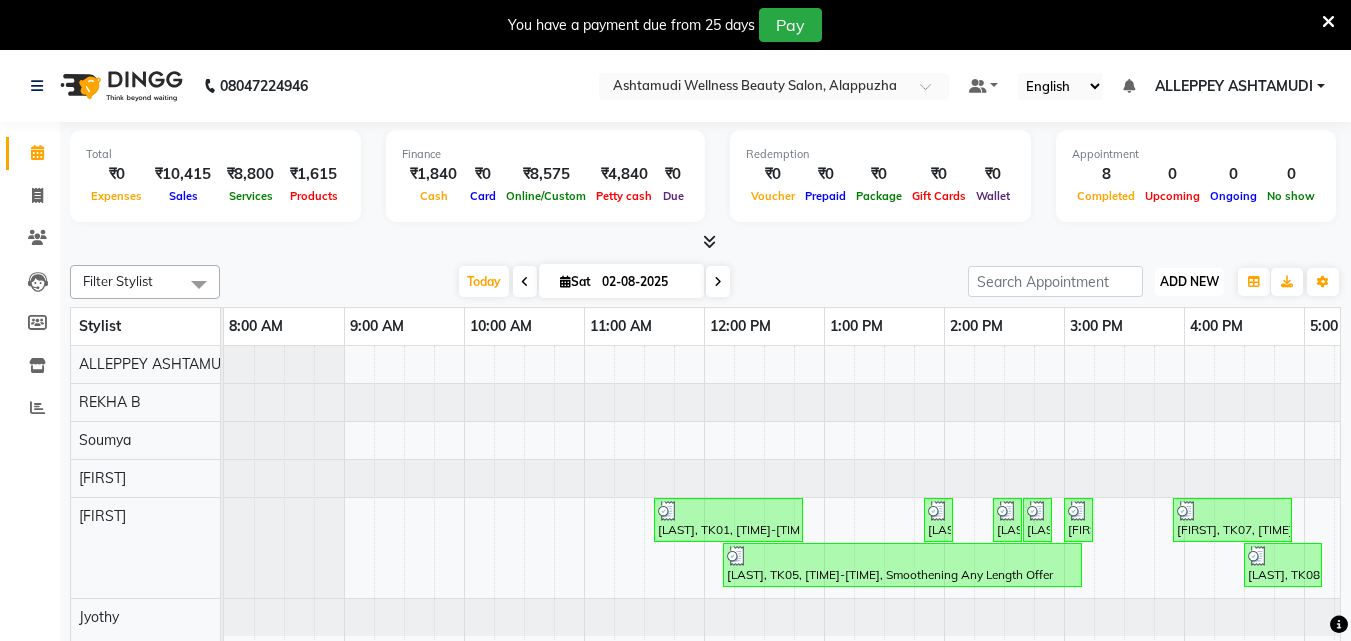 click on "ADD NEW Toggle Dropdown" at bounding box center [1189, 282] 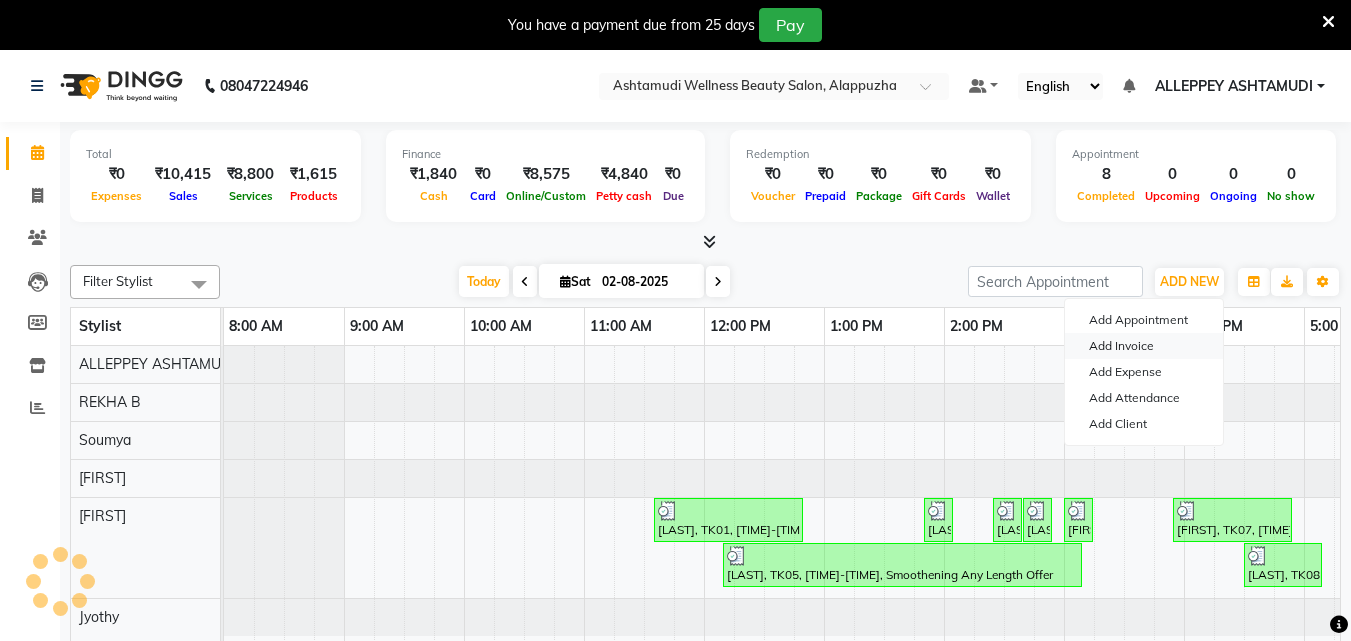 click on "Add Invoice" at bounding box center [1144, 346] 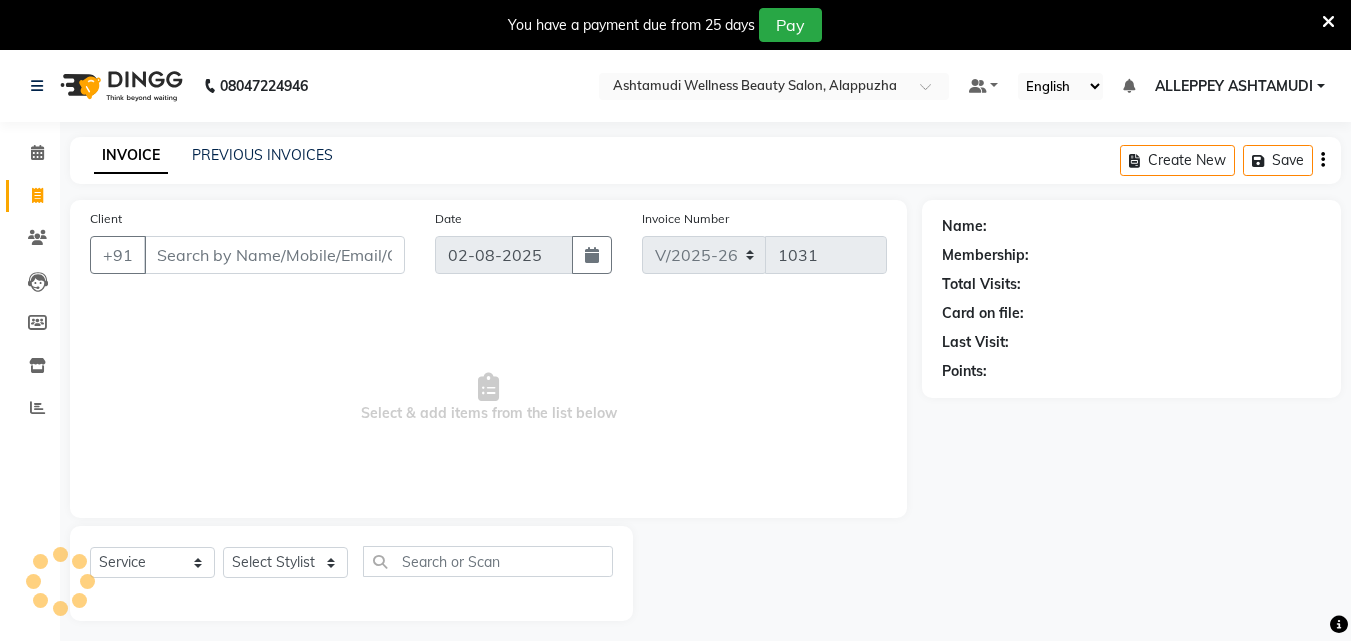 click on "Client" at bounding box center [274, 255] 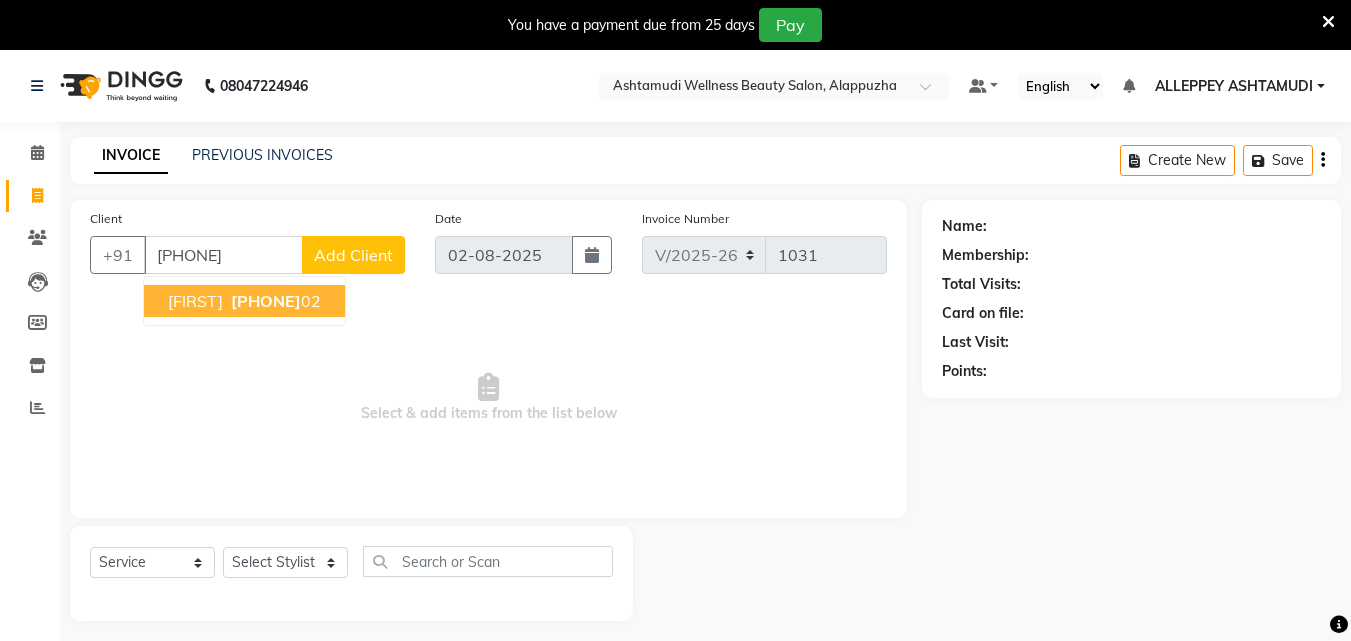 click on "[PHONE]" at bounding box center [266, 301] 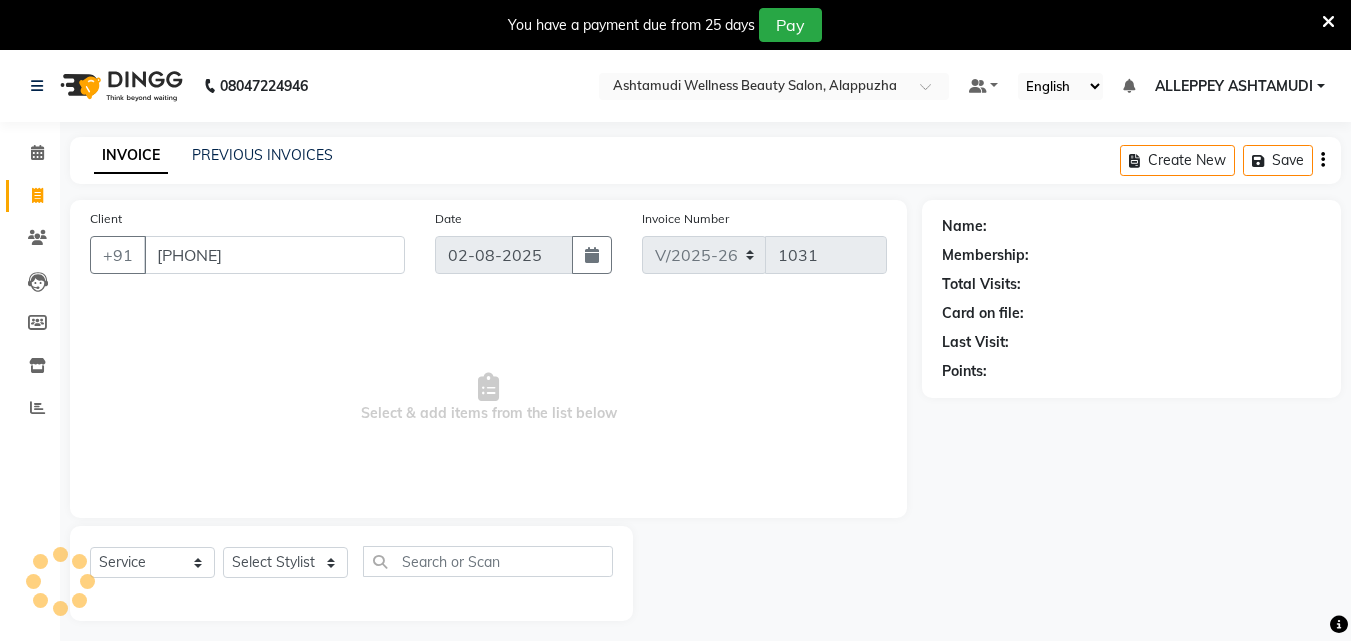 type on "[PHONE]" 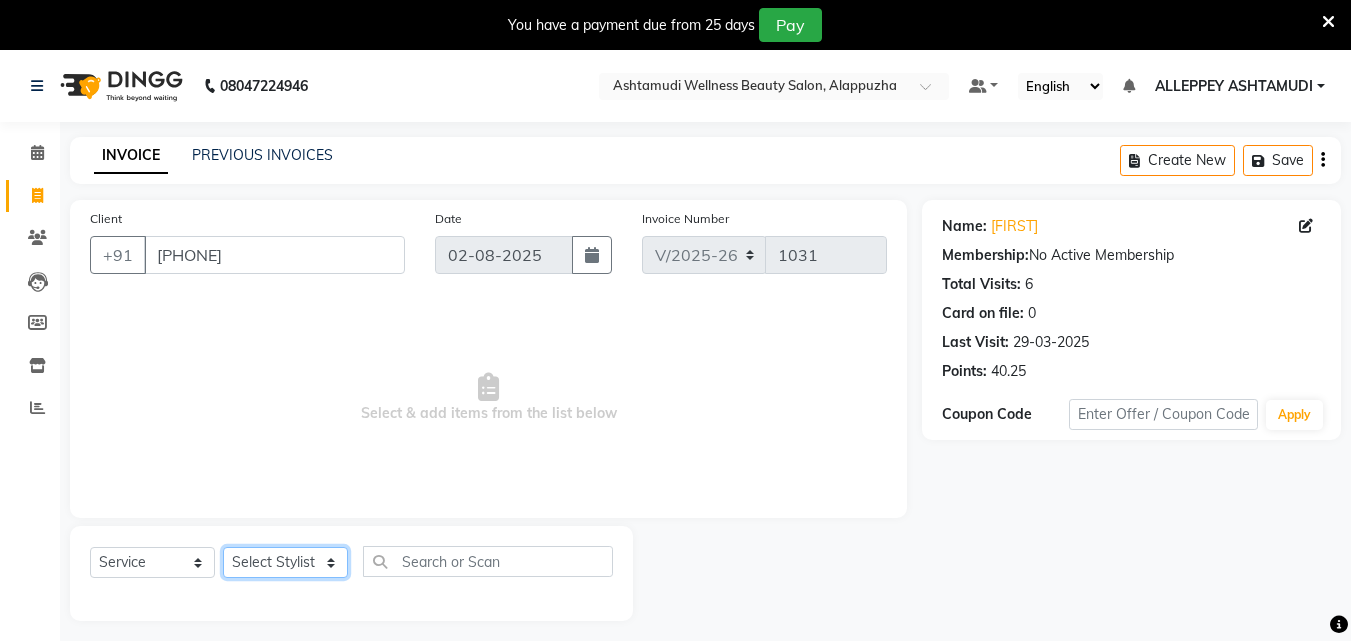 drag, startPoint x: 234, startPoint y: 559, endPoint x: 240, endPoint y: 541, distance: 18.973665 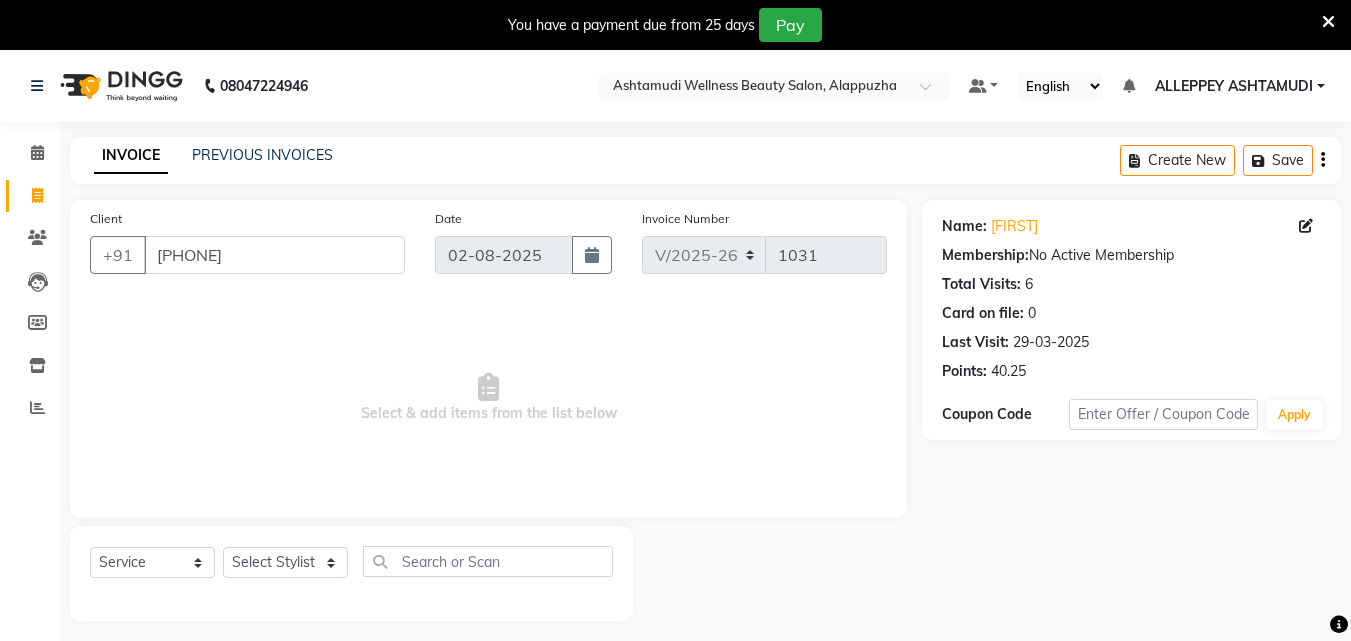 click on "Select  Service  Product  Membership  Package Voucher Prepaid Gift Card  Select Stylist" 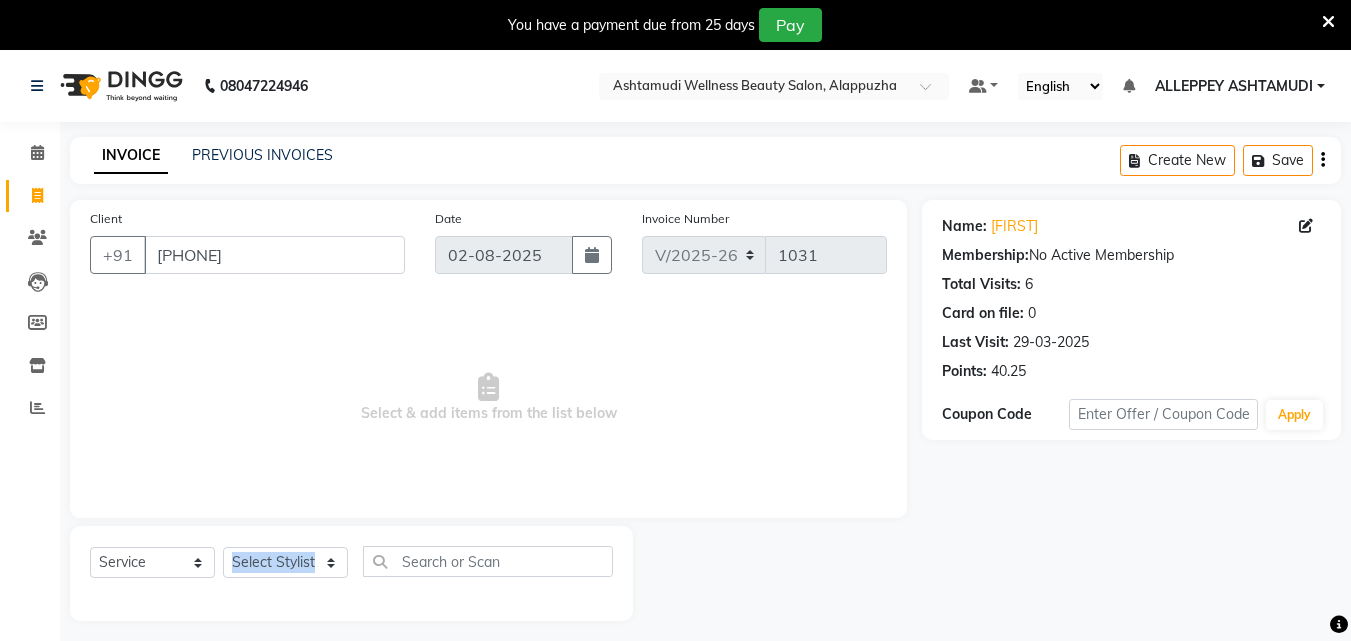 drag, startPoint x: 259, startPoint y: 543, endPoint x: 256, endPoint y: 556, distance: 13.341664 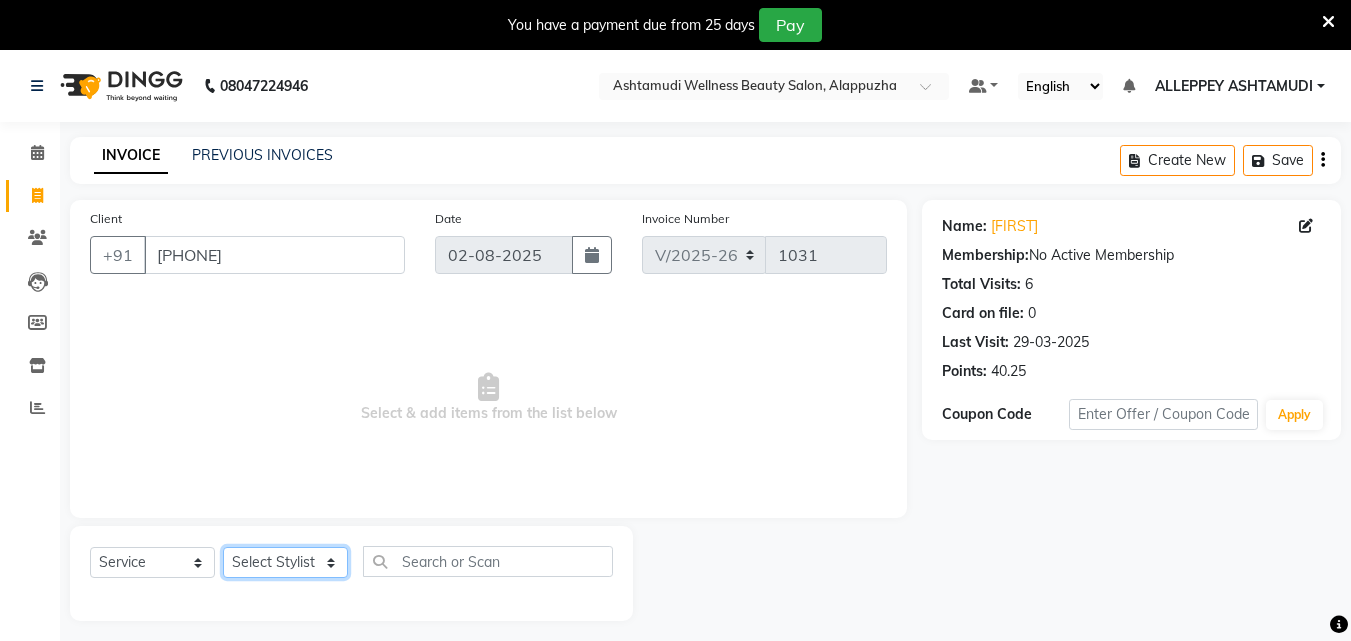 click on "Select Stylist" 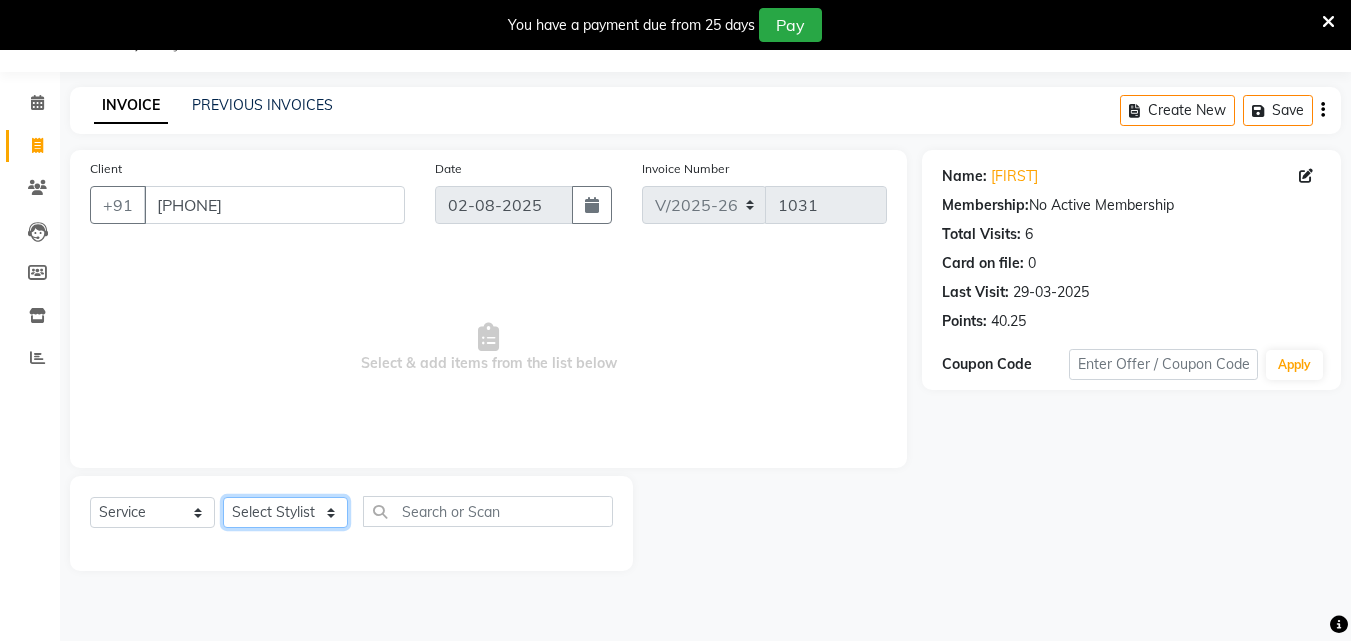 click on "Select Stylist" 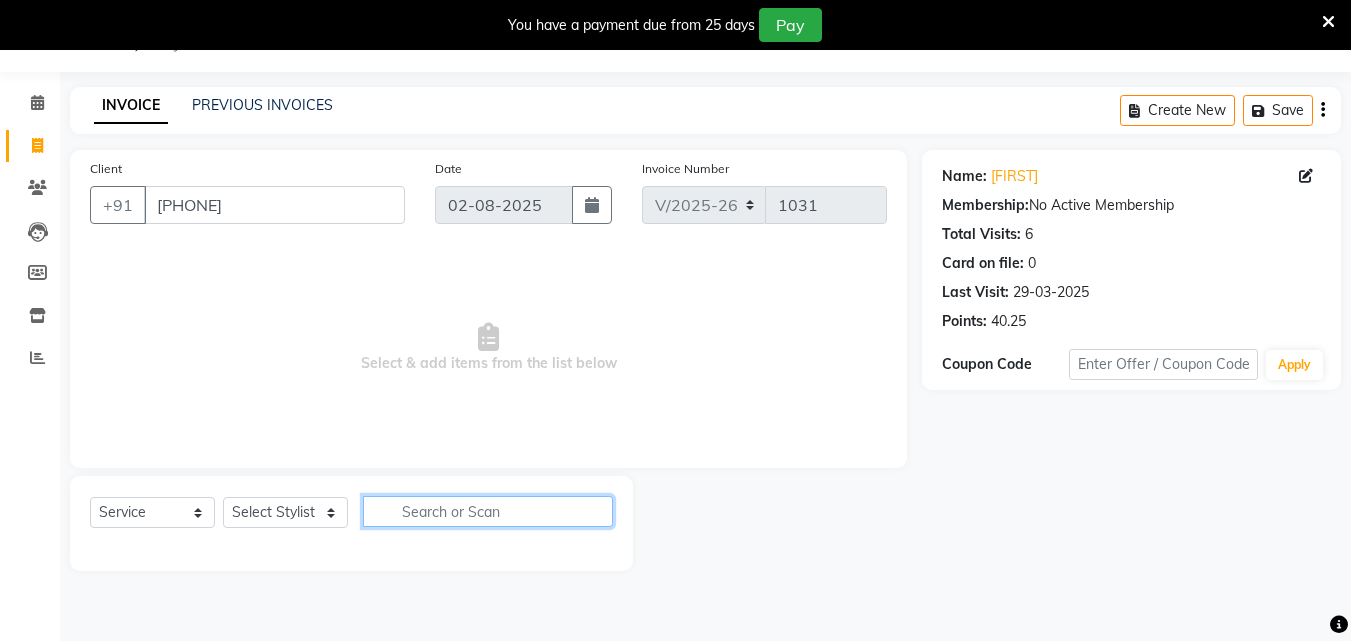 click 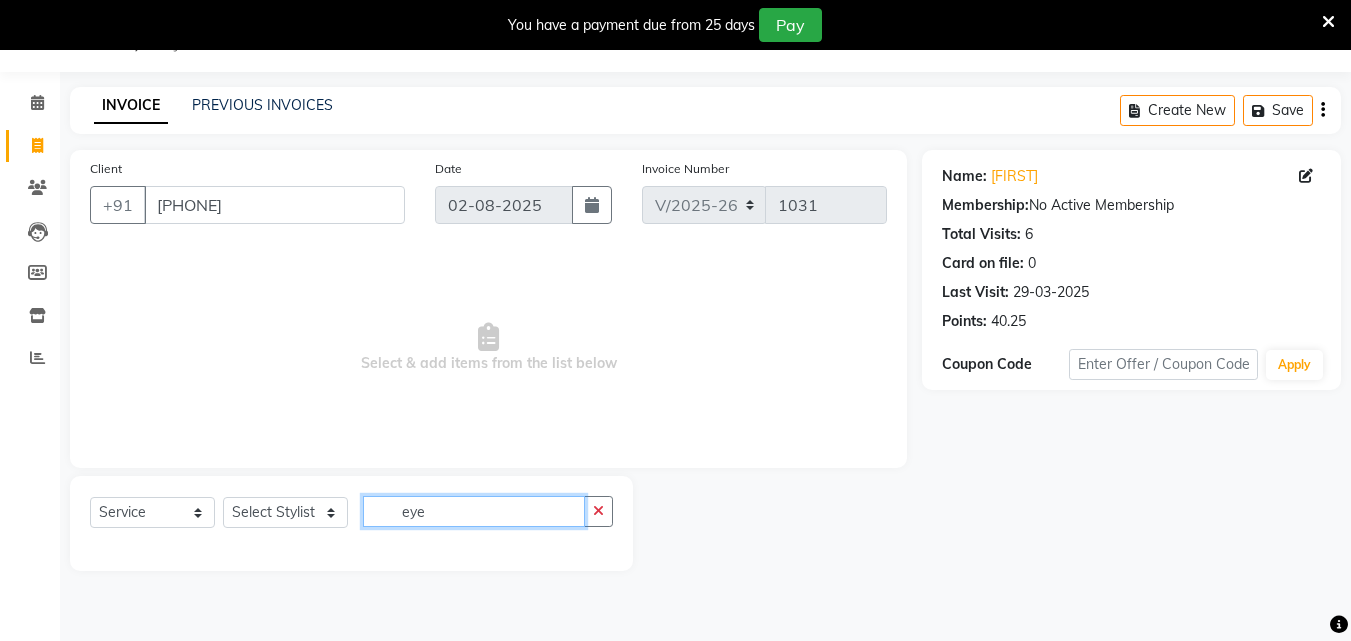 type on "eye" 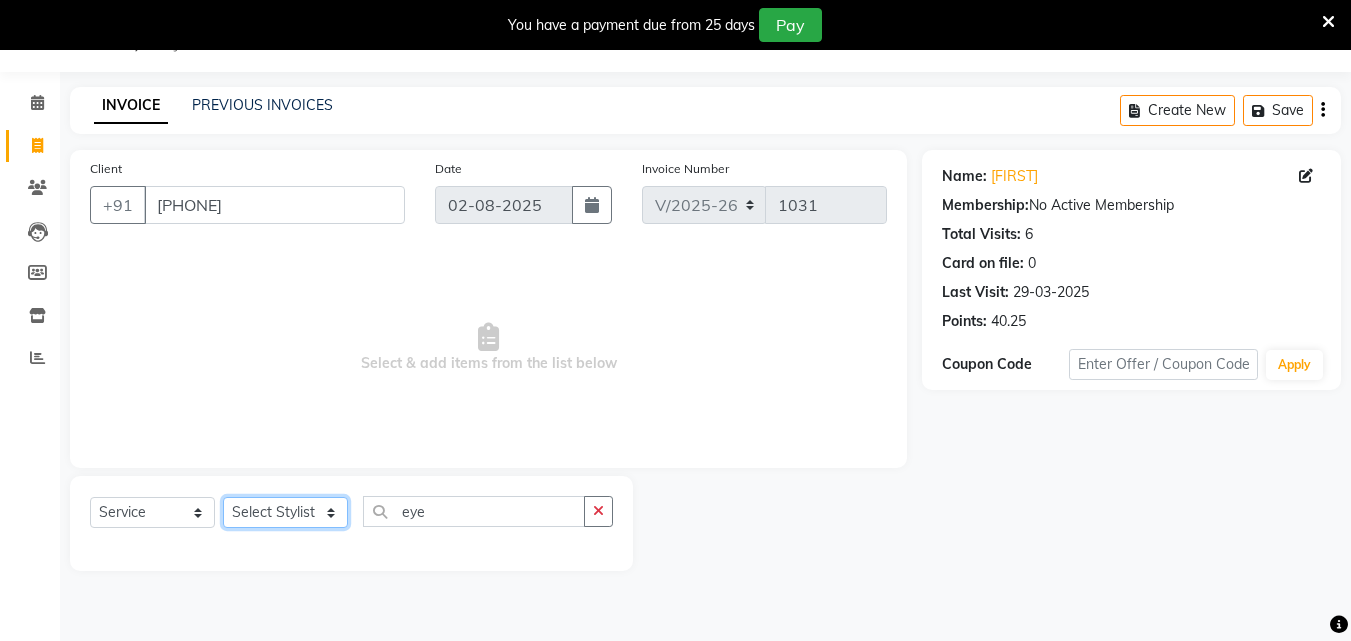 click on "Select Stylist" 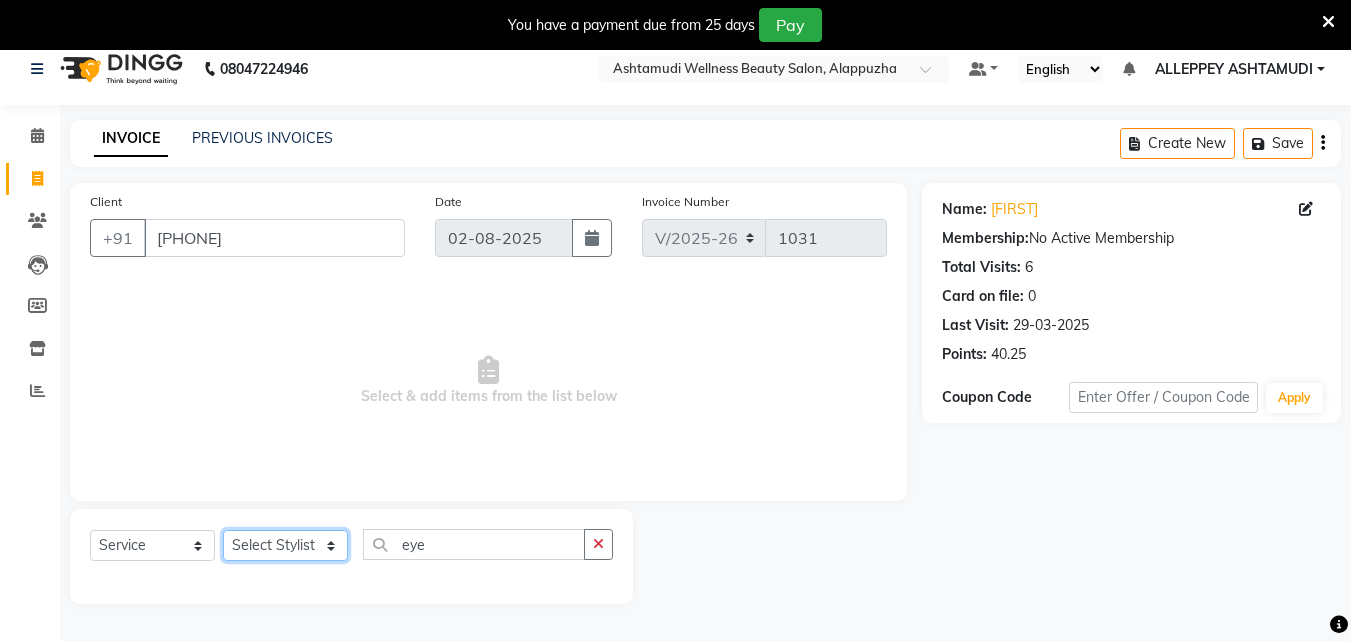 scroll, scrollTop: 0, scrollLeft: 0, axis: both 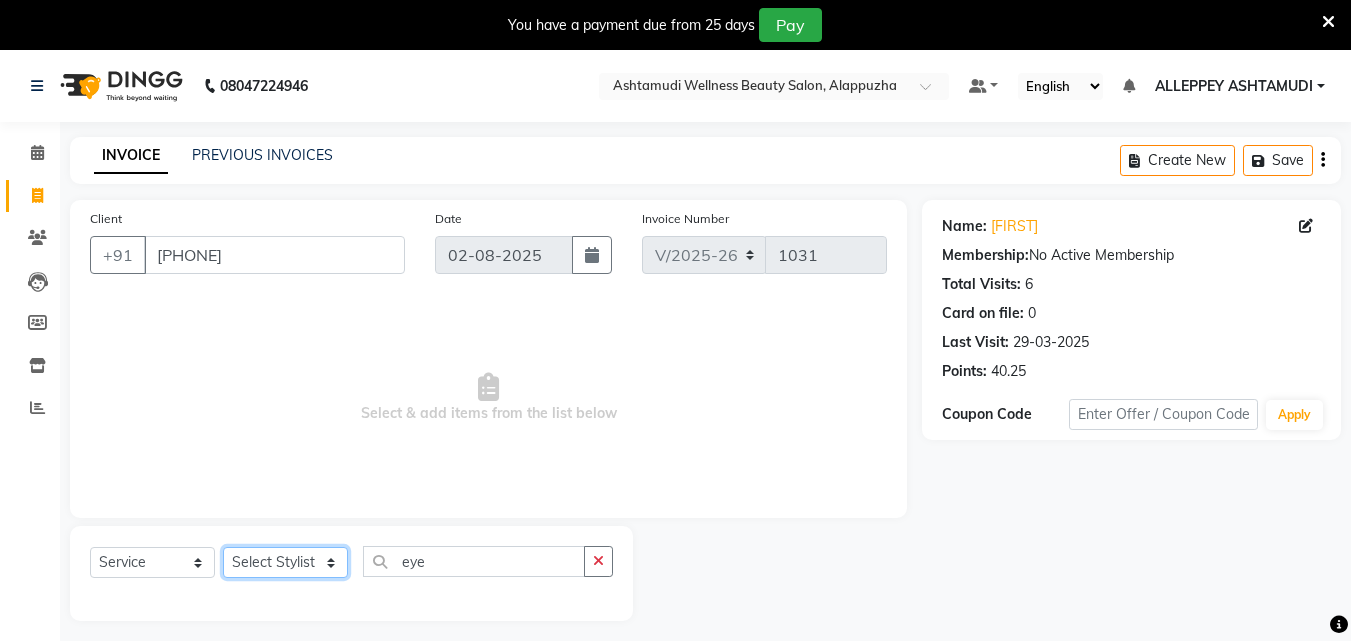 click on "Select Stylist" 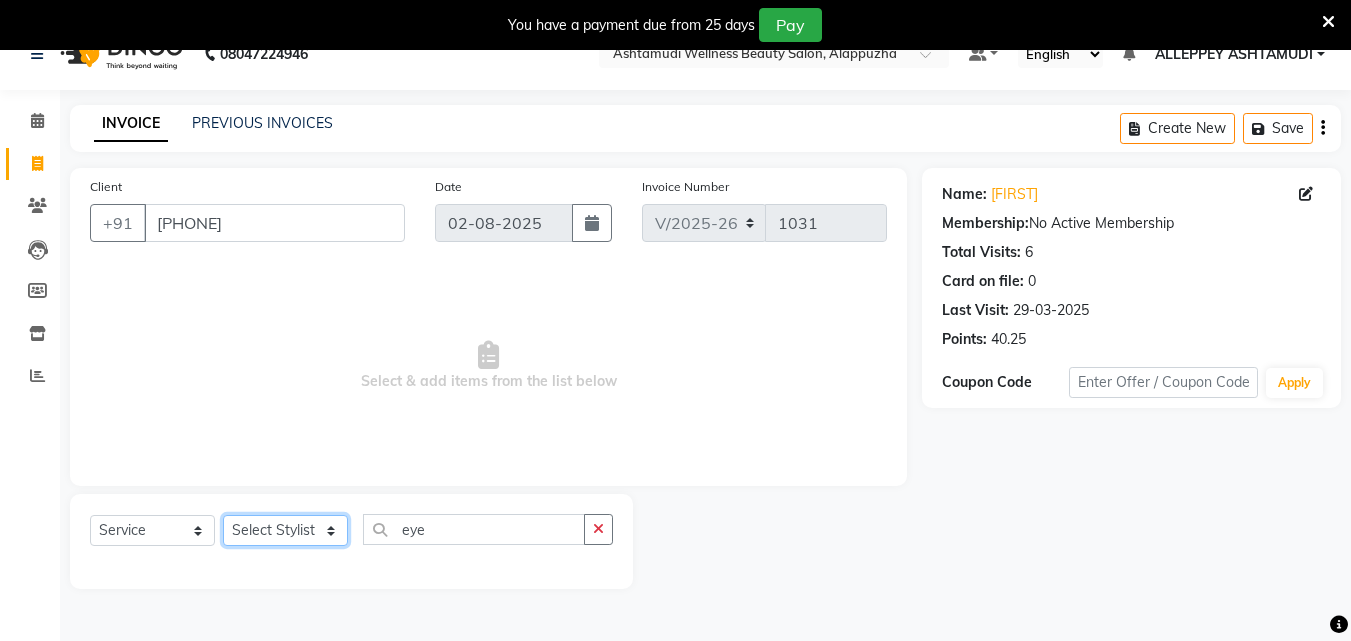 scroll, scrollTop: 50, scrollLeft: 0, axis: vertical 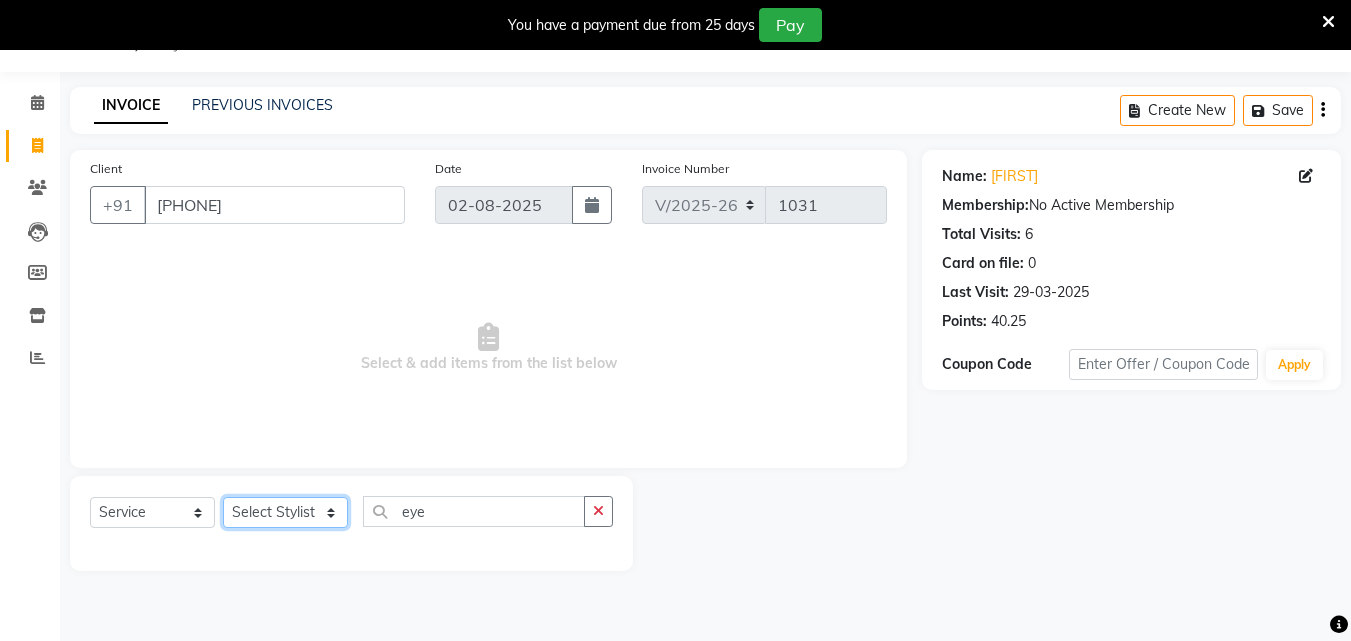 click on "Select Stylist" 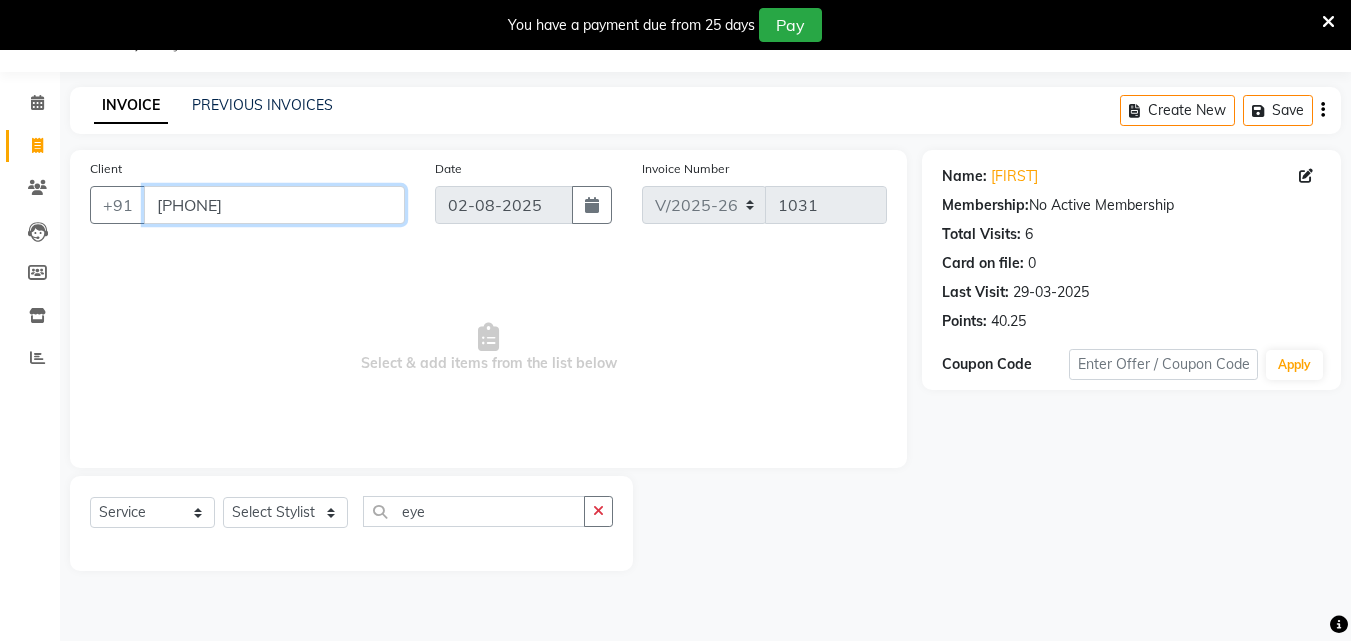 drag, startPoint x: 151, startPoint y: 206, endPoint x: 283, endPoint y: 206, distance: 132 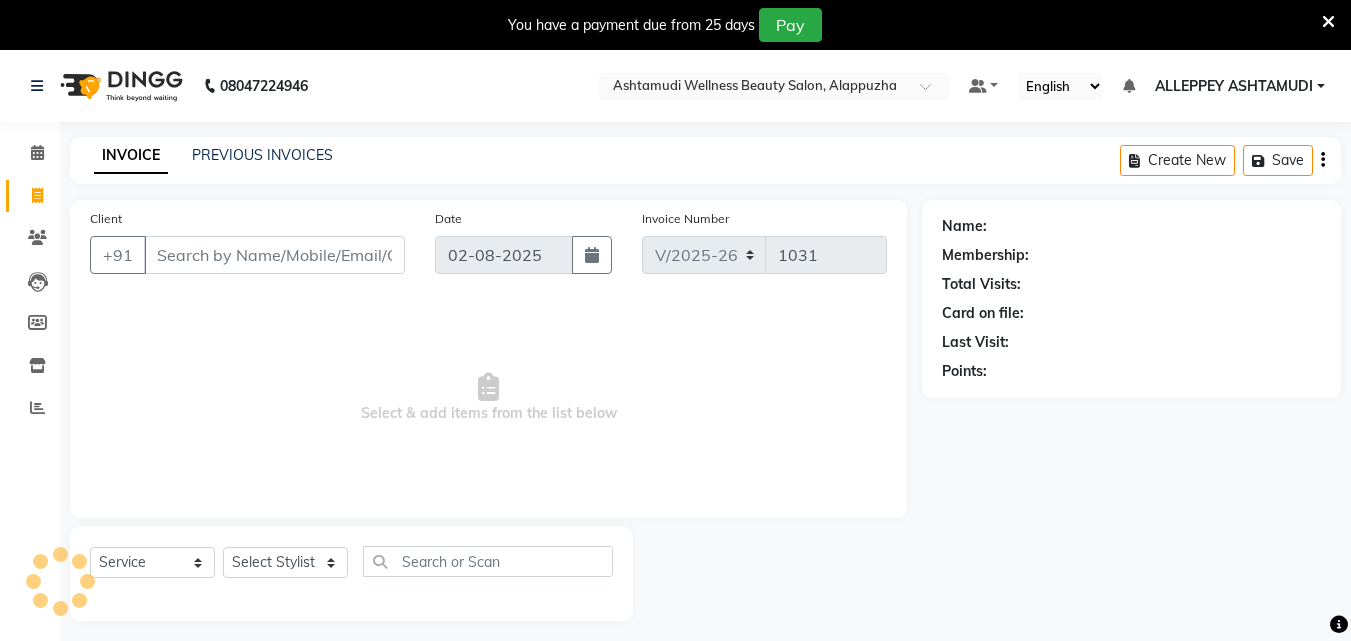 select on "4626" 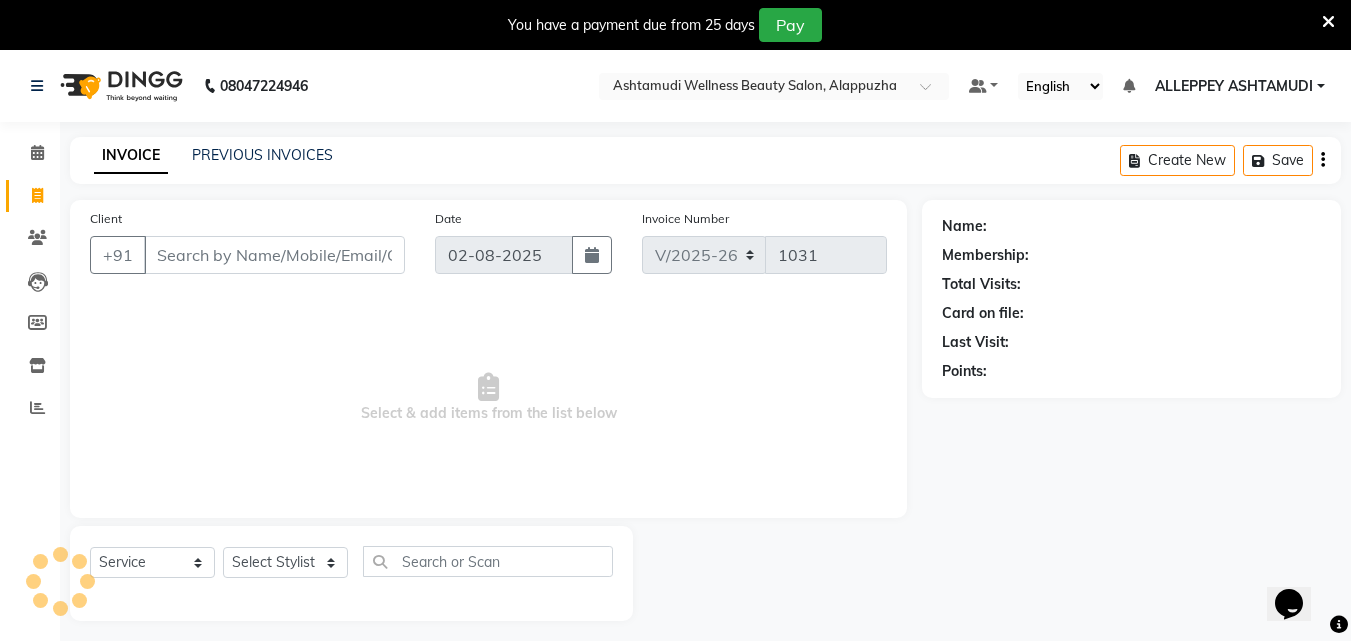 scroll, scrollTop: 0, scrollLeft: 0, axis: both 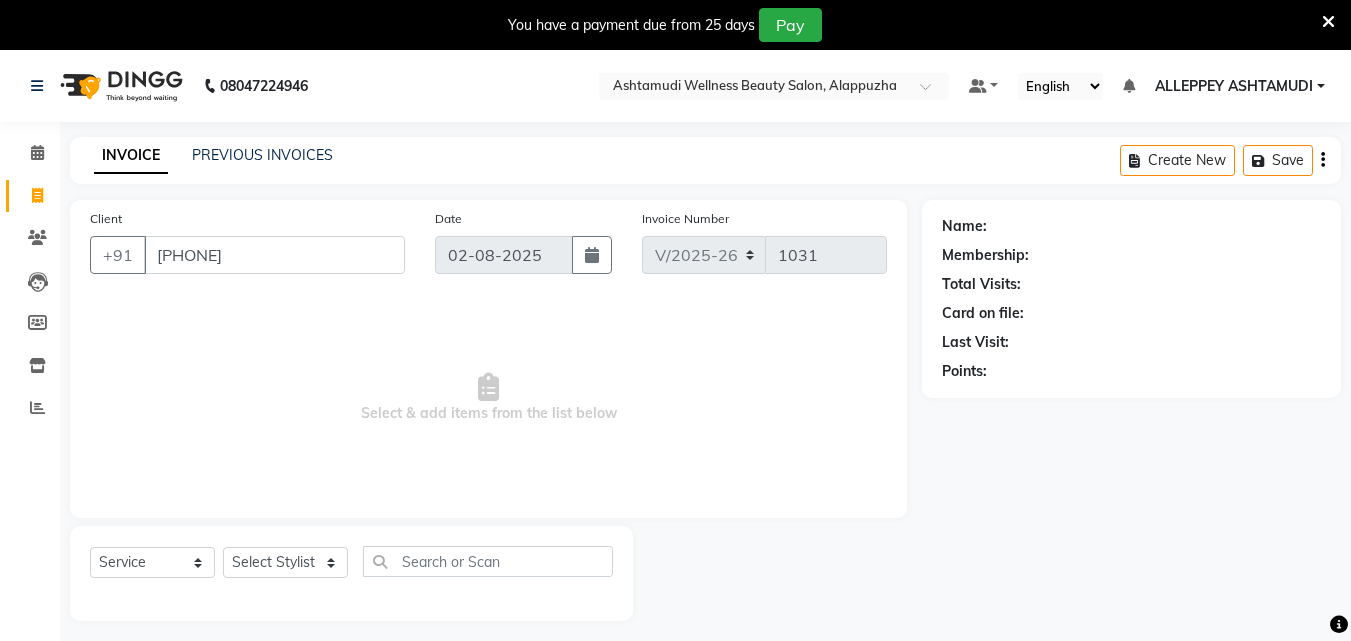 type on "[PHONE]" 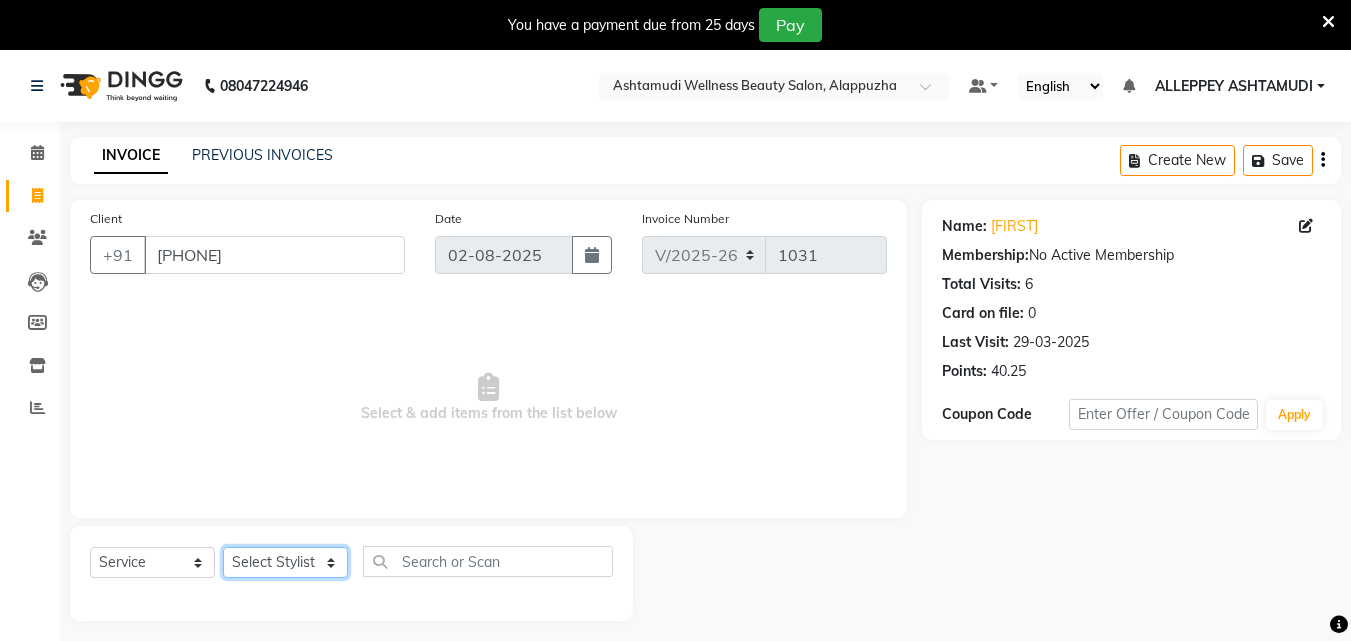 click on "Select Stylist ALLEPPEY ASHTAMUDI Jyothy REKHA B ROSELIN Soumya Sreedevi" 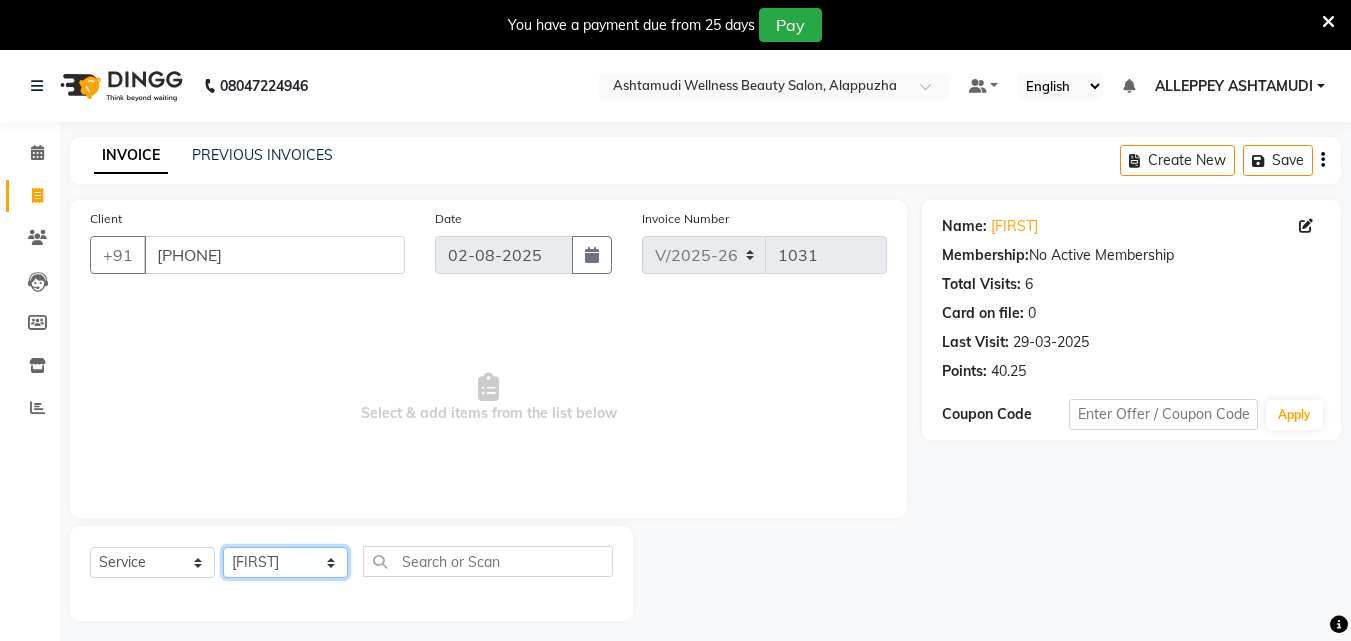 click on "Select Stylist ALLEPPEY ASHTAMUDI Jyothy REKHA B ROSELIN Soumya Sreedevi" 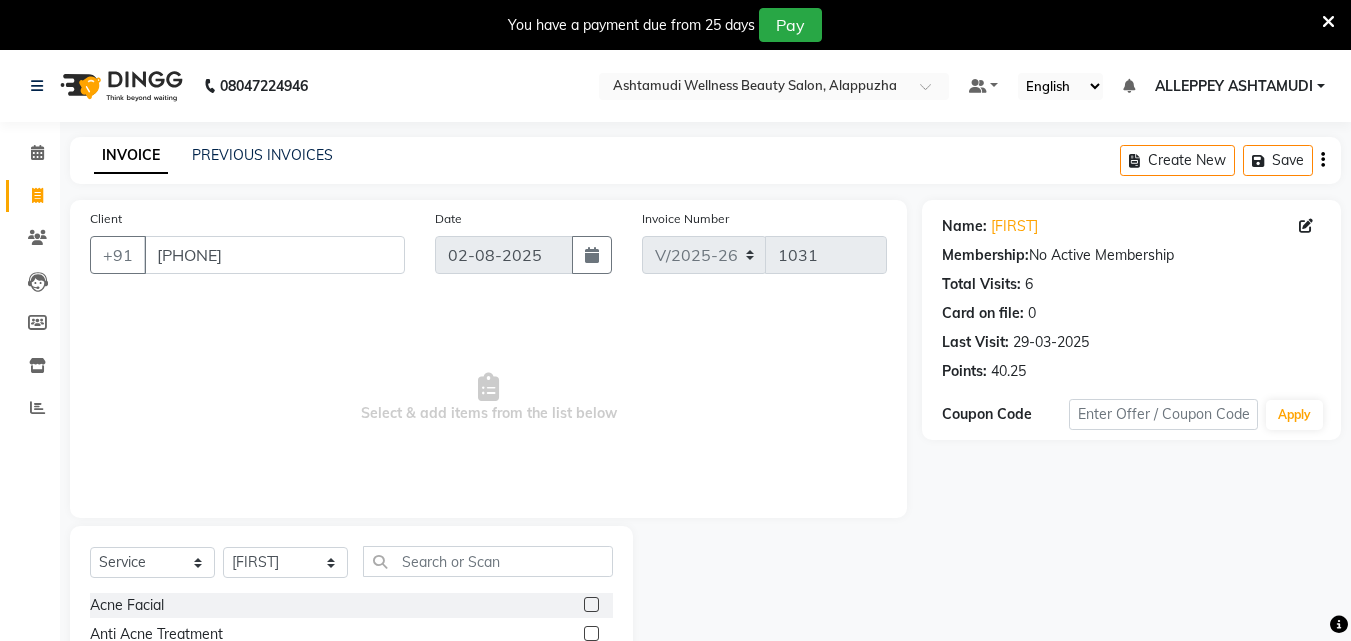 click on "Select  Service  Product  Membership  Package Voucher Prepaid Gift Card  Select Stylist ALLEPPEY ASHTAMUDI Jyothy REKHA B ROSELIN Soumya Sreedevi" 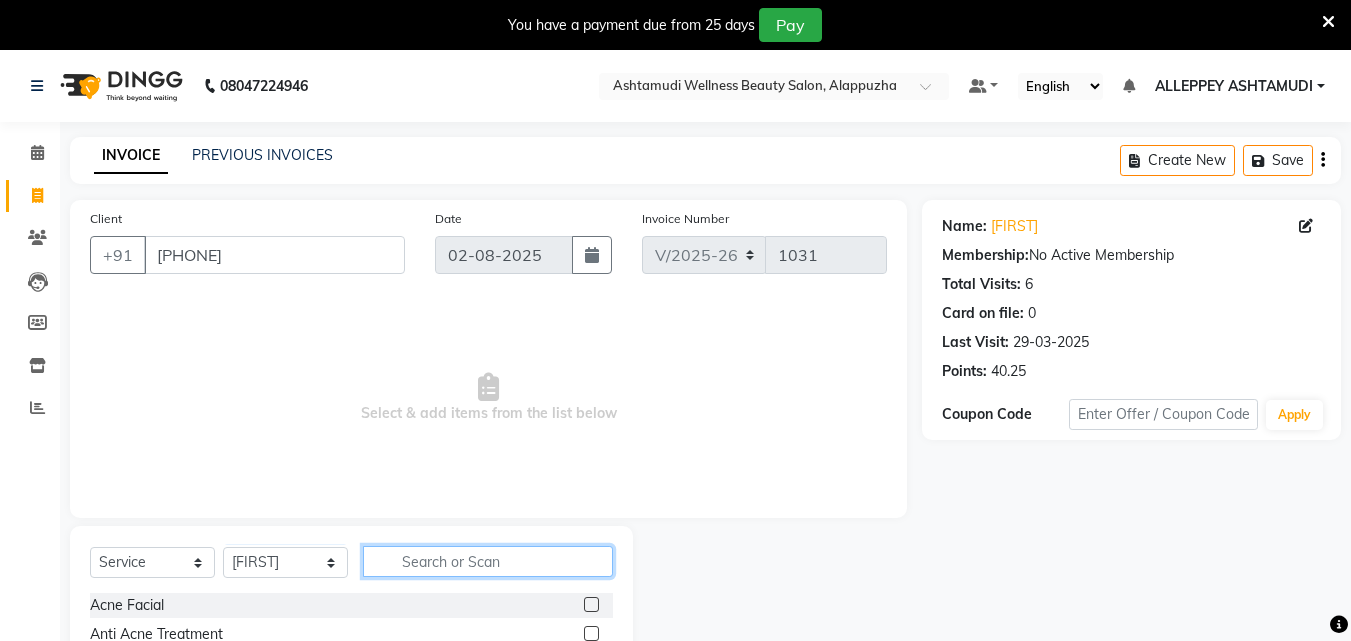 click 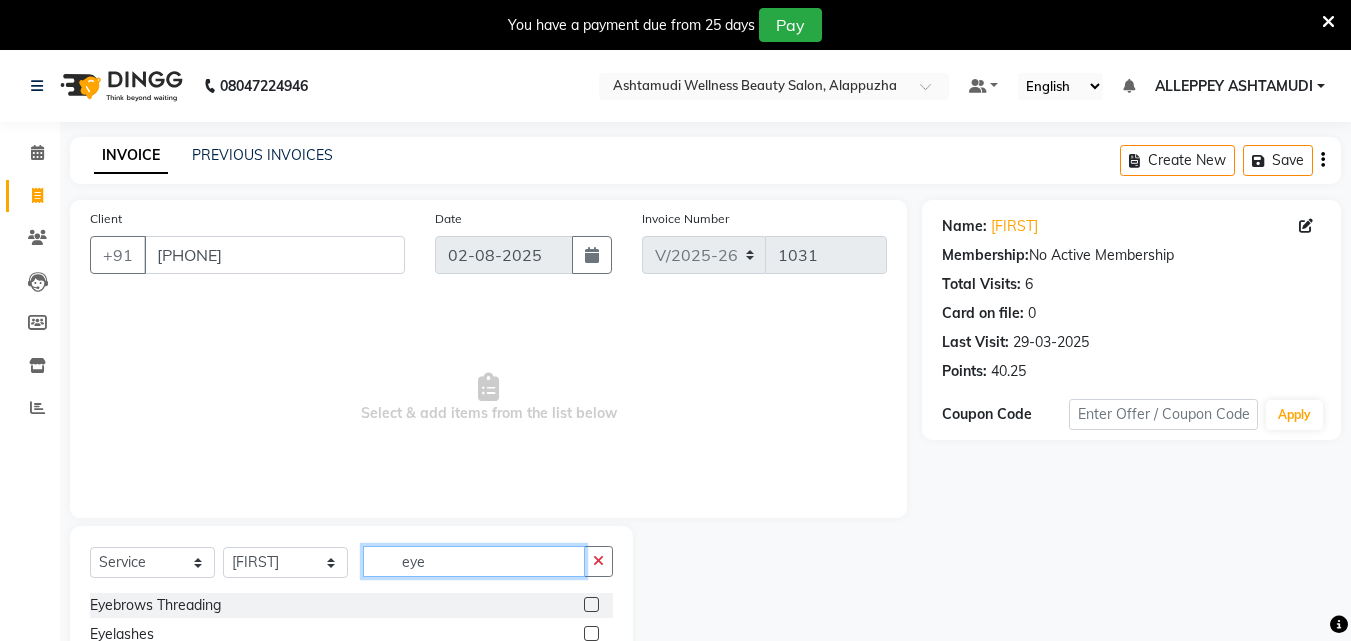 type on "eye" 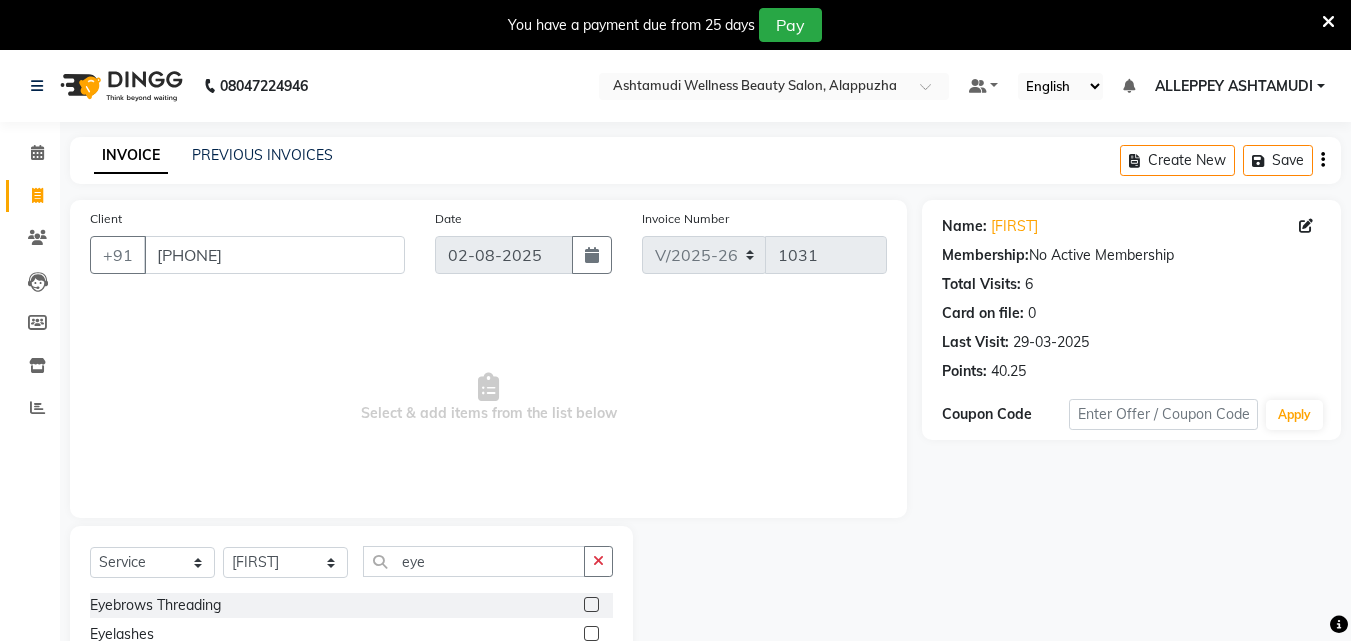 click 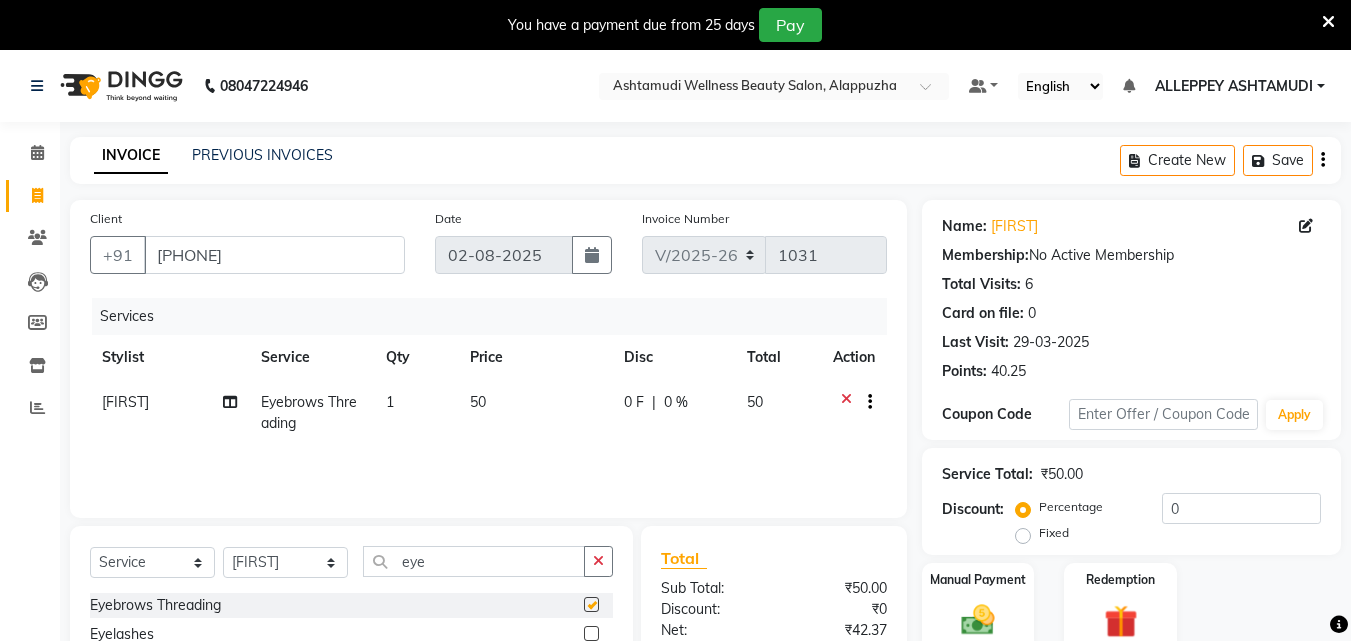 click on "Select  Service  Product  Membership  Package Voucher Prepaid Gift Card  Select Stylist ALLEPPEY ASHTAMUDI Jyothy REKHA B ROSELIN Soumya Sreedevi eye Eyebrows Threading  Eyelashes" 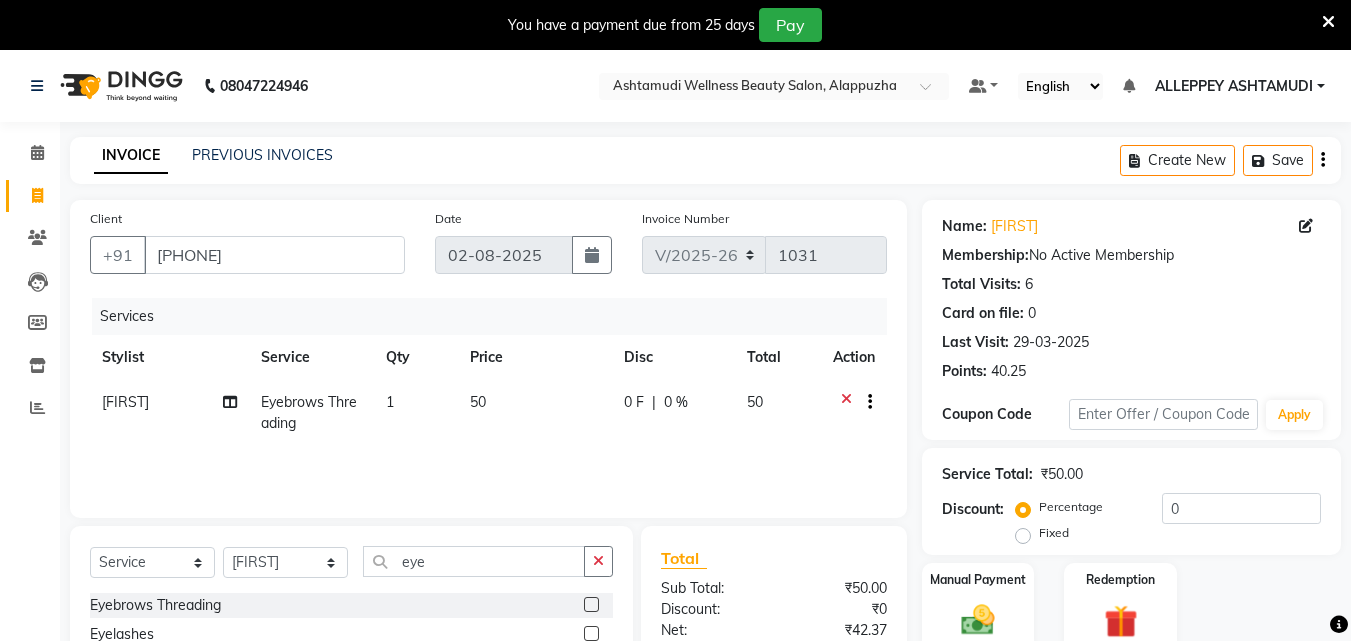 checkbox on "false" 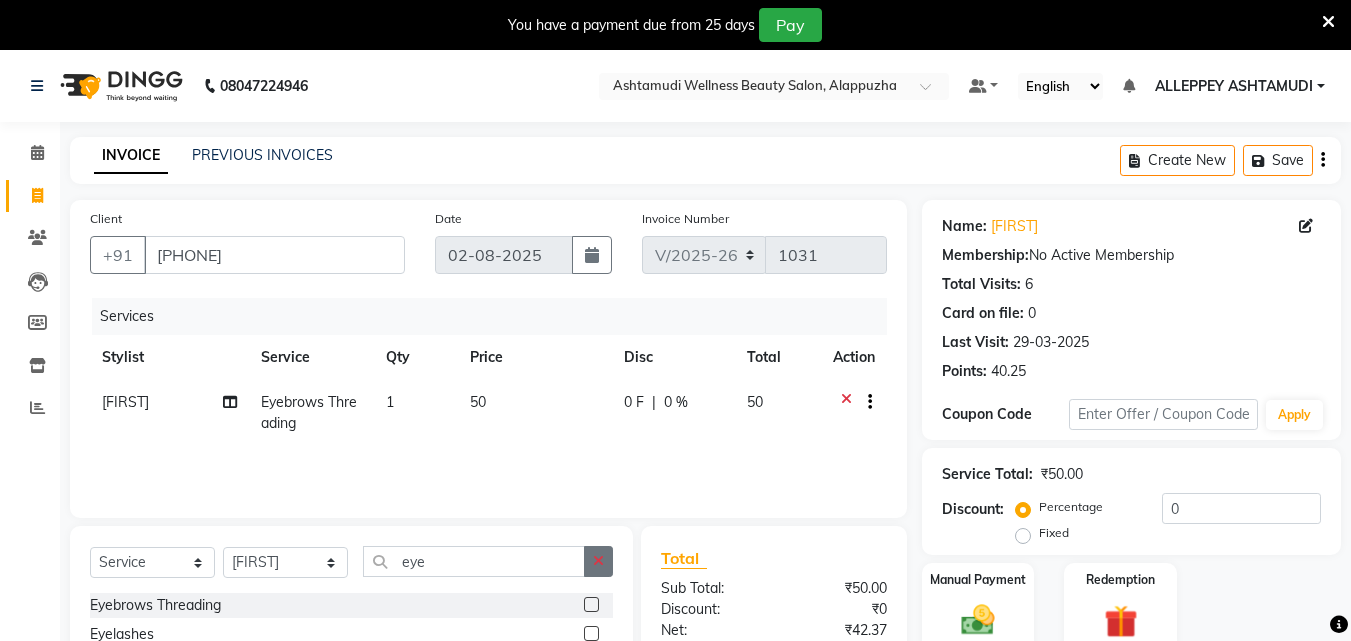 click 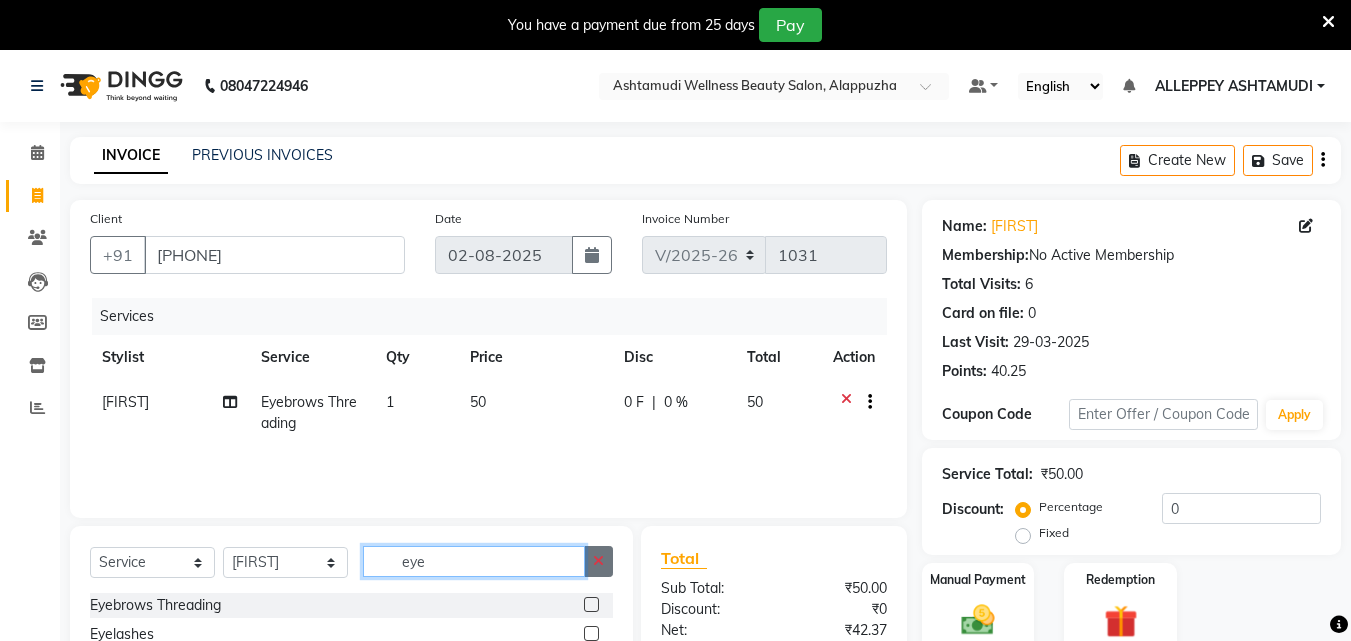 type 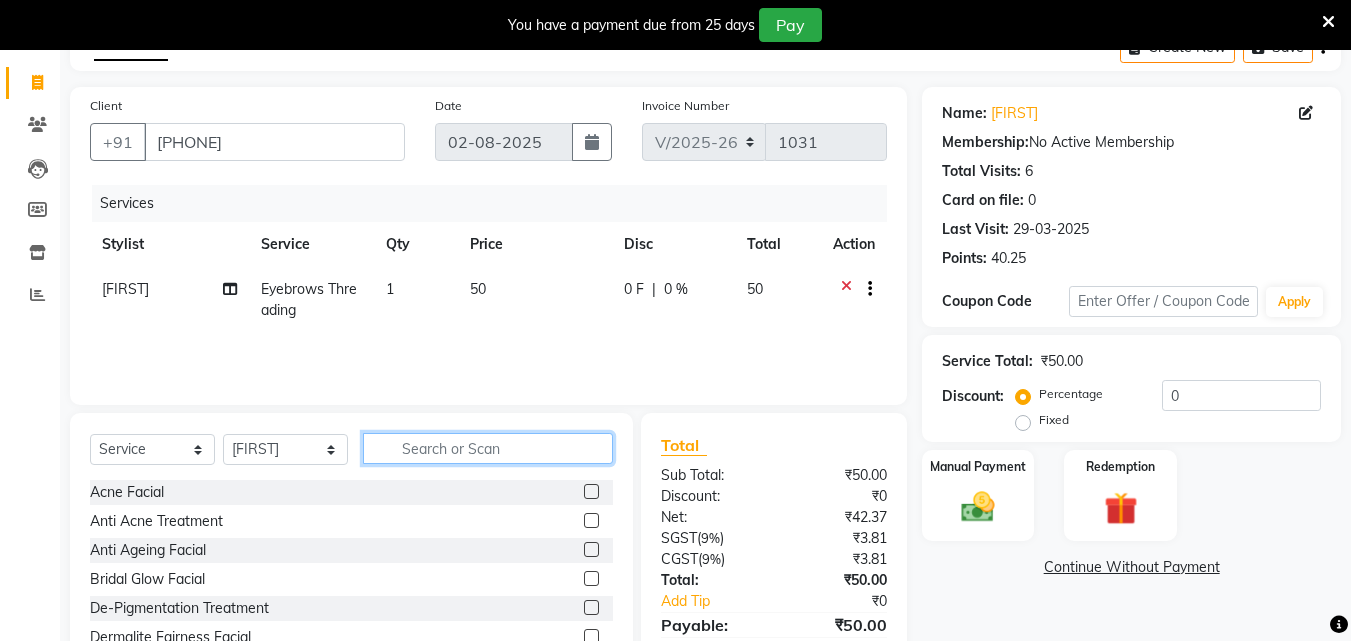 scroll, scrollTop: 210, scrollLeft: 0, axis: vertical 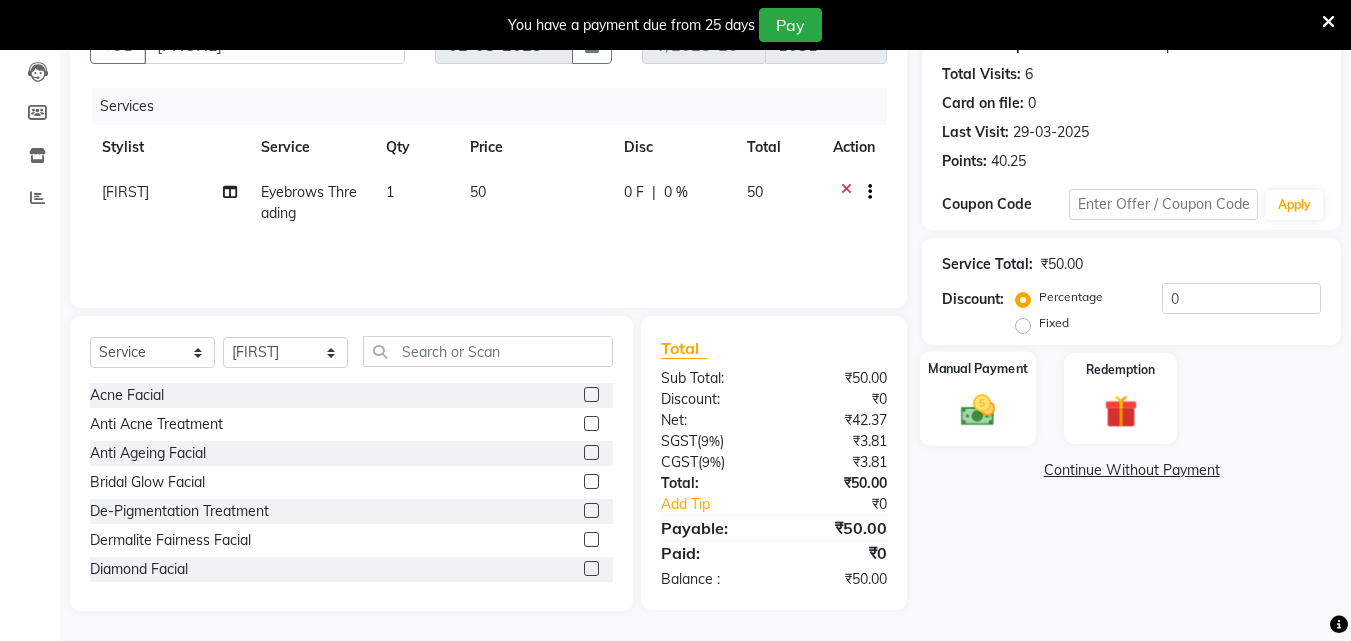 click 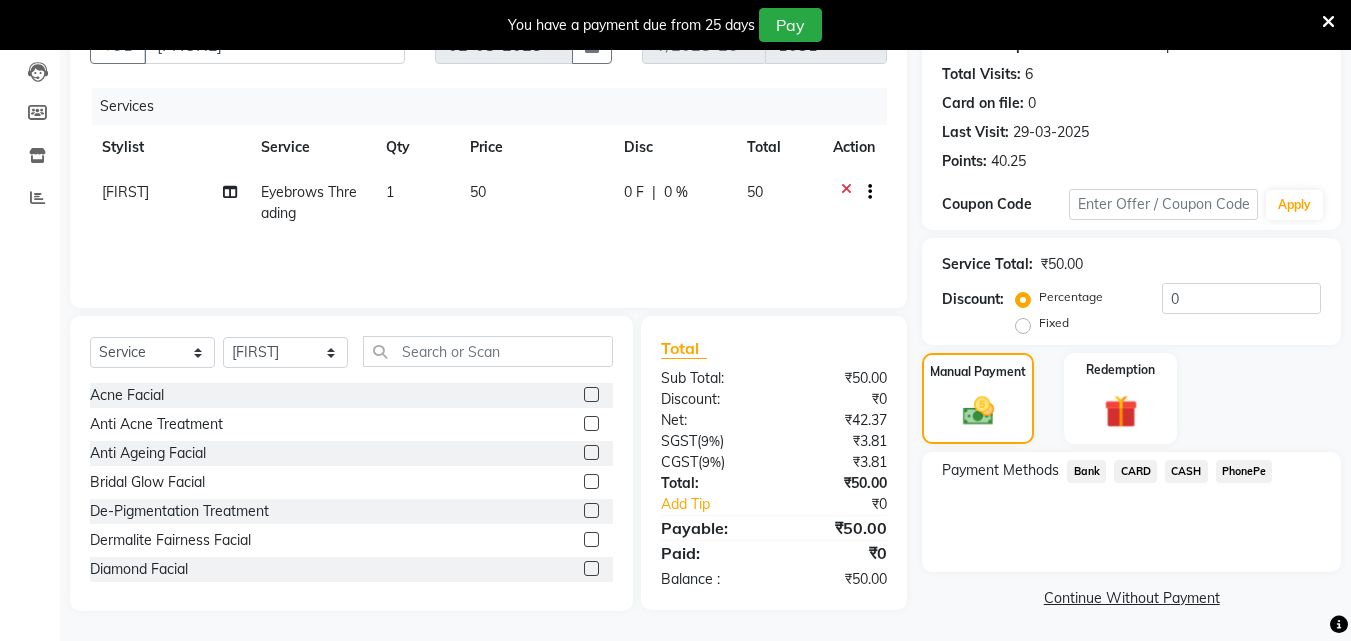 click on "CASH" 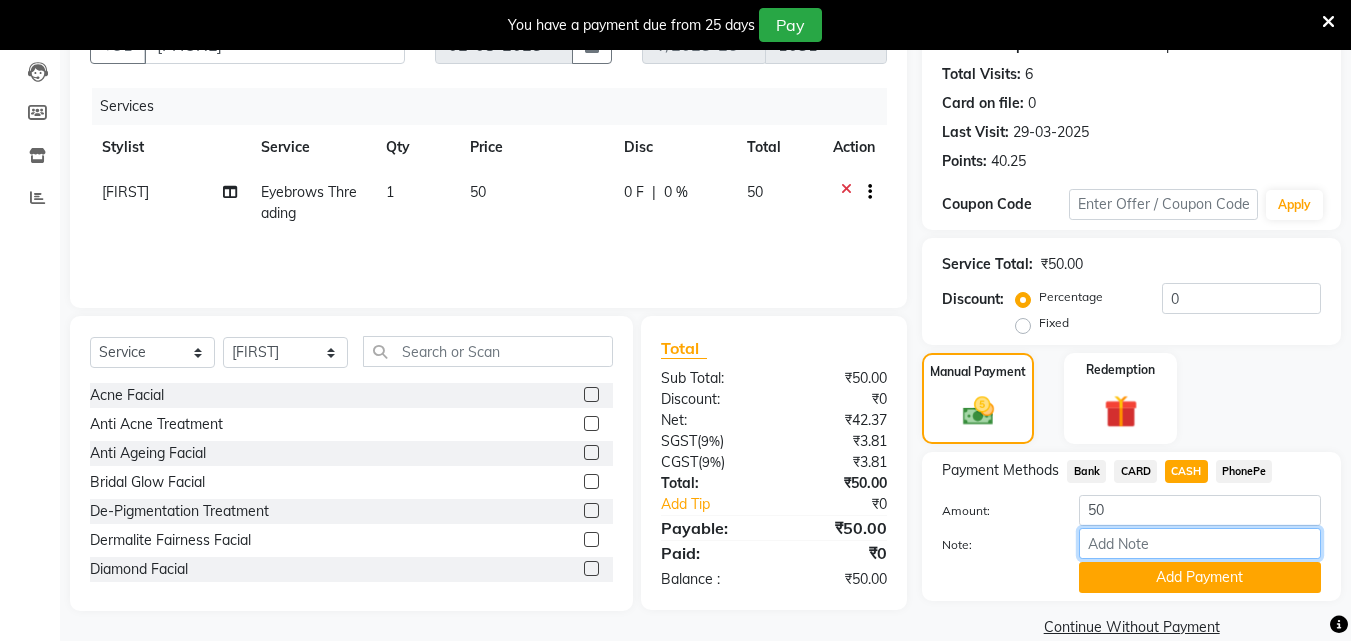 click on "Note:" at bounding box center [1200, 543] 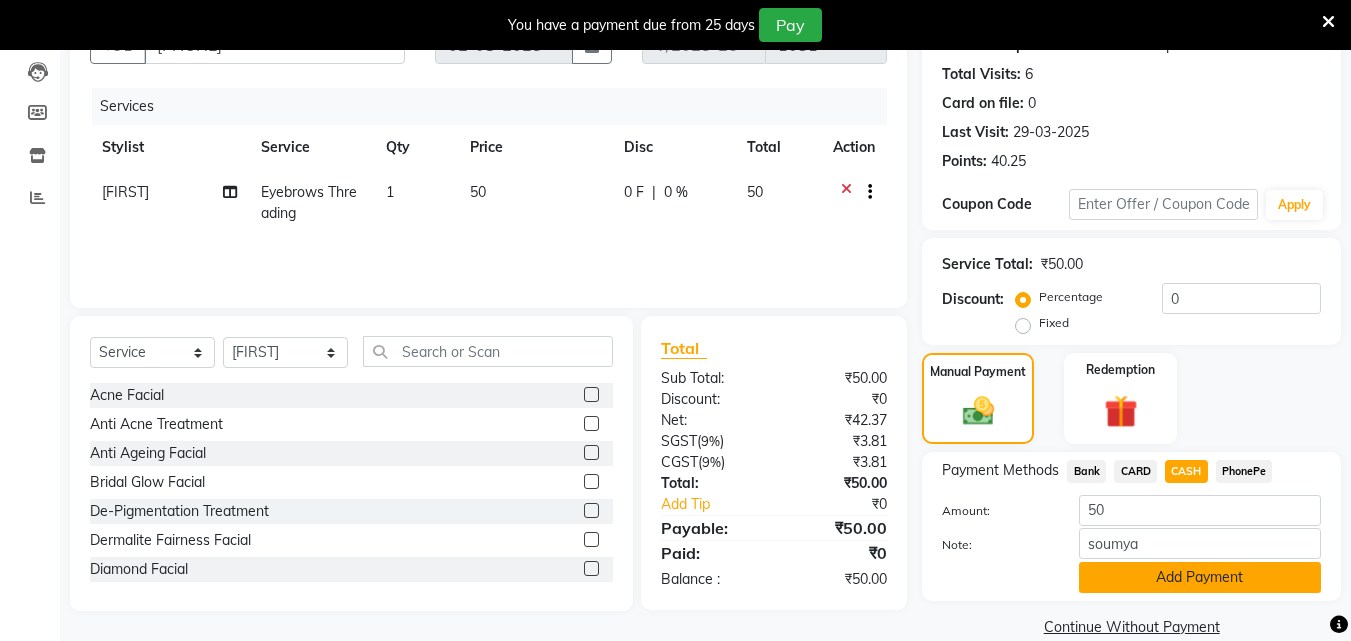 click on "Add Payment" 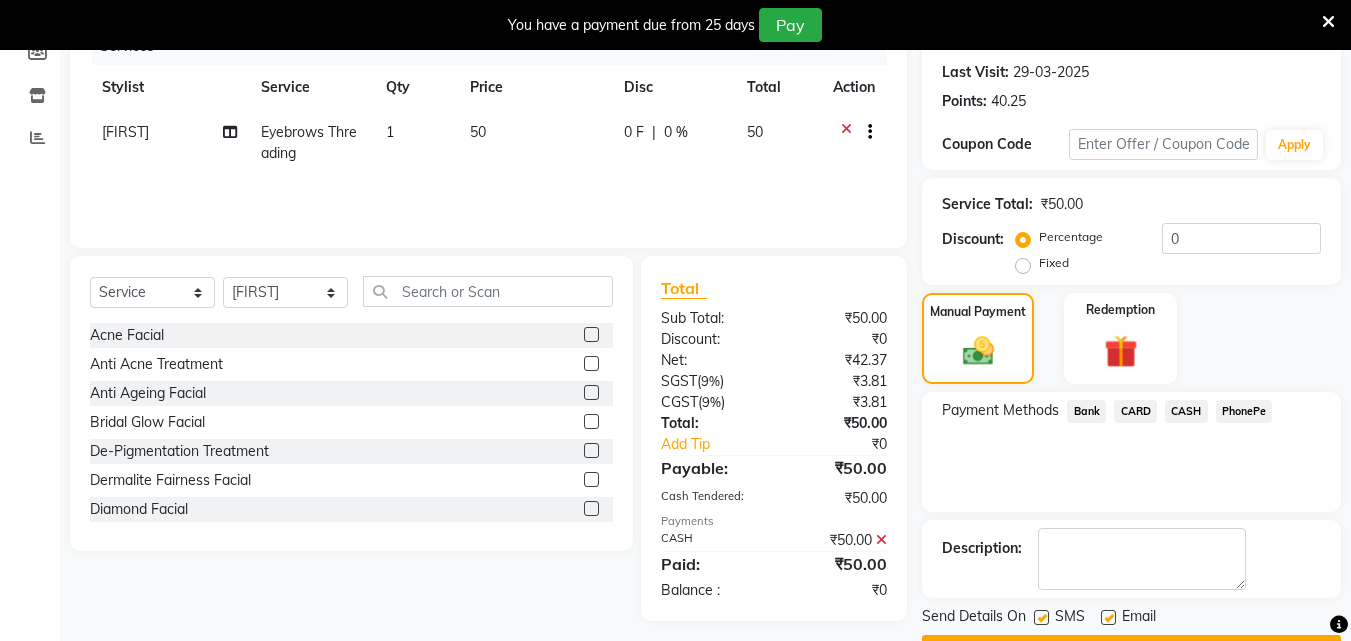 scroll, scrollTop: 325, scrollLeft: 0, axis: vertical 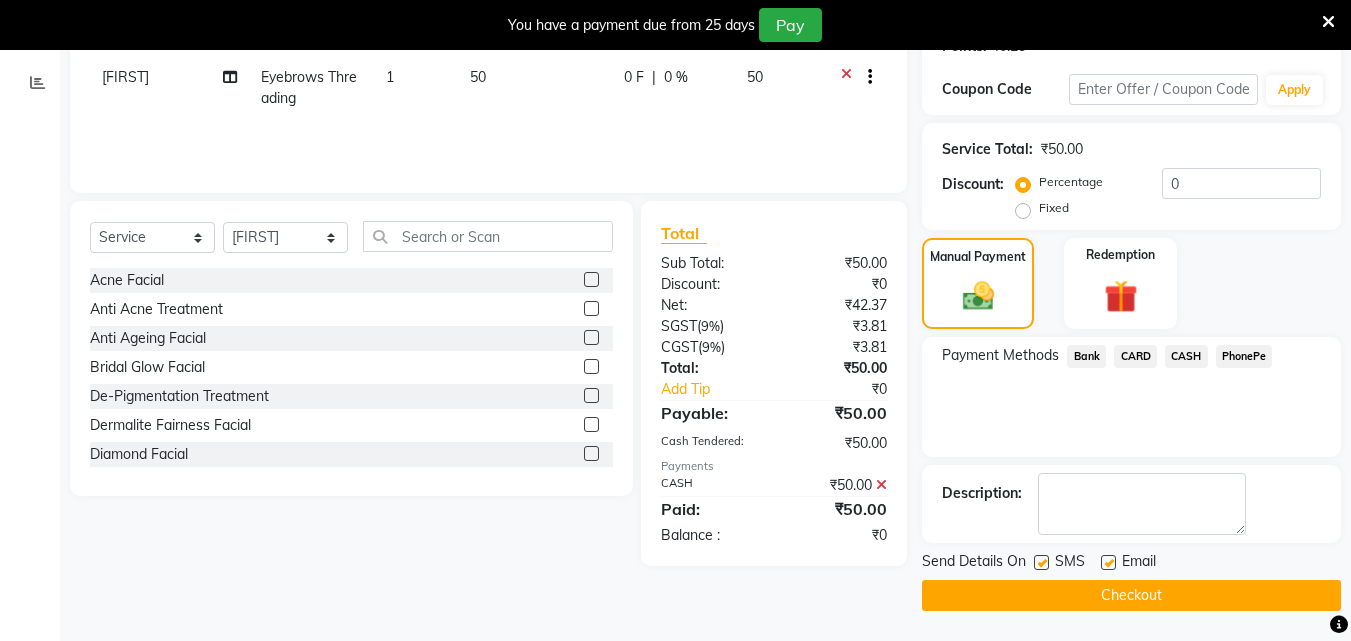 click on "Checkout" 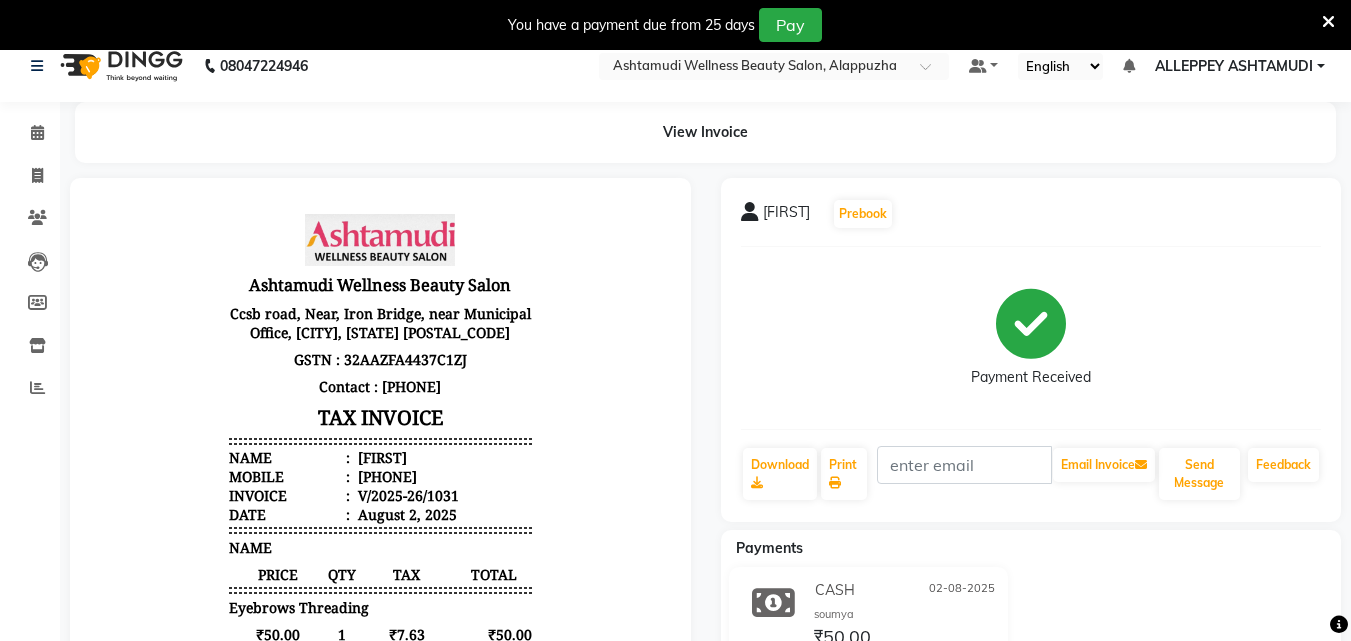 scroll, scrollTop: 0, scrollLeft: 0, axis: both 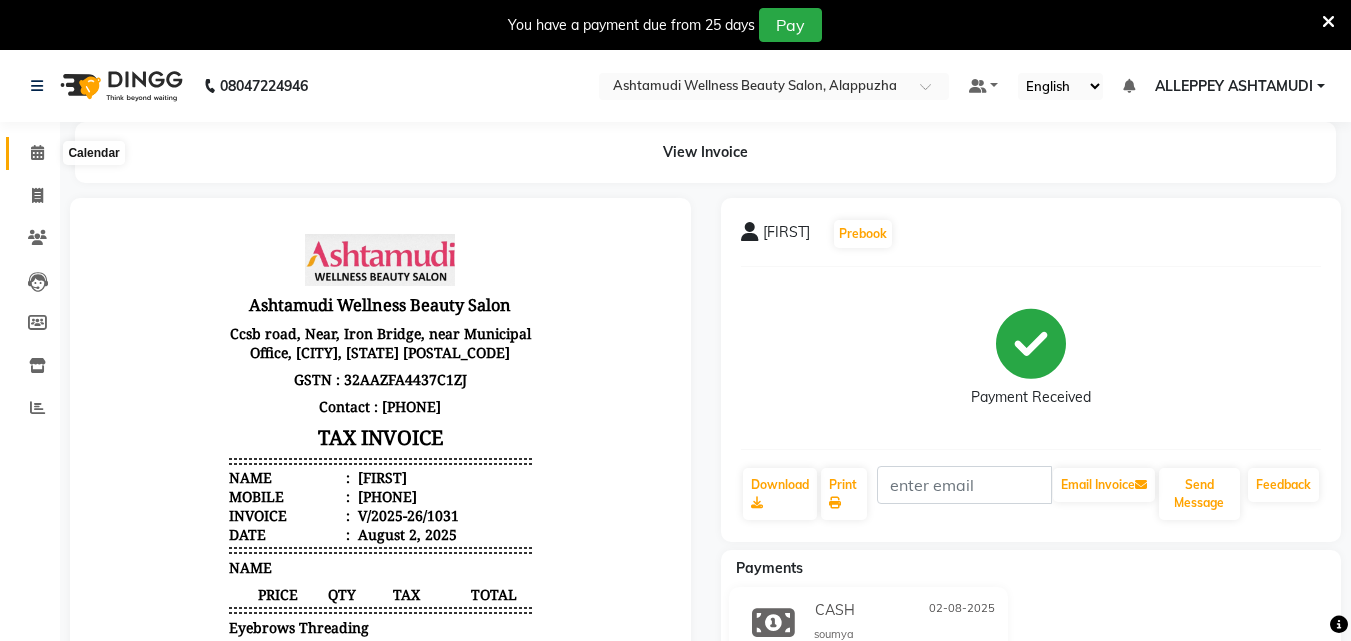 click 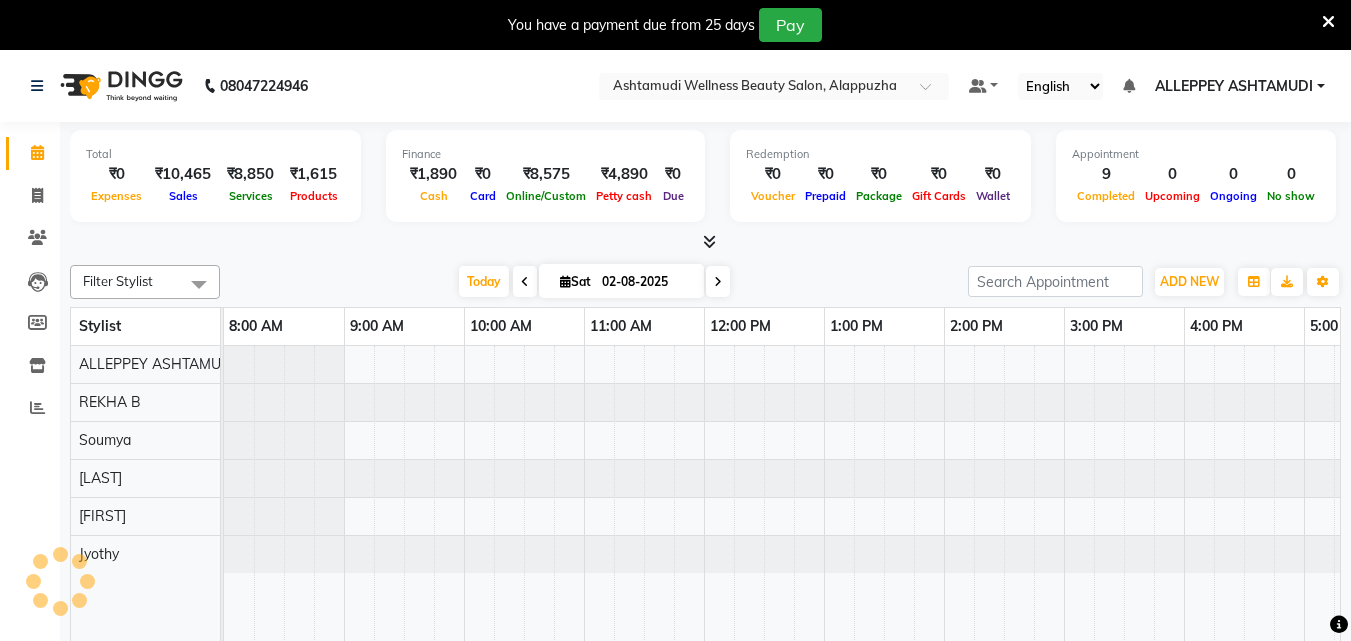 scroll, scrollTop: 0, scrollLeft: 444, axis: horizontal 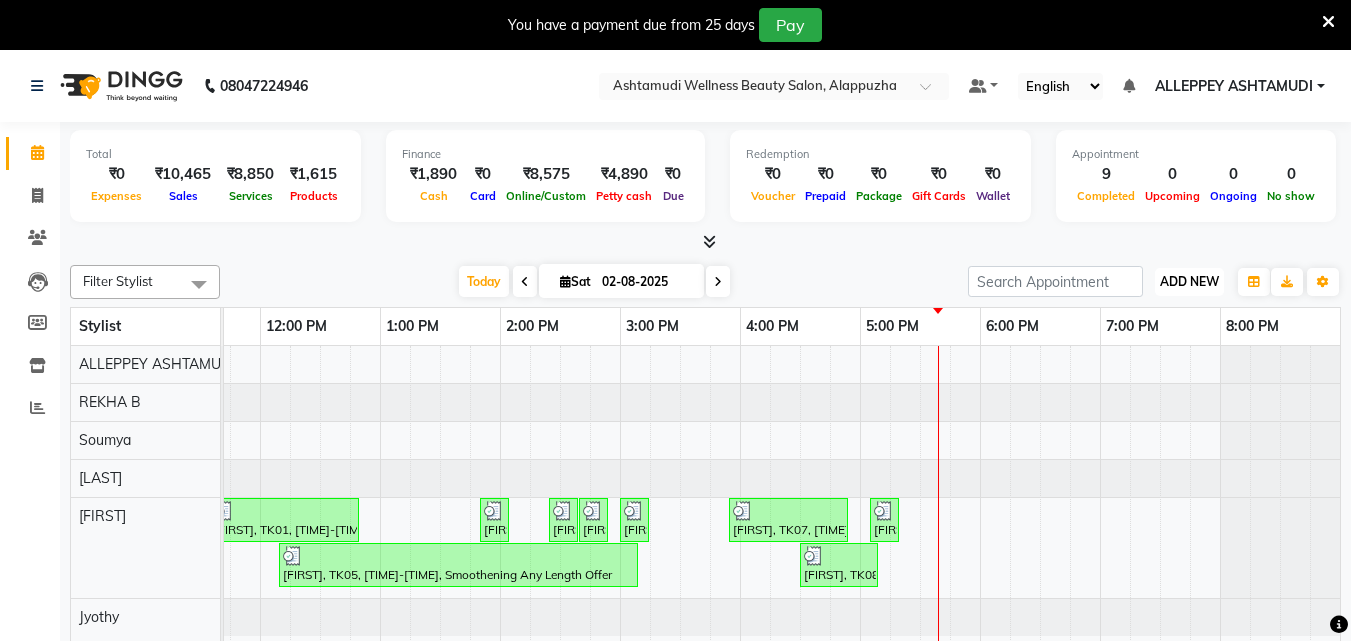 click on "ADD NEW" at bounding box center (1189, 281) 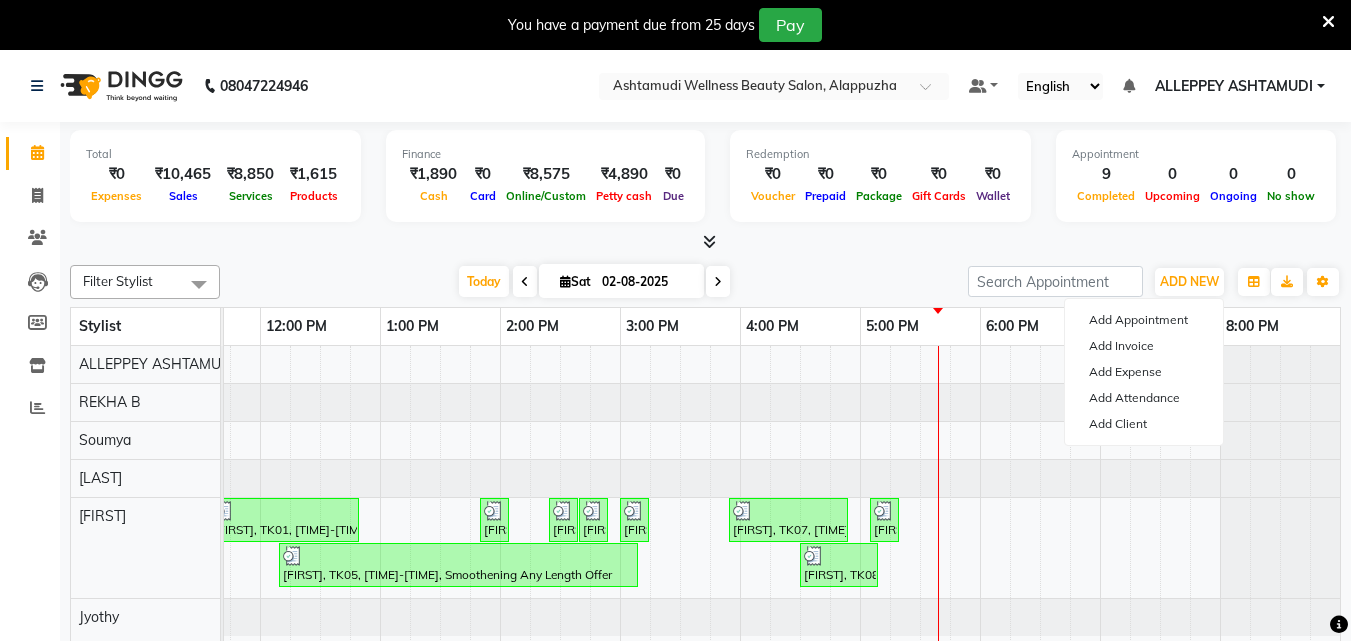 click at bounding box center (718, 282) 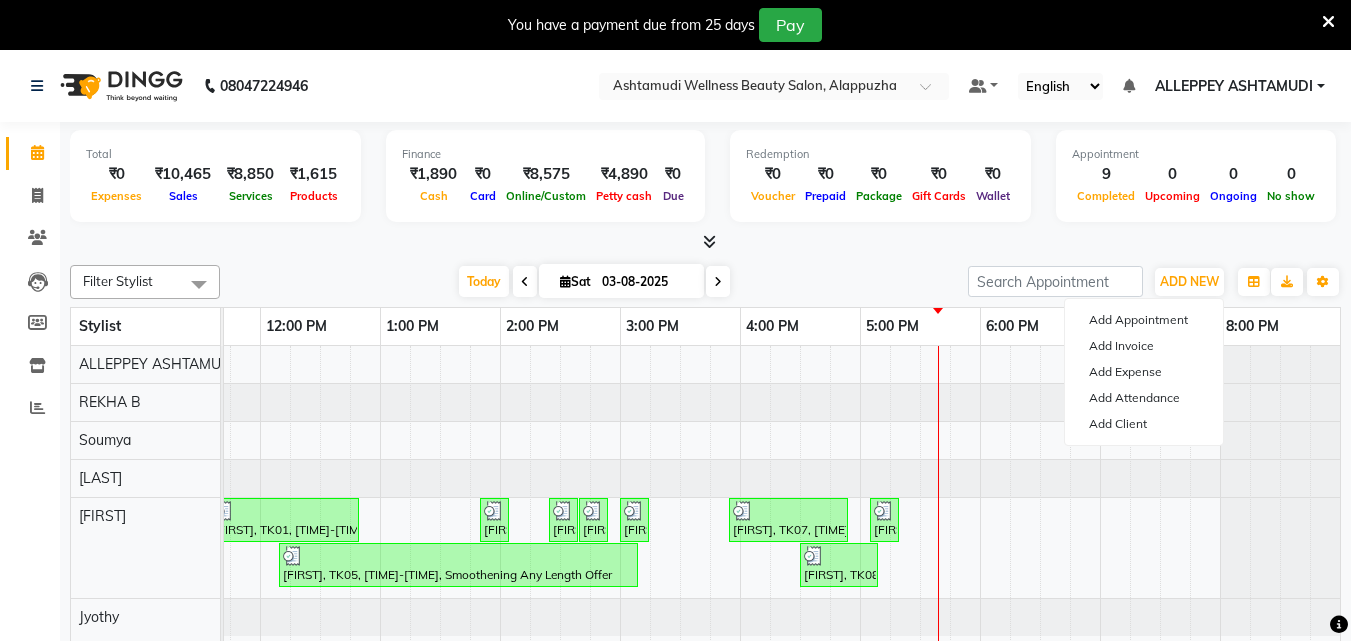 scroll, scrollTop: 0, scrollLeft: 0, axis: both 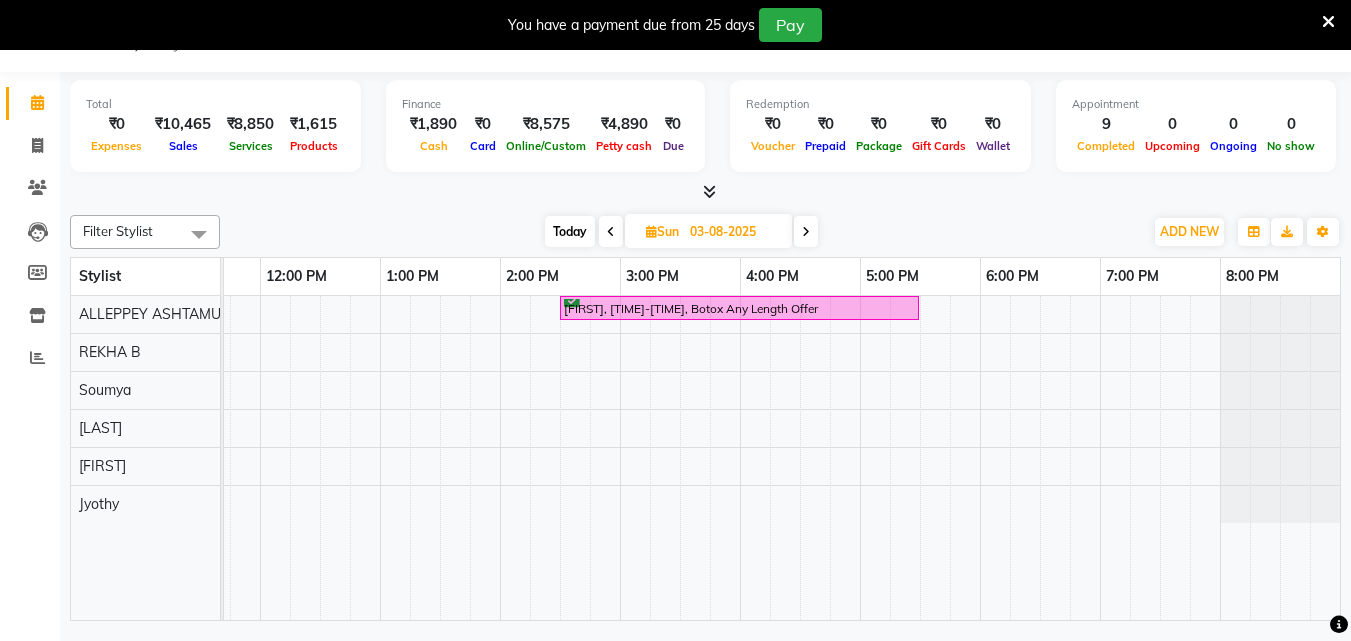 click on "radhika, 02:30 PM-05:30 PM, Botox Any Length Offer" at bounding box center (560, 458) 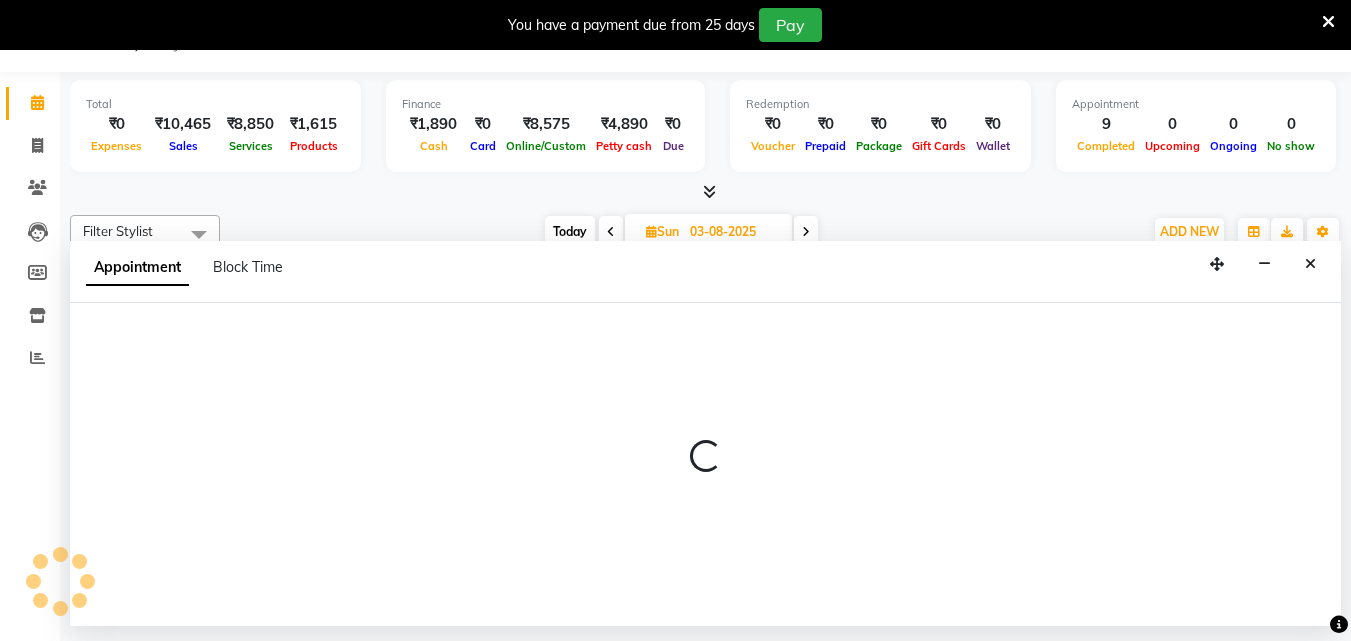 select on "76486" 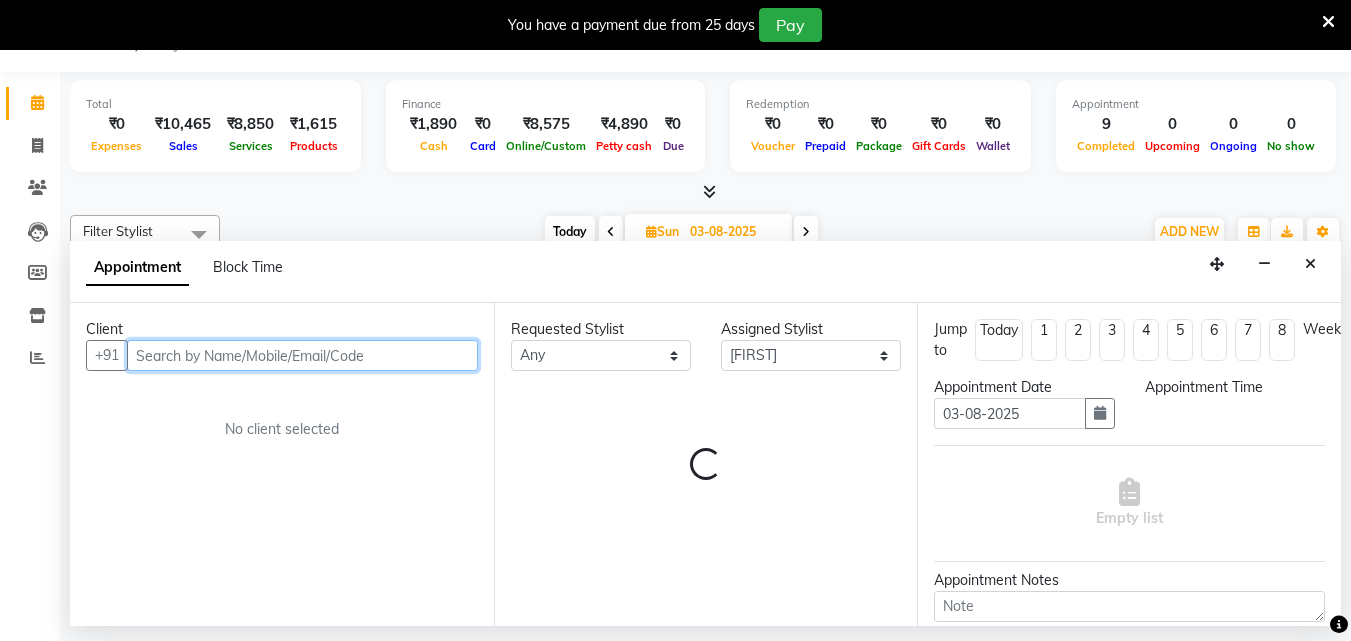 select on "765" 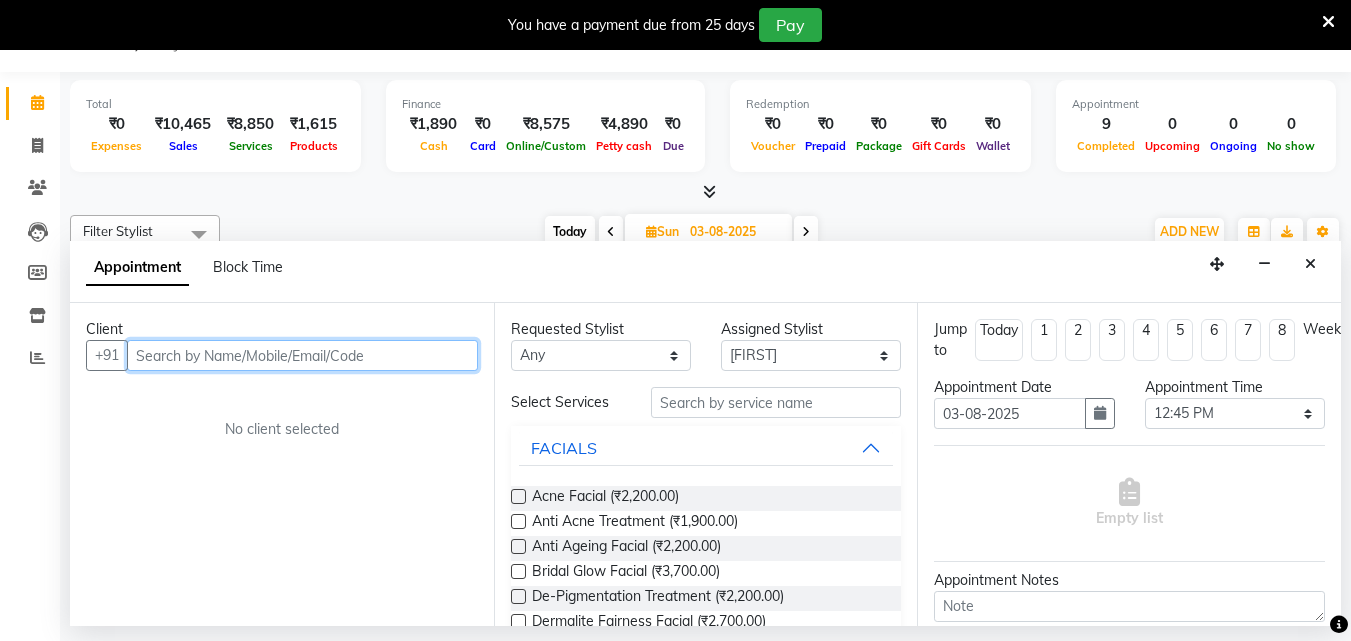 click at bounding box center (302, 355) 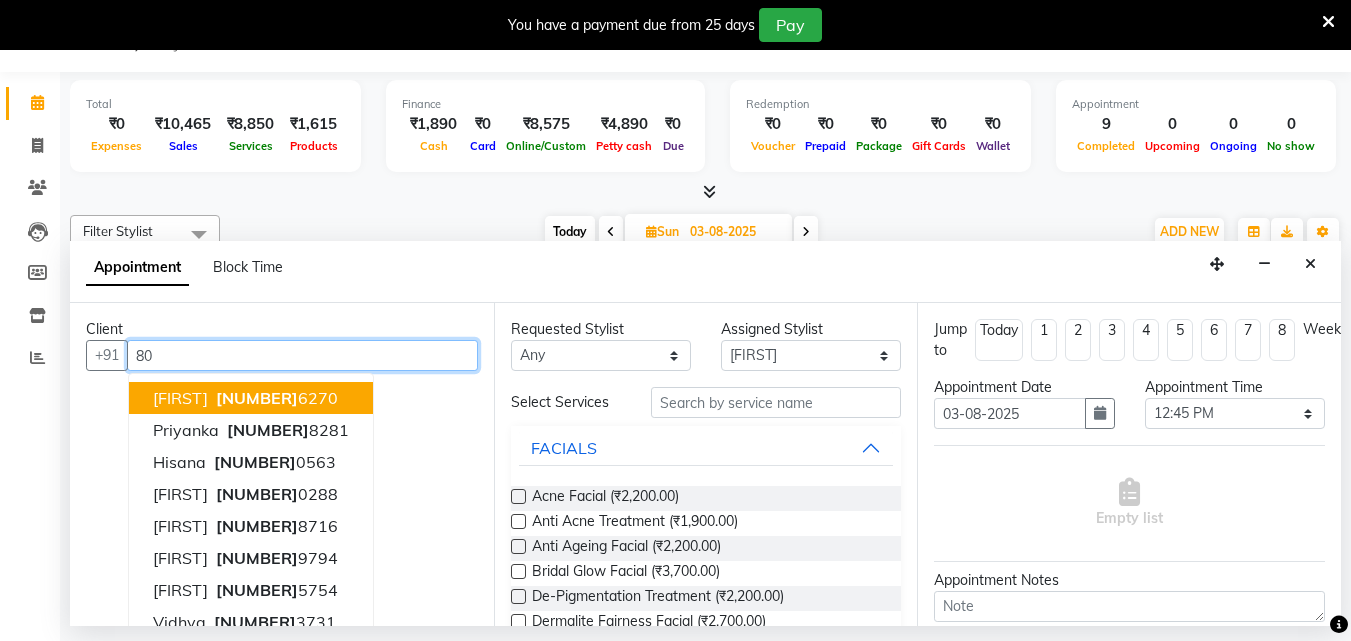 type on "8" 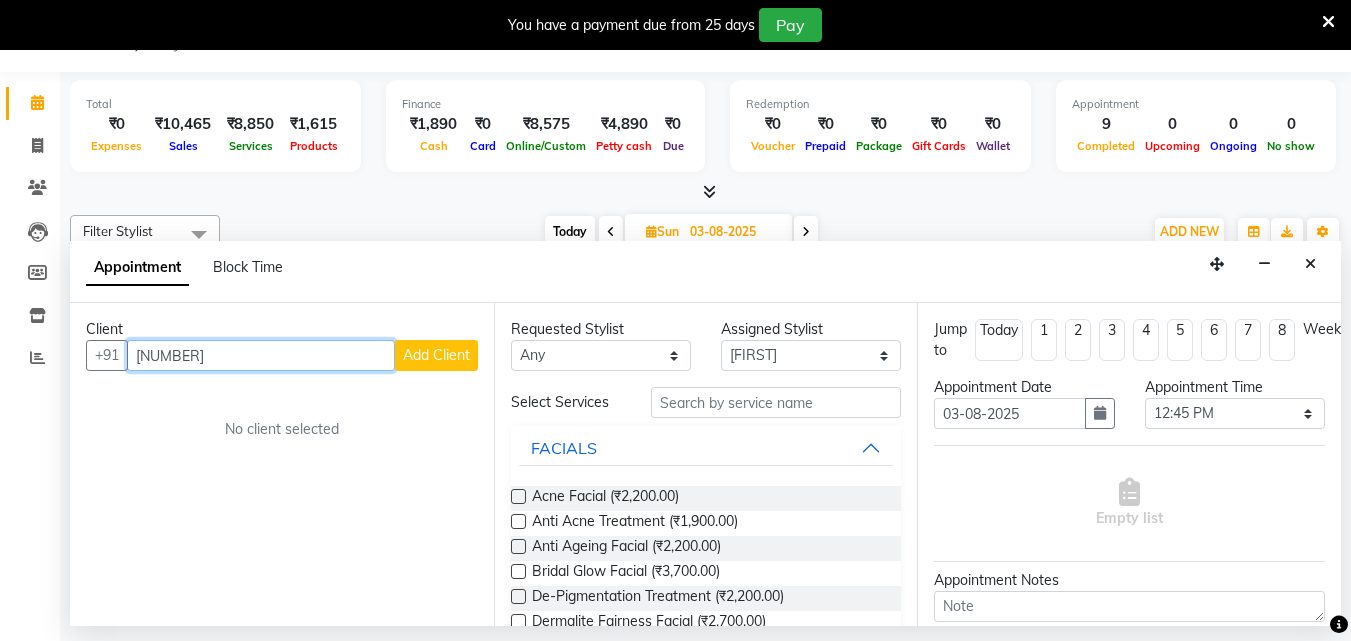 type on "8714375881" 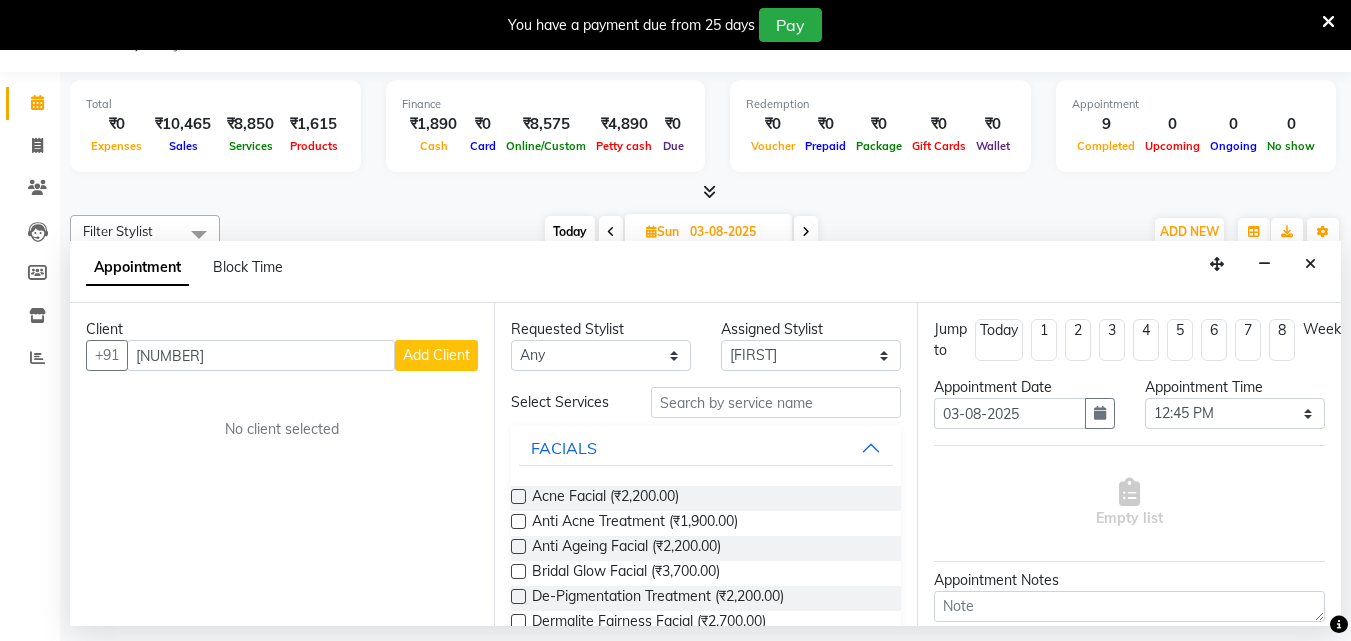 click on "Add Client" at bounding box center [436, 355] 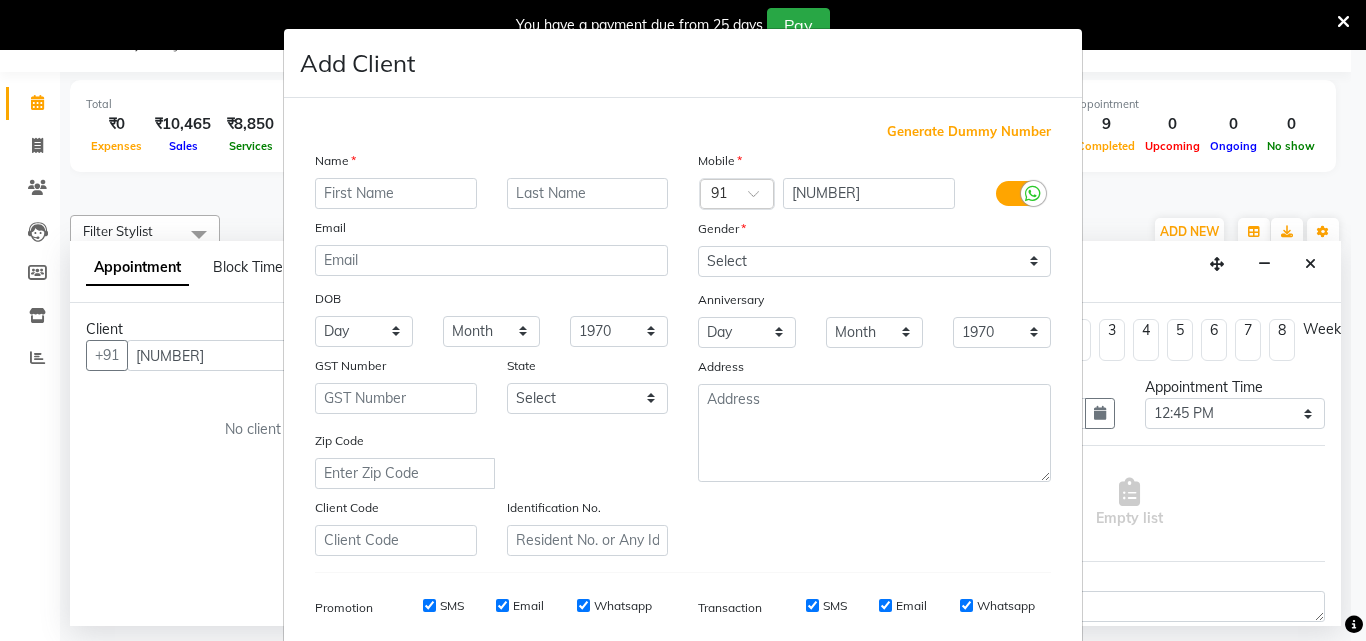 click at bounding box center [396, 193] 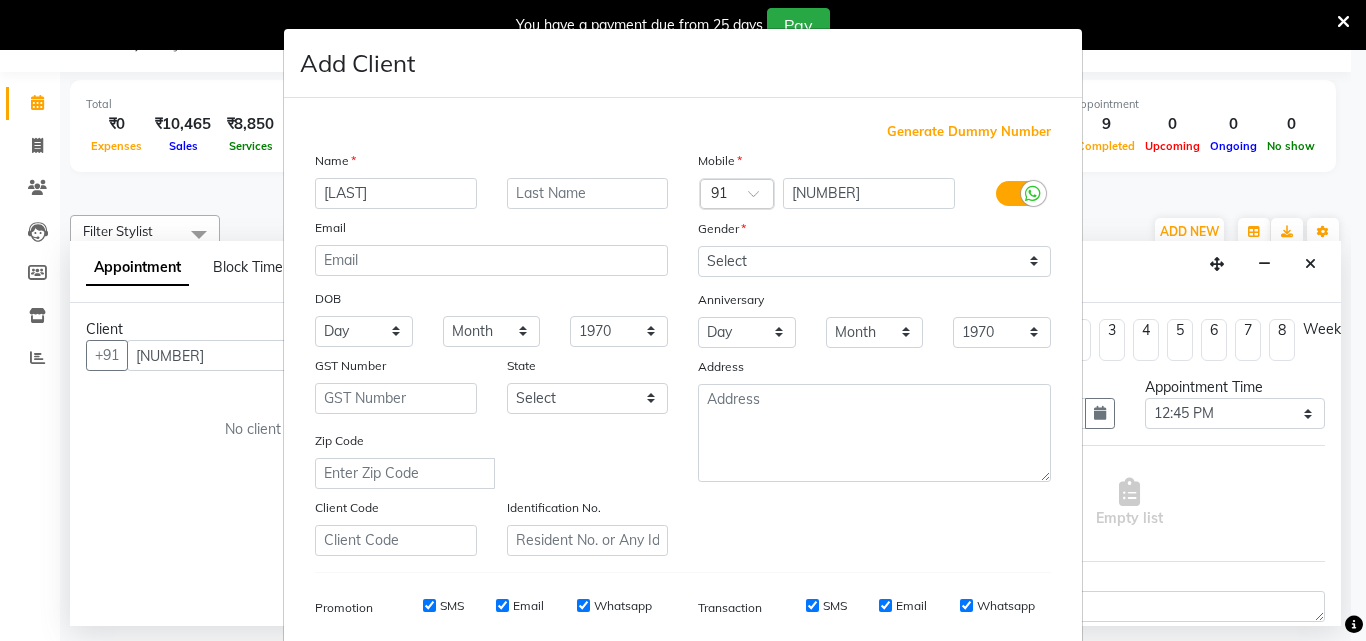 type on "SADHIKA" 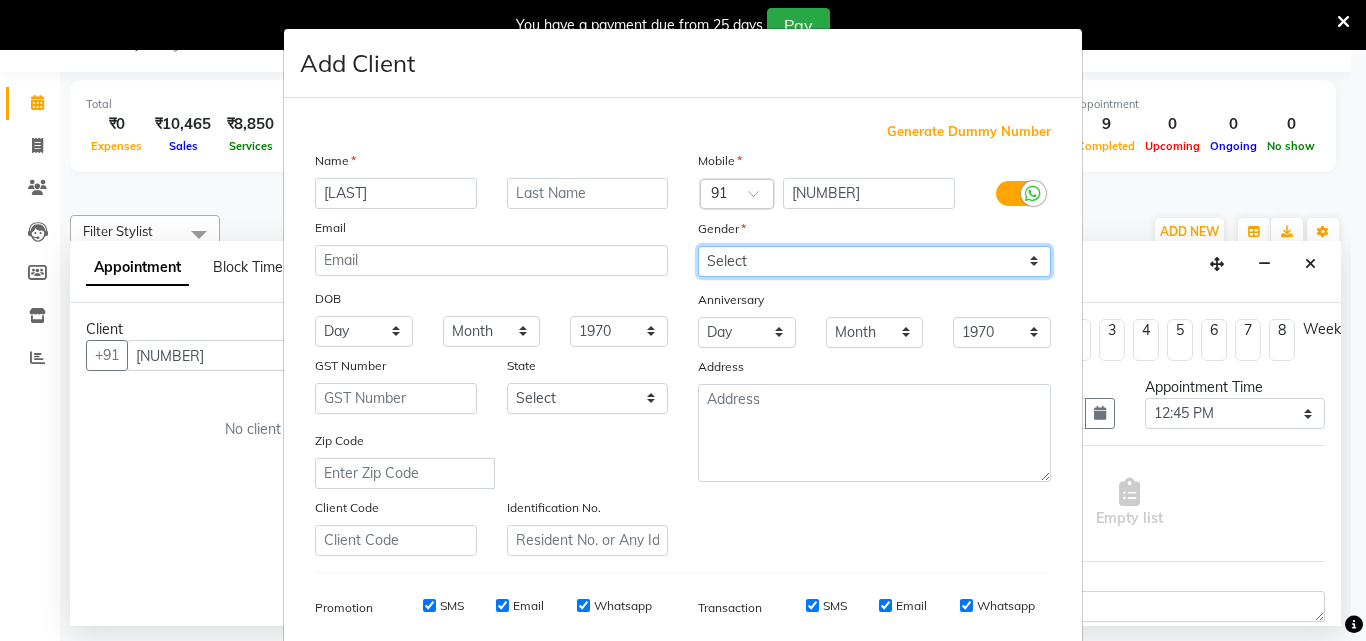 click on "Select Male Female Other Prefer Not To Say" at bounding box center [874, 261] 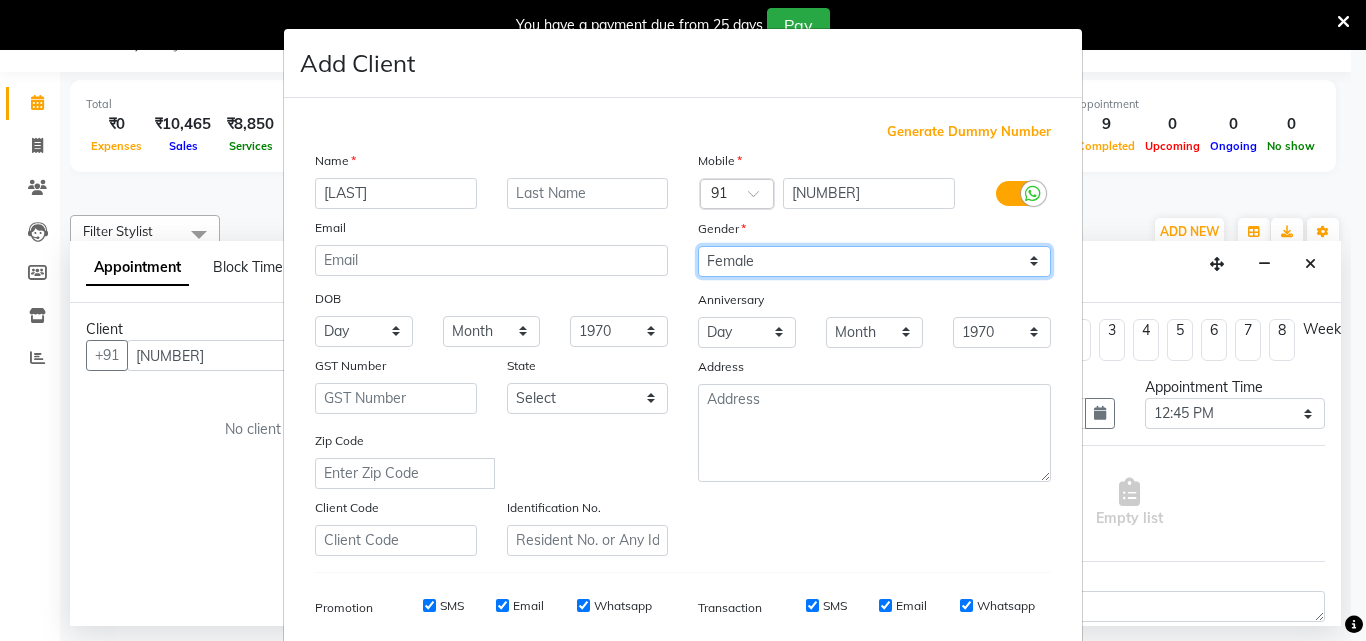 click on "Select Male Female Other Prefer Not To Say" at bounding box center [874, 261] 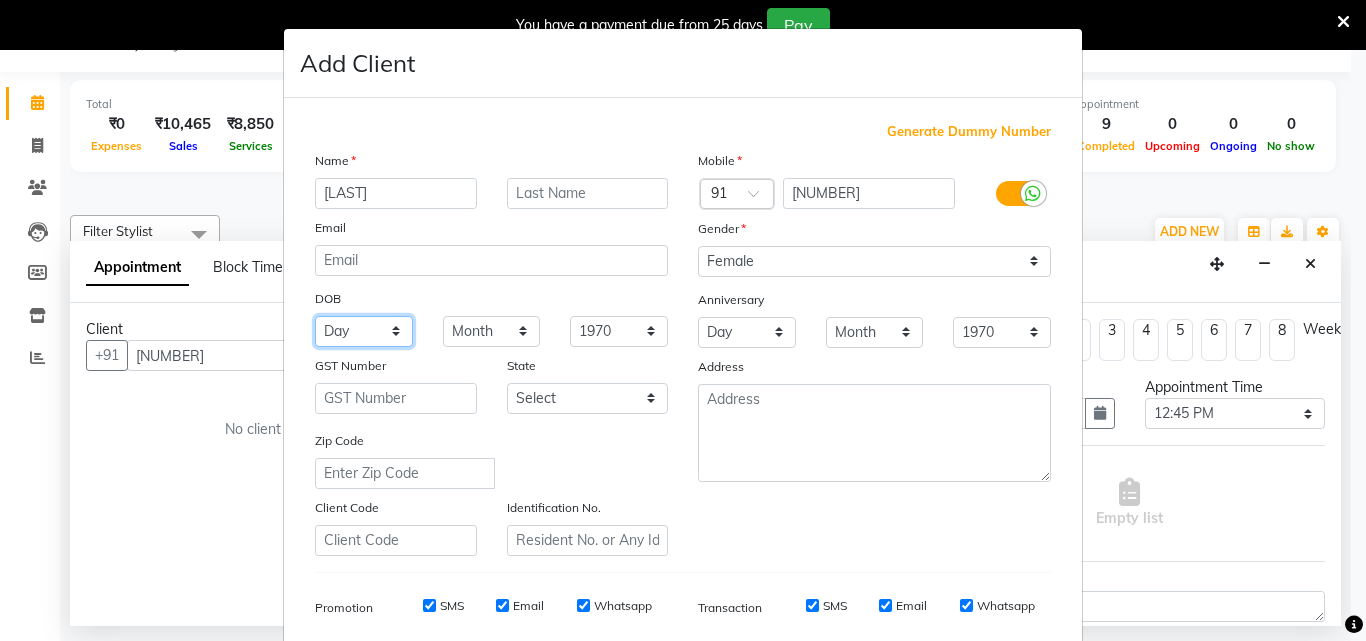 click on "Day 01 02 03 04 05 06 07 08 09 10 11 12 13 14 15 16 17 18 19 20 21 22 23 24 25 26 27 28 29 30 31" at bounding box center [364, 331] 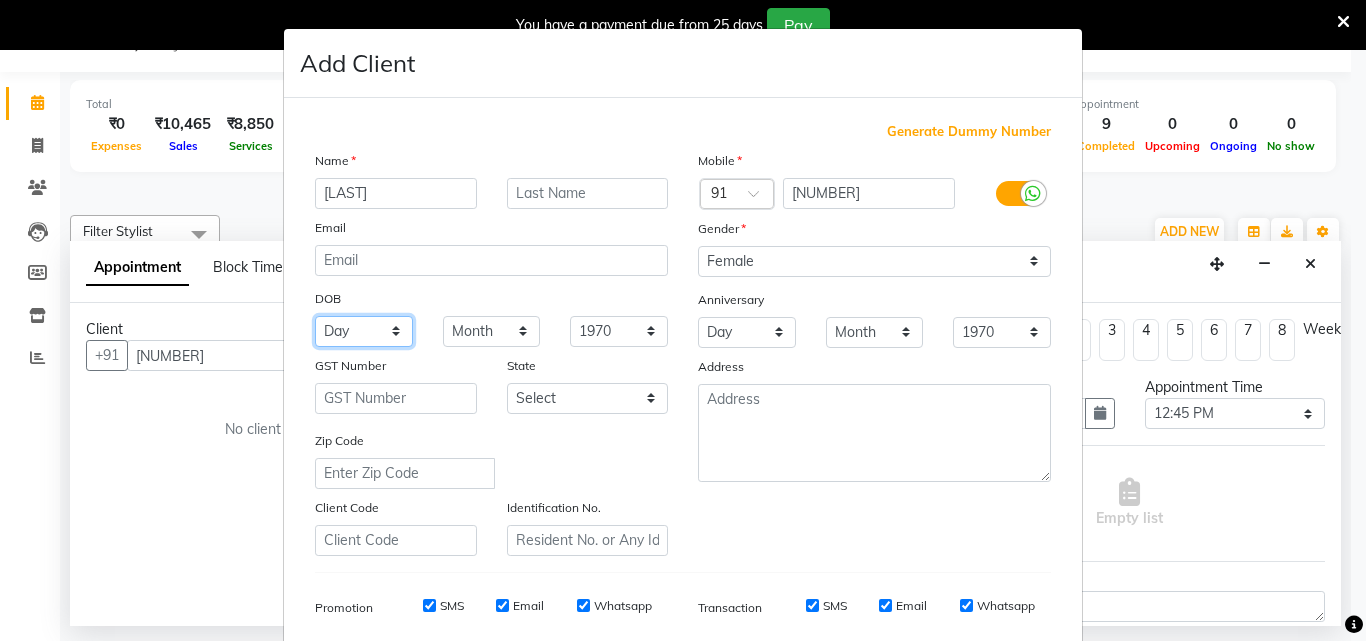 select on "11" 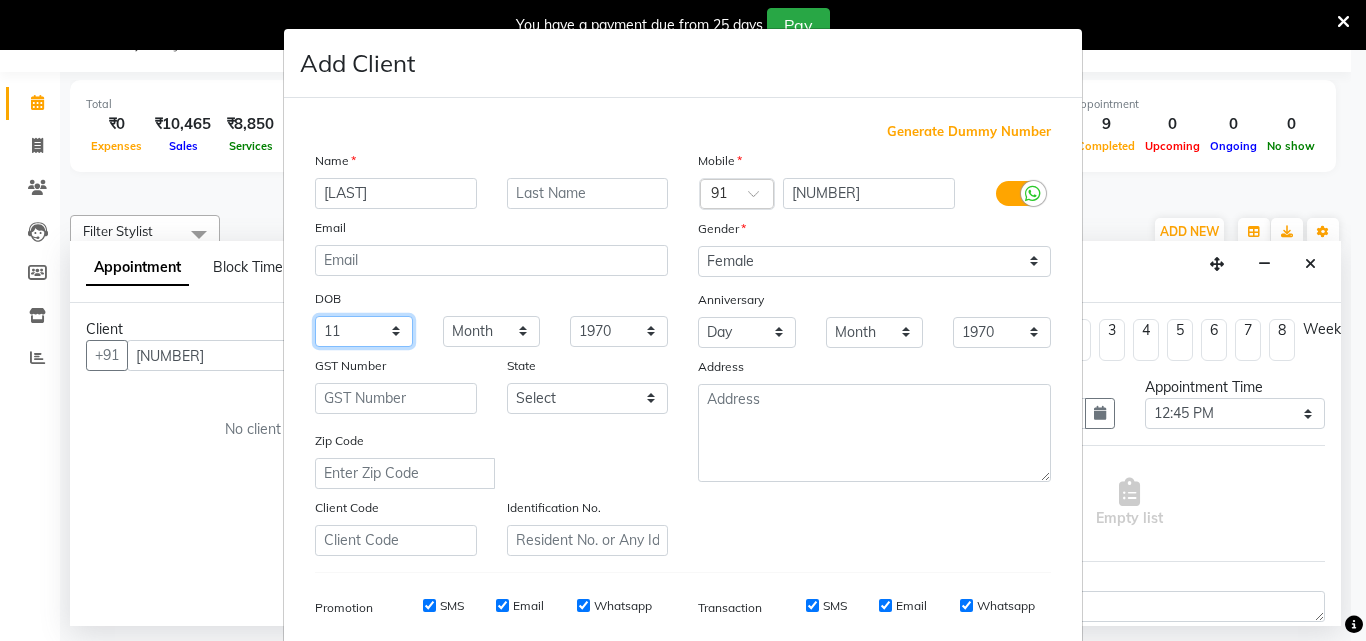 click on "Day 01 02 03 04 05 06 07 08 09 10 11 12 13 14 15 16 17 18 19 20 21 22 23 24 25 26 27 28 29 30 31" at bounding box center (364, 331) 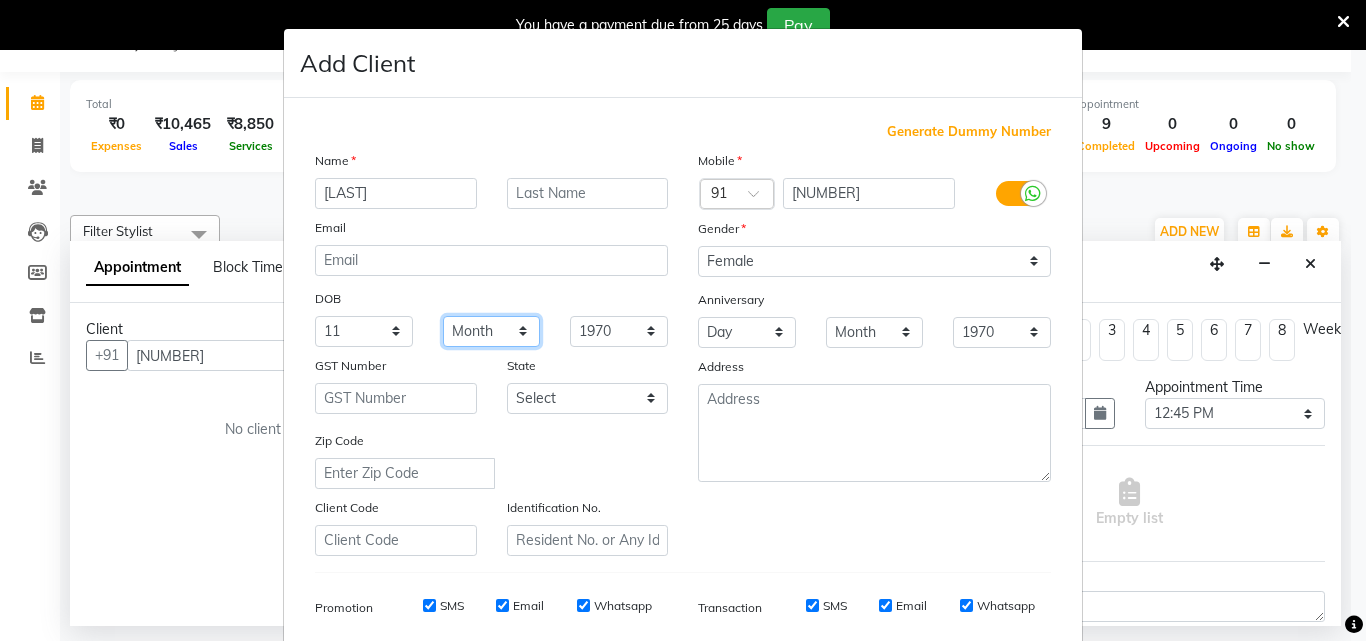 click on "Month January February March April May June July August September October November December" at bounding box center (492, 331) 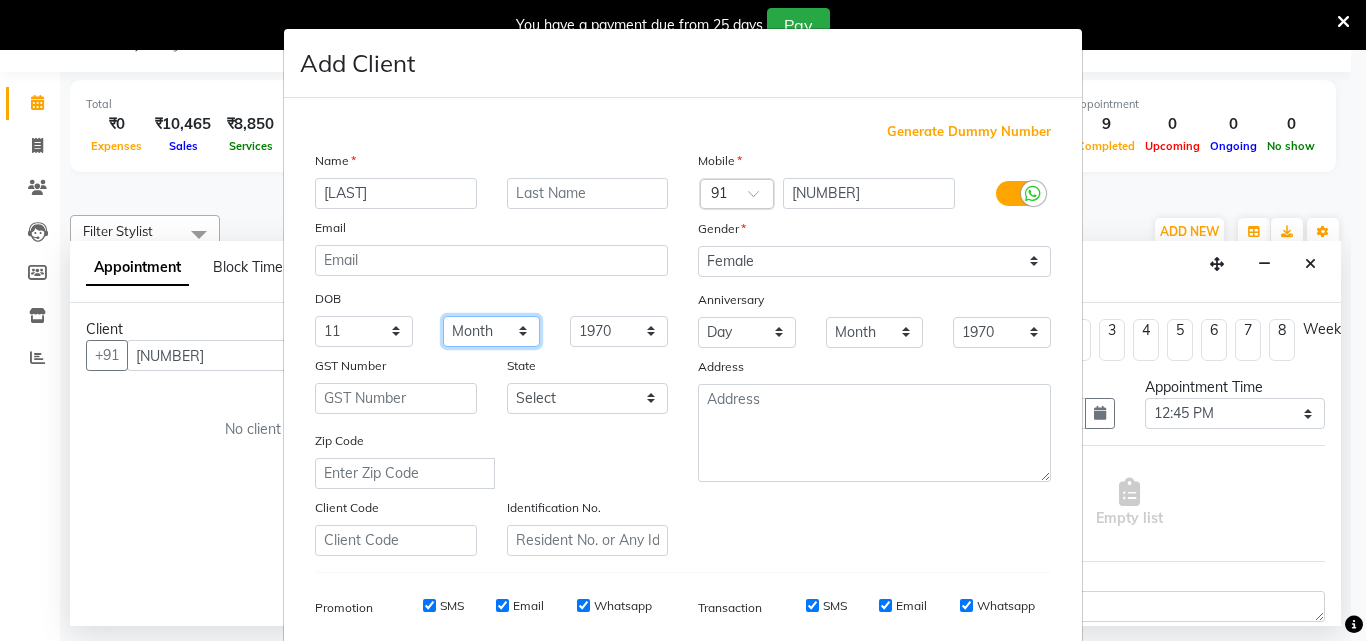 select on "07" 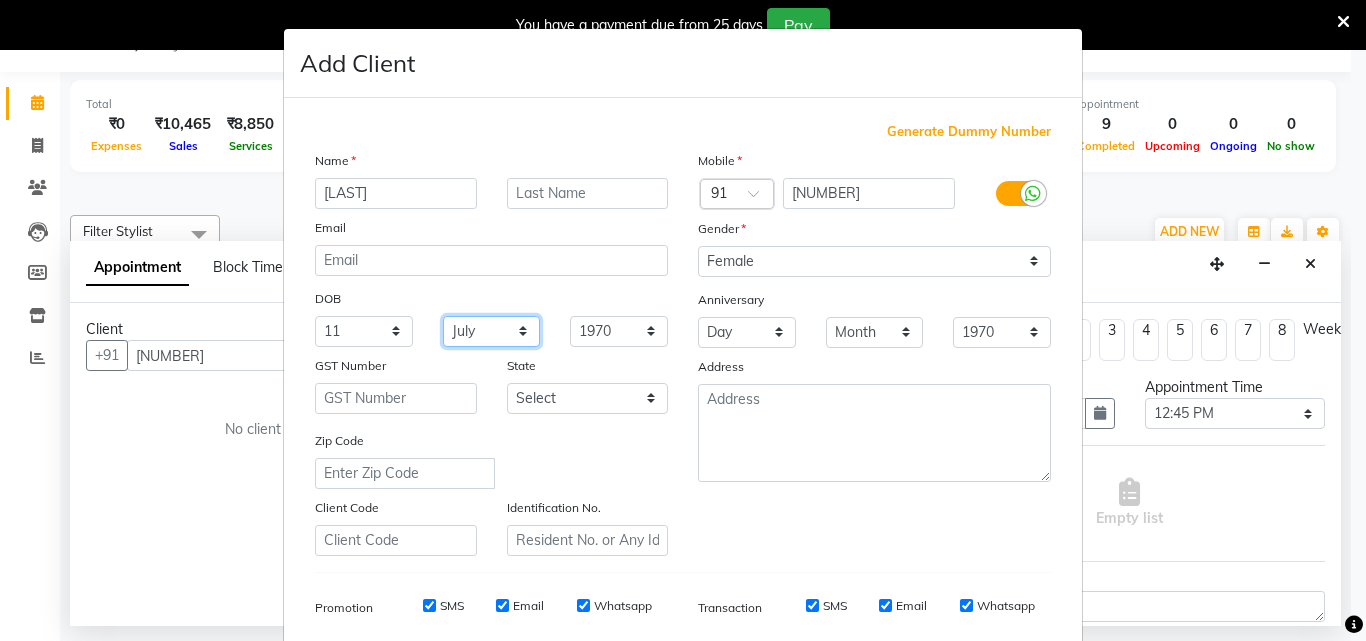click on "Month January February March April May June July August September October November December" at bounding box center [492, 331] 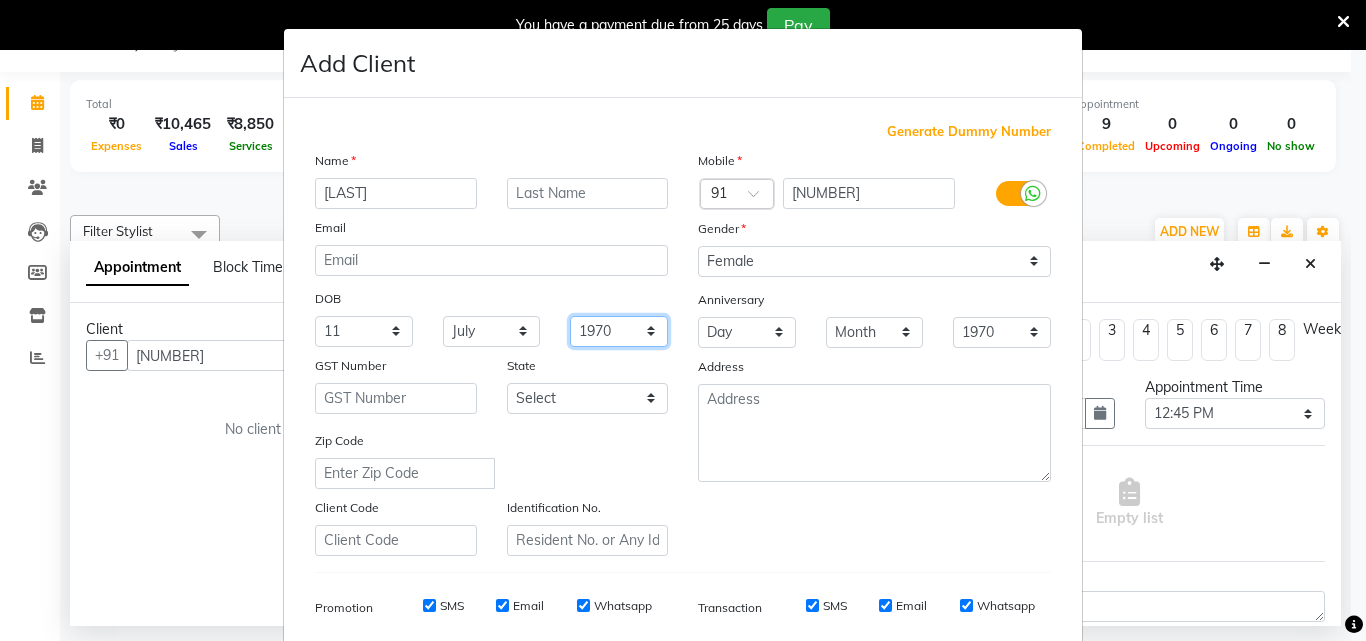click on "1940 1941 1942 1943 1944 1945 1946 1947 1948 1949 1950 1951 1952 1953 1954 1955 1956 1957 1958 1959 1960 1961 1962 1963 1964 1965 1966 1967 1968 1969 1970 1971 1972 1973 1974 1975 1976 1977 1978 1979 1980 1981 1982 1983 1984 1985 1986 1987 1988 1989 1990 1991 1992 1993 1994 1995 1996 1997 1998 1999 2000 2001 2002 2003 2004 2005 2006 2007 2008 2009 2010 2011 2012 2013 2014 2015 2016 2017 2018 2019 2020 2021 2022 2023 2024" at bounding box center (619, 331) 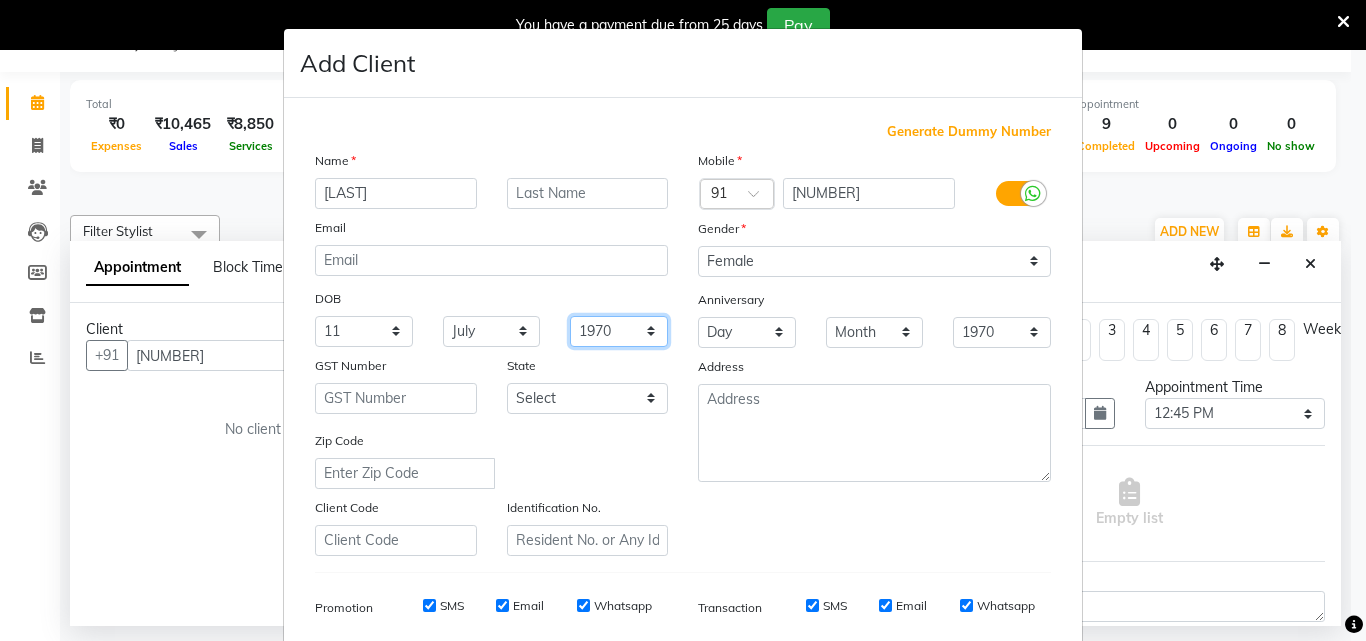 select on "2007" 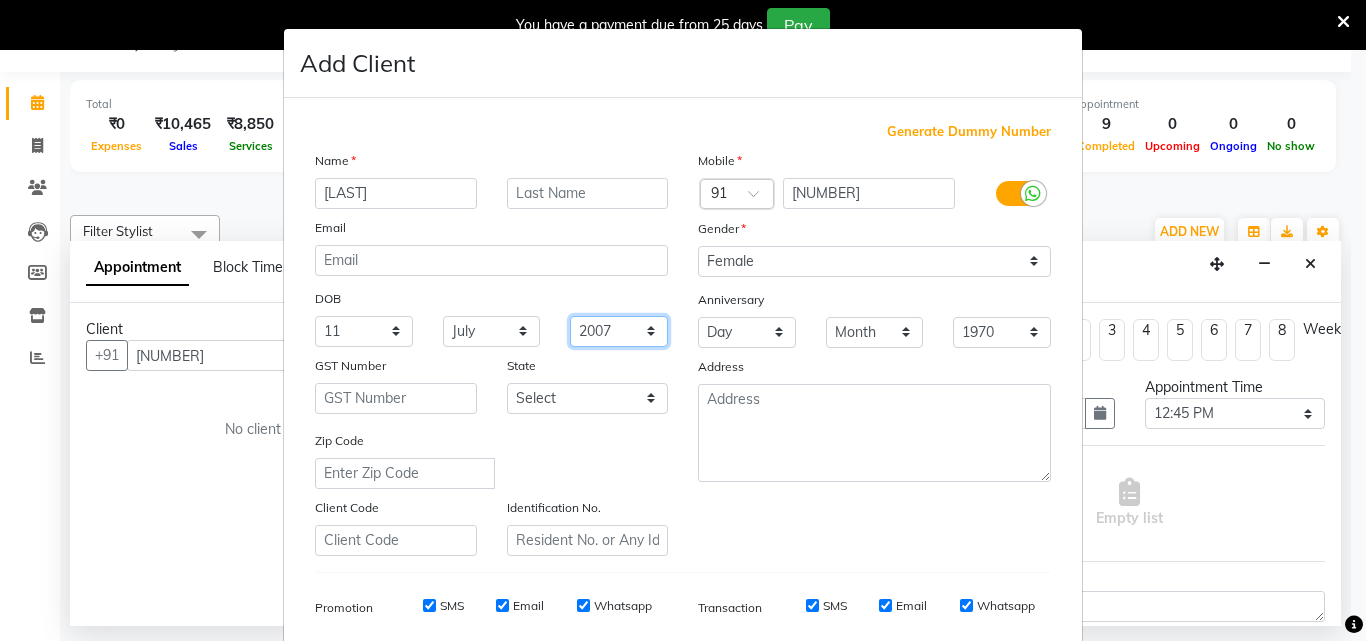 click on "1940 1941 1942 1943 1944 1945 1946 1947 1948 1949 1950 1951 1952 1953 1954 1955 1956 1957 1958 1959 1960 1961 1962 1963 1964 1965 1966 1967 1968 1969 1970 1971 1972 1973 1974 1975 1976 1977 1978 1979 1980 1981 1982 1983 1984 1985 1986 1987 1988 1989 1990 1991 1992 1993 1994 1995 1996 1997 1998 1999 2000 2001 2002 2003 2004 2005 2006 2007 2008 2009 2010 2011 2012 2013 2014 2015 2016 2017 2018 2019 2020 2021 2022 2023 2024" at bounding box center [619, 331] 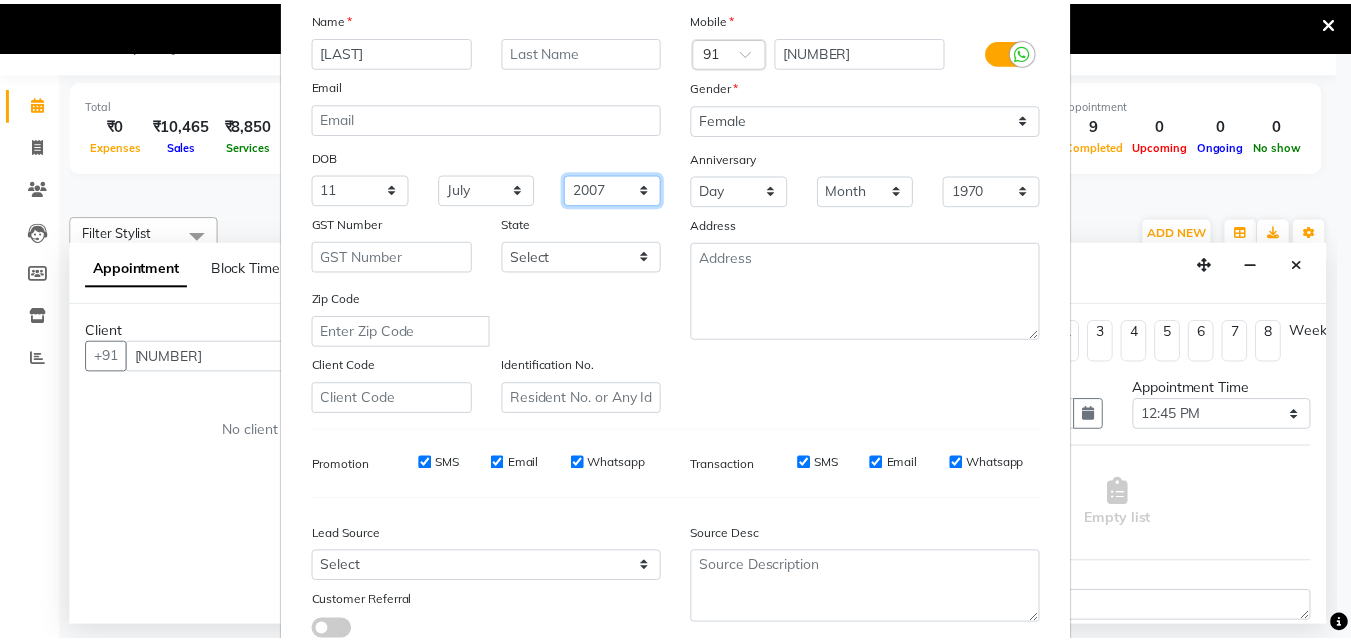 scroll, scrollTop: 282, scrollLeft: 0, axis: vertical 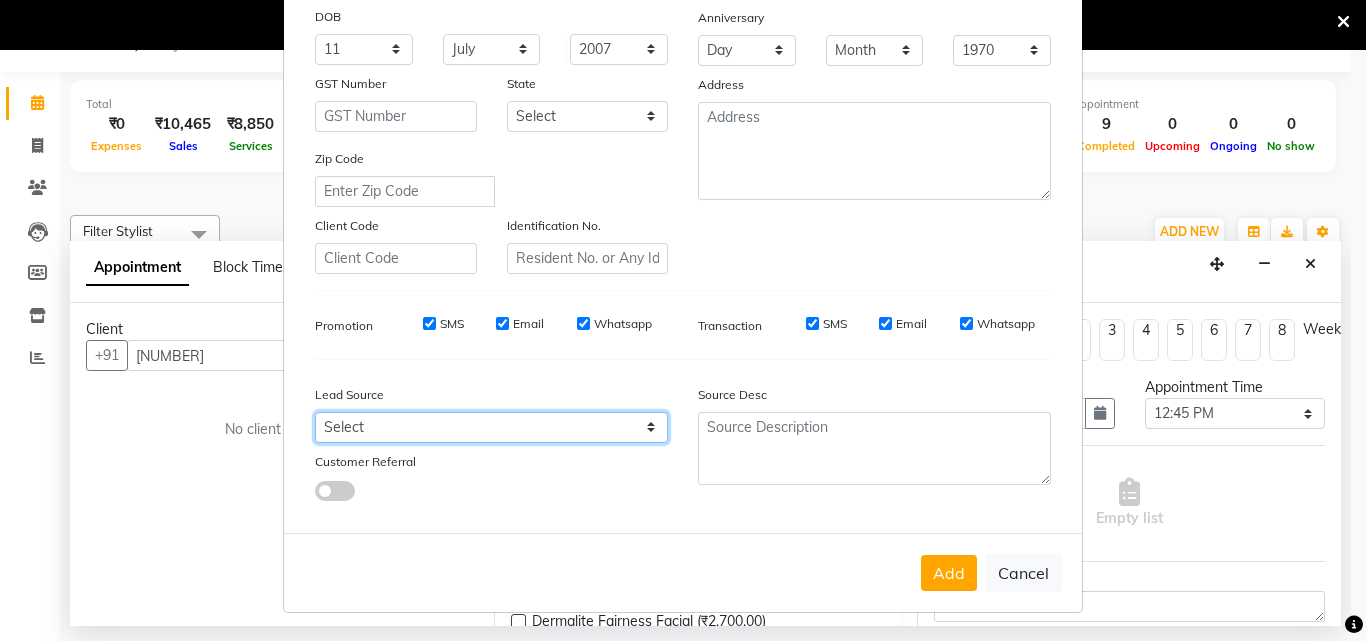 click on "Select Walk-in Referral Internet Friend Word of Mouth Advertisement Facebook JustDial Google Other Instagram  YouTube  WhatsApp" at bounding box center [491, 427] 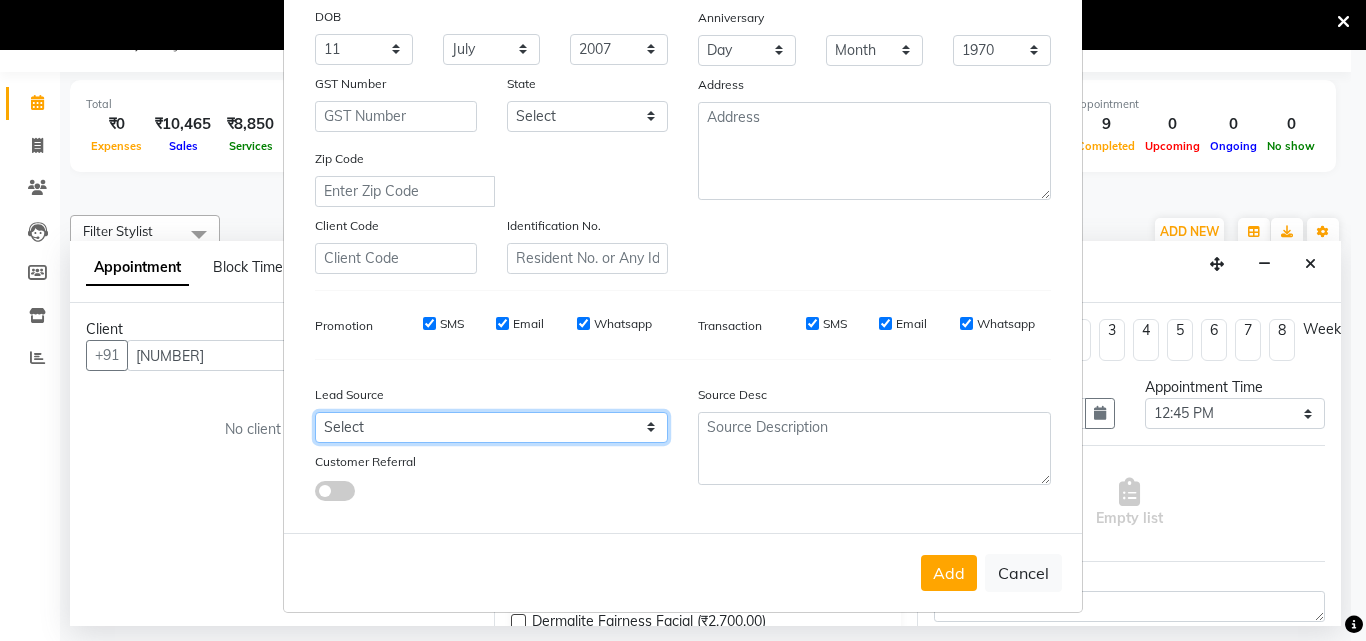 select on "31316" 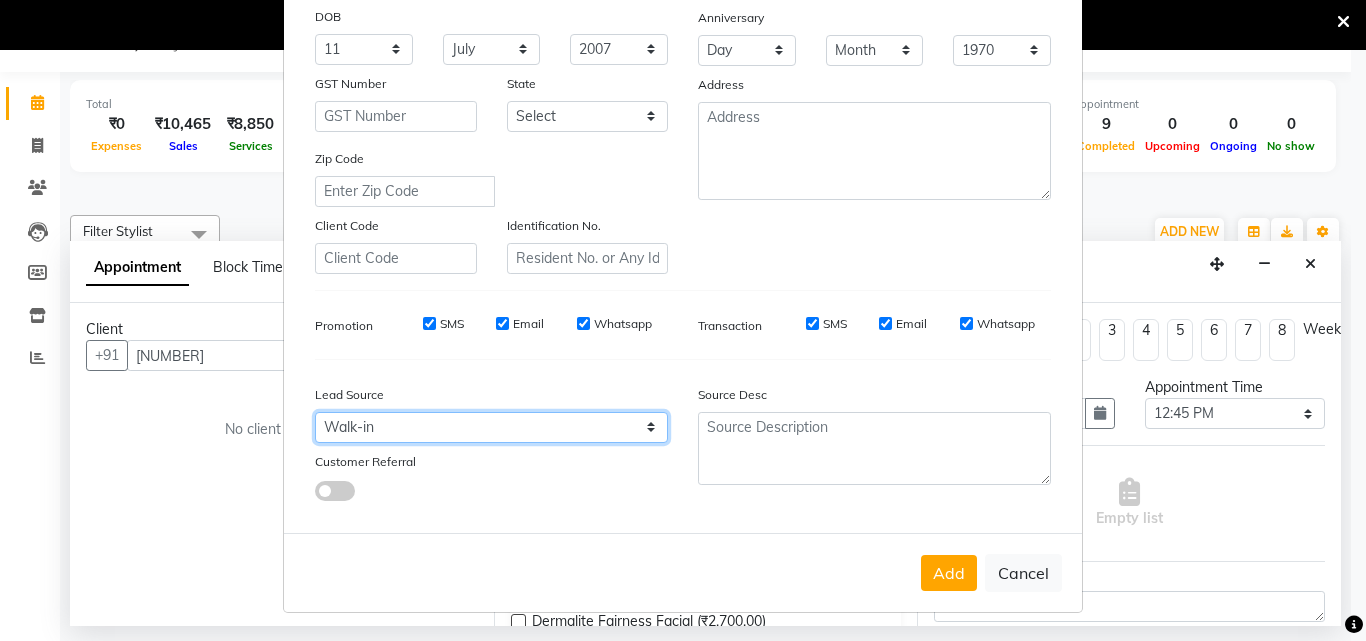 click on "Select Walk-in Referral Internet Friend Word of Mouth Advertisement Facebook JustDial Google Other Instagram  YouTube  WhatsApp" at bounding box center [491, 427] 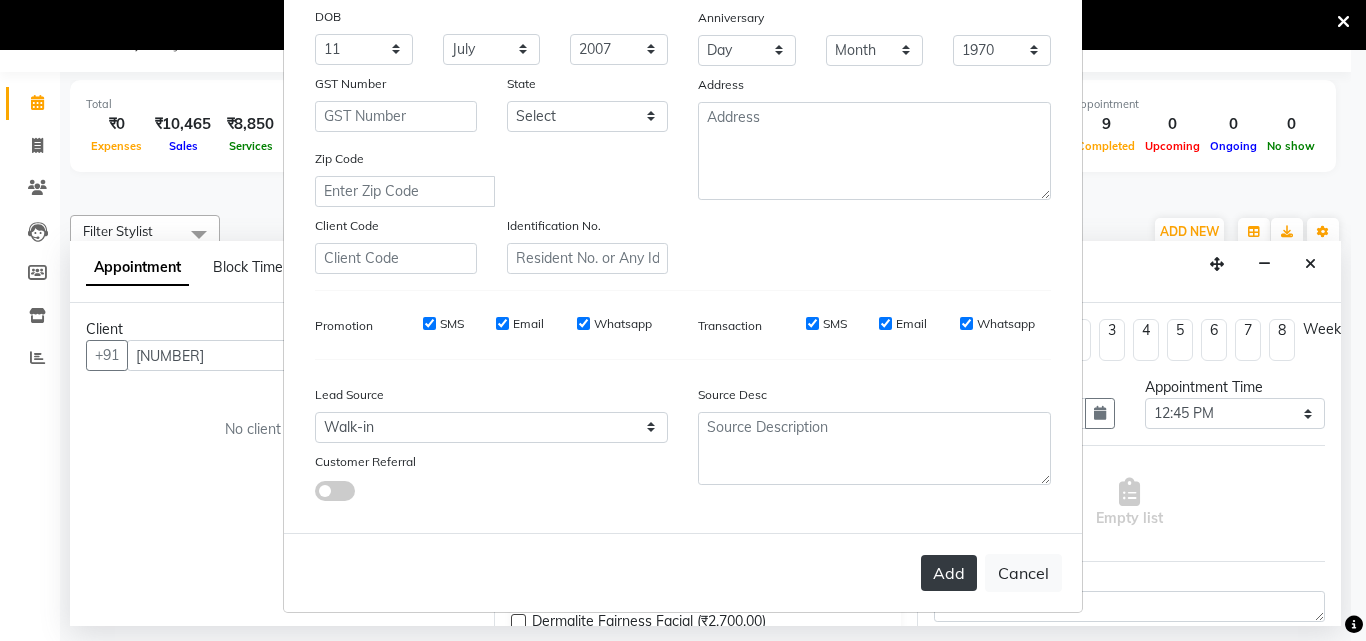 click on "Add" at bounding box center [949, 573] 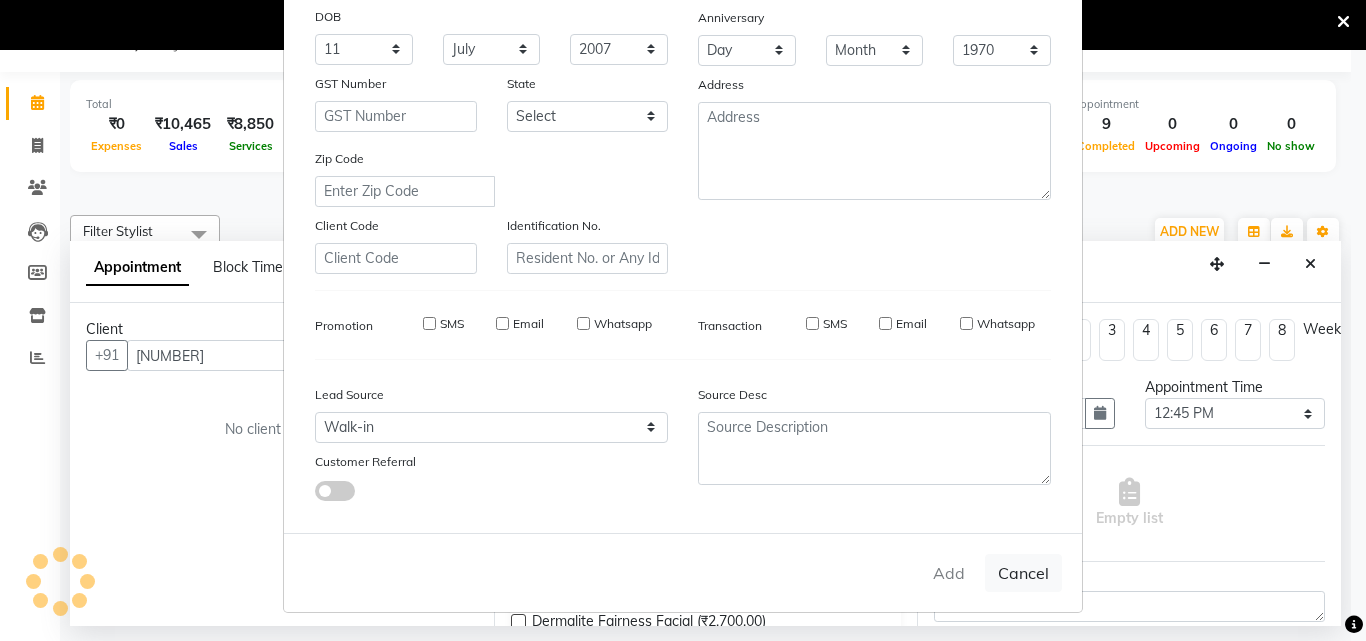 type 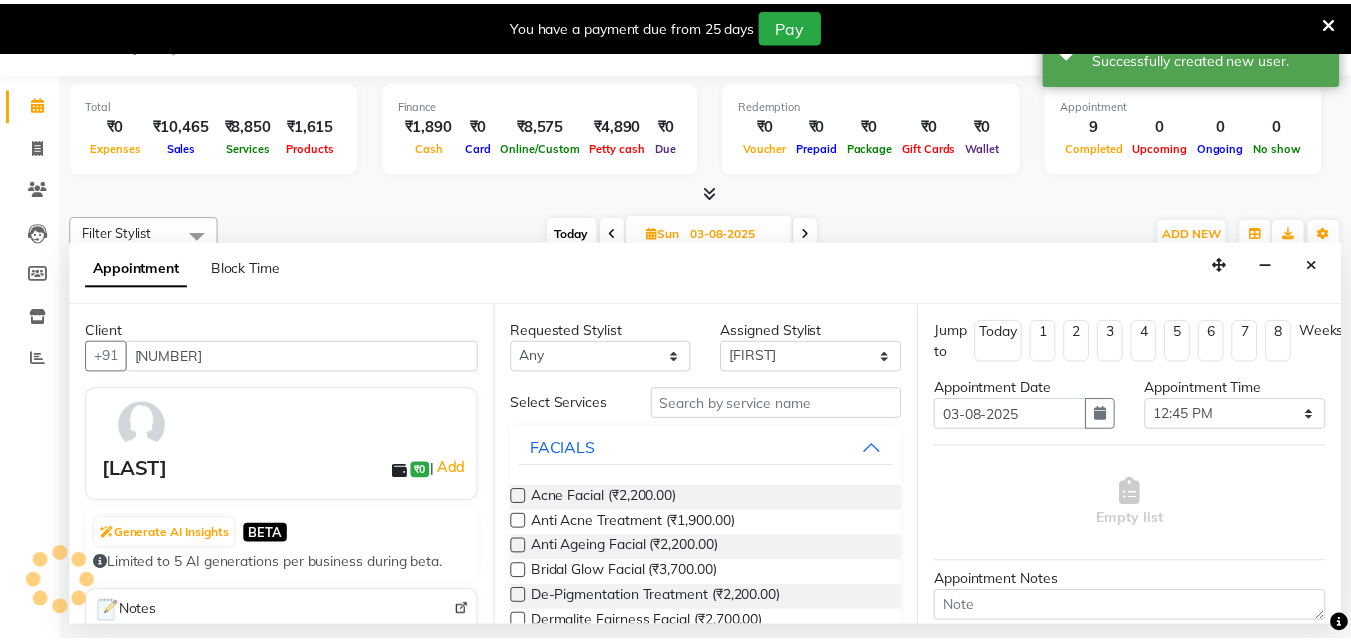 scroll, scrollTop: 0, scrollLeft: 429, axis: horizontal 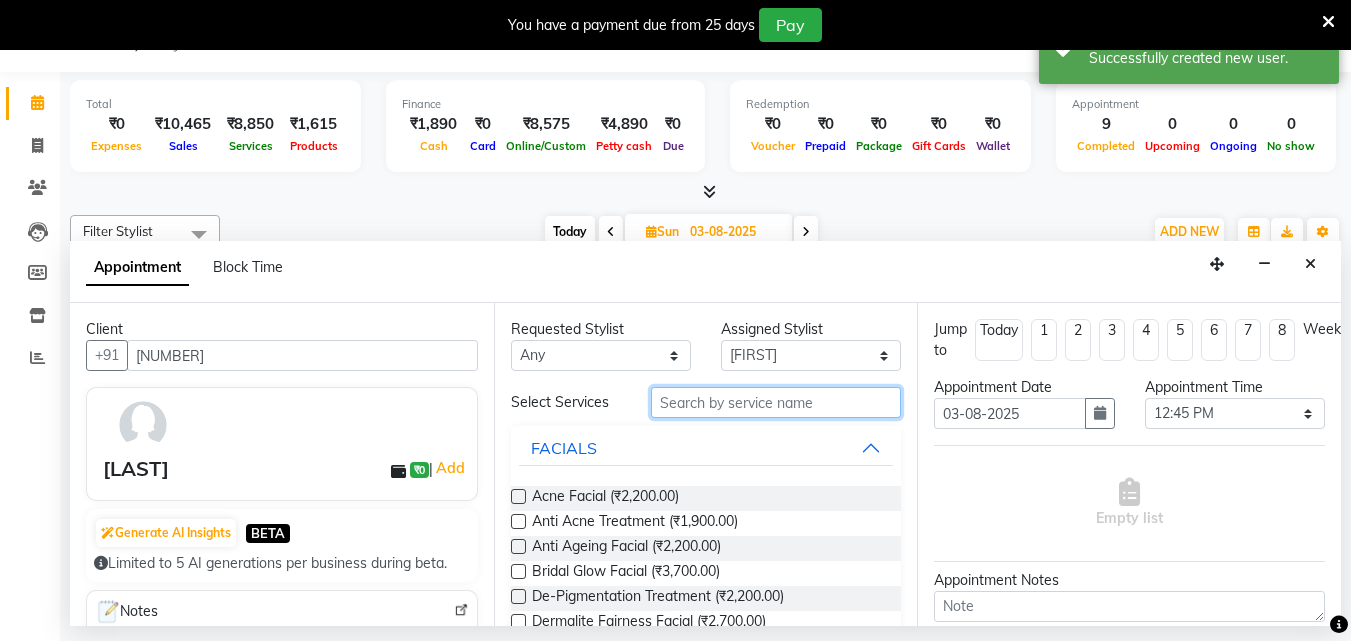 click at bounding box center [776, 402] 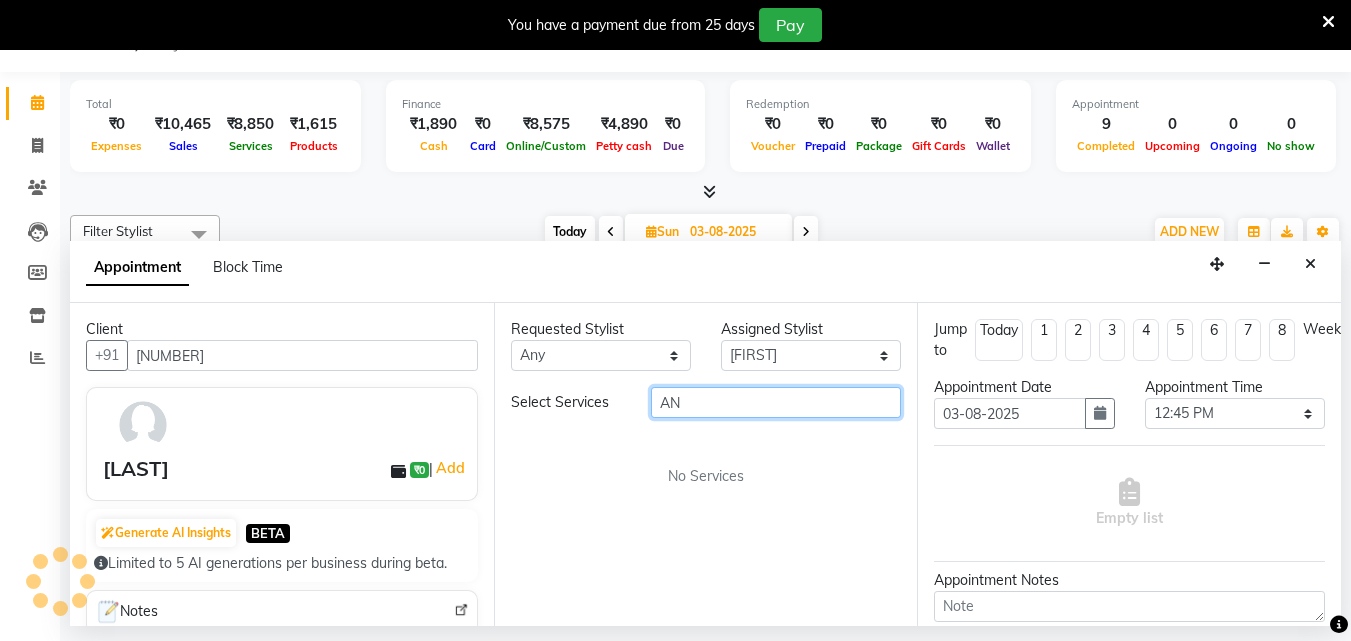 type on "A" 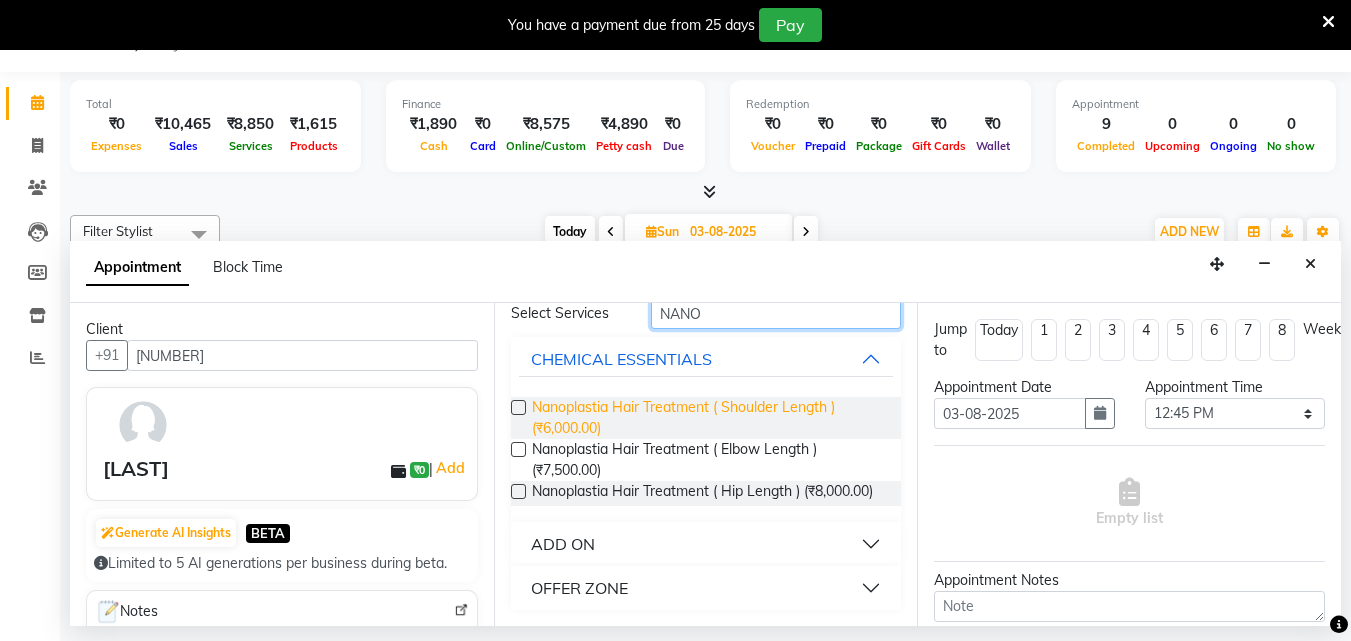 scroll, scrollTop: 106, scrollLeft: 0, axis: vertical 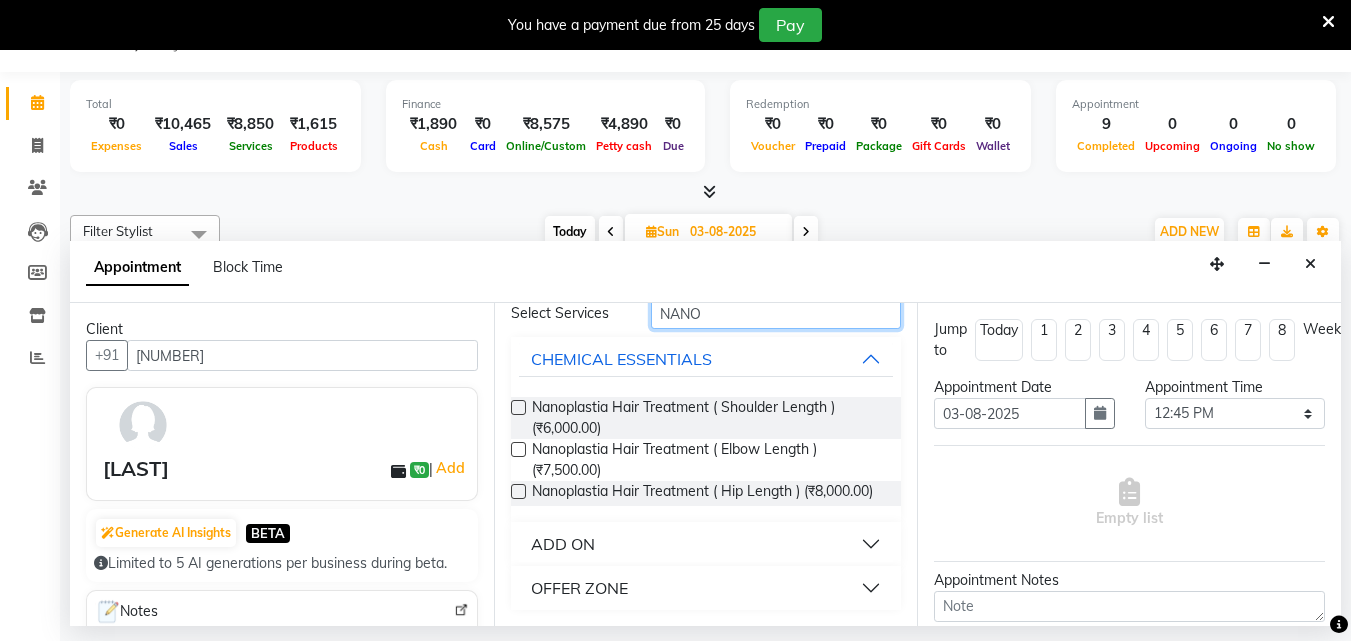 type on "NANO" 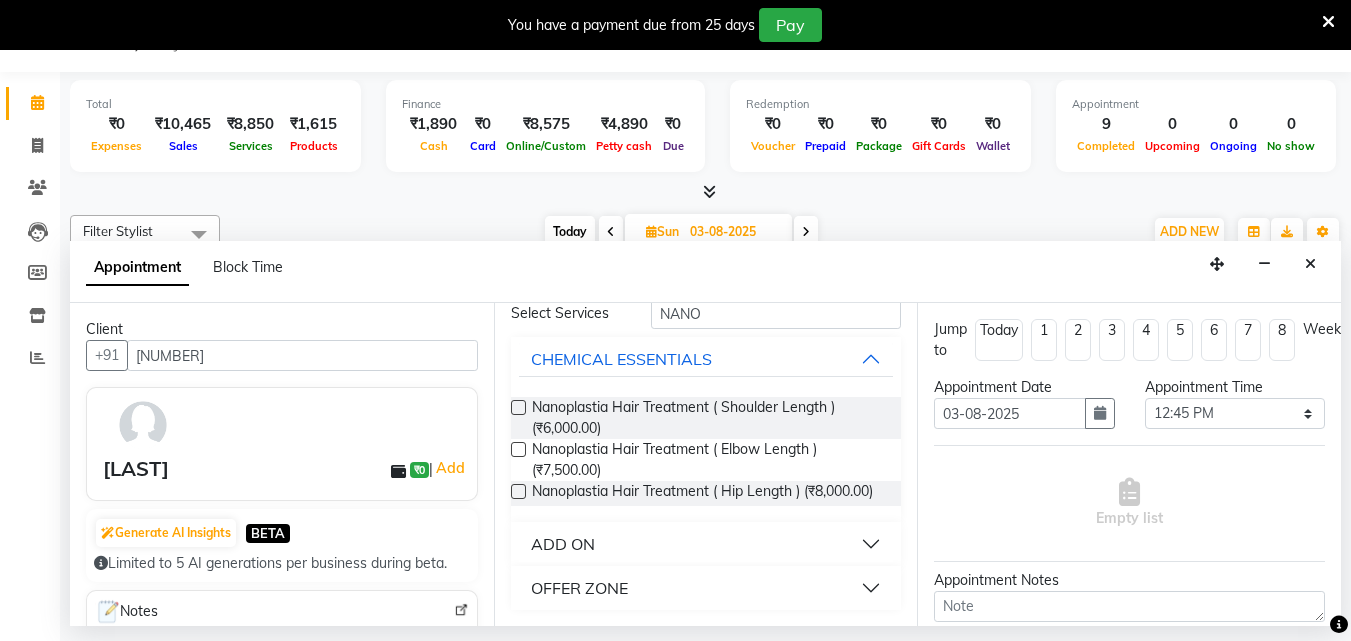 click on "OFFER ZONE" at bounding box center (706, 588) 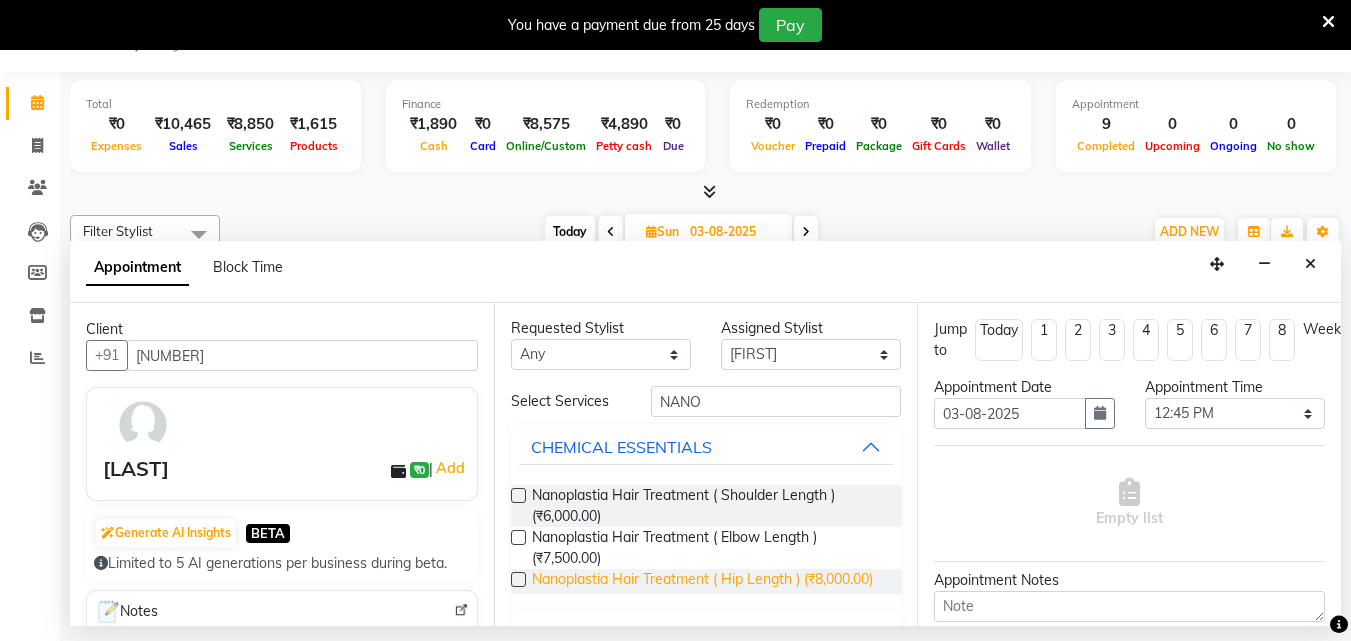 scroll, scrollTop: 0, scrollLeft: 0, axis: both 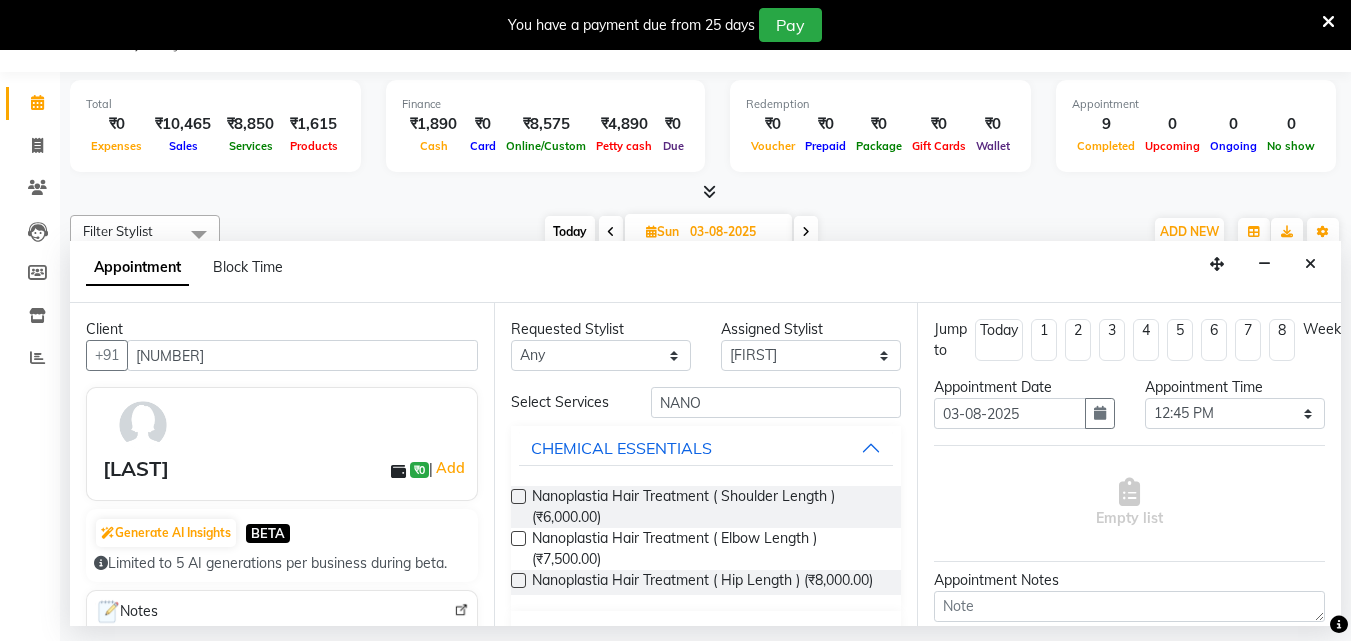 click at bounding box center [518, 496] 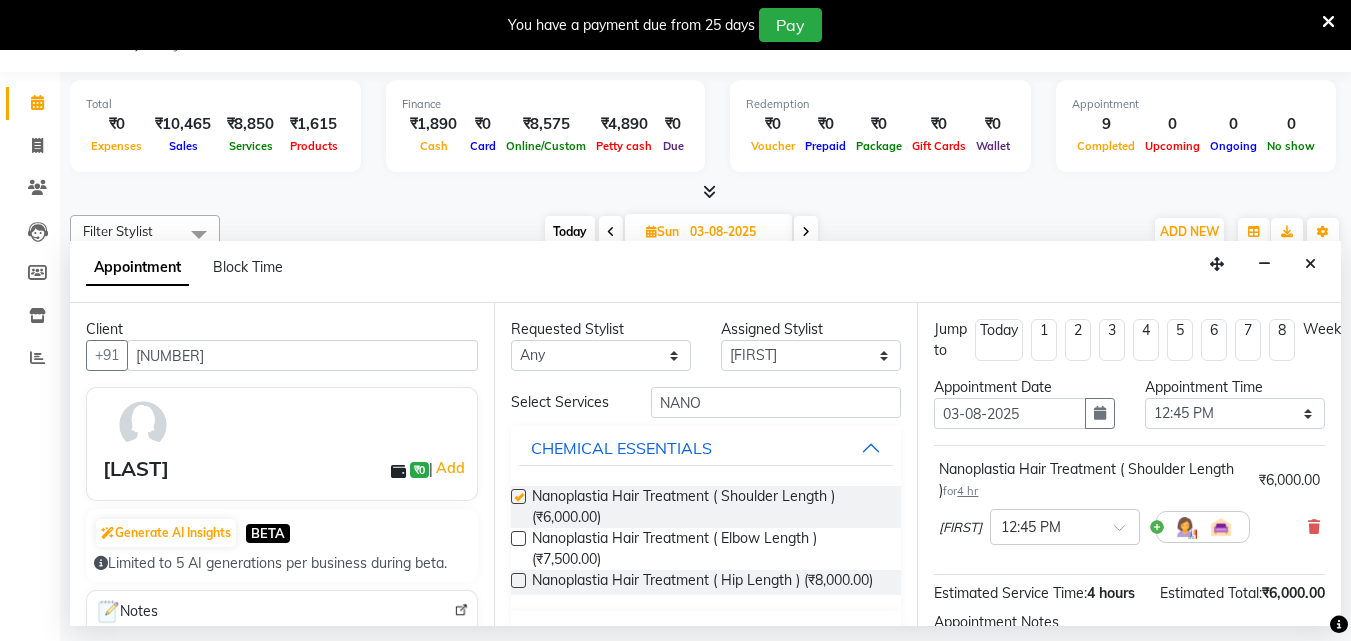 checkbox on "false" 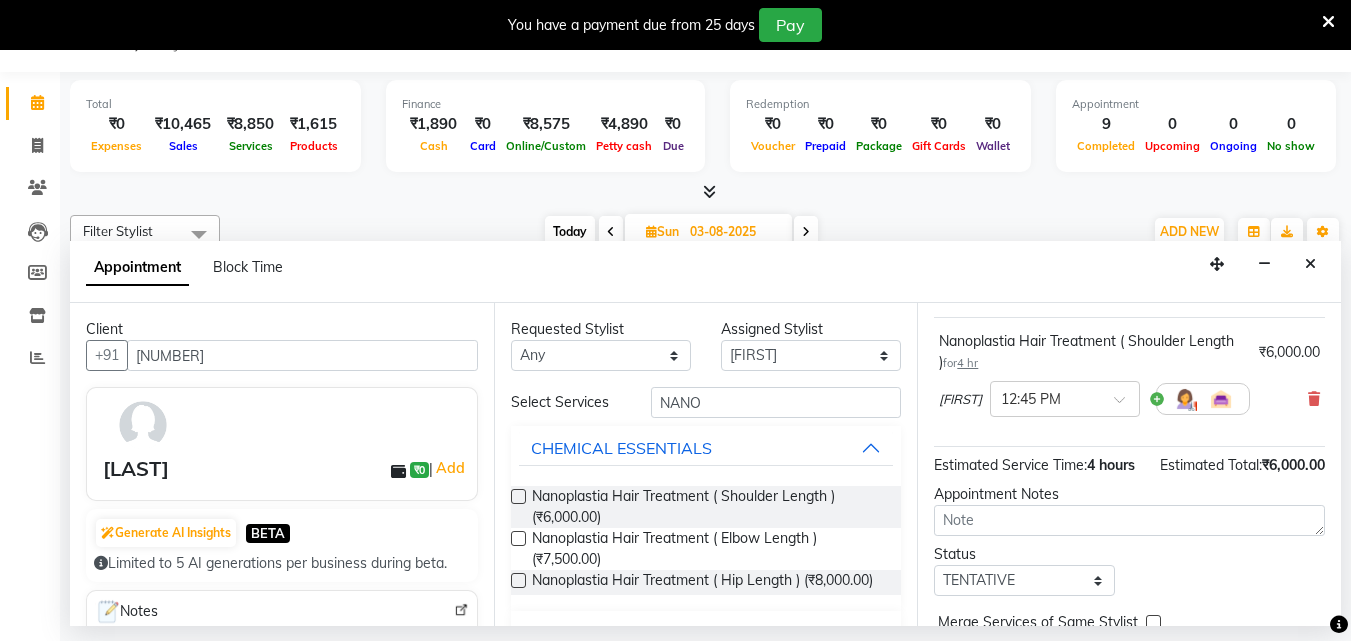 scroll, scrollTop: 260, scrollLeft: 0, axis: vertical 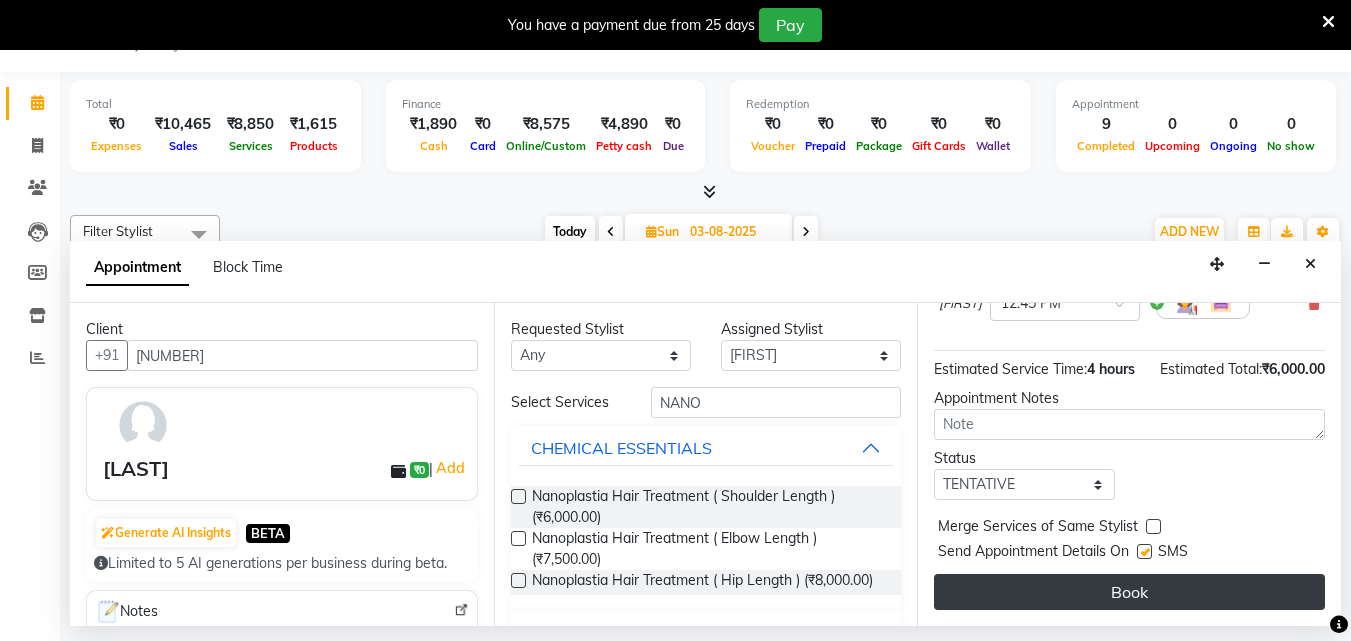 click on "Book" at bounding box center [1129, 592] 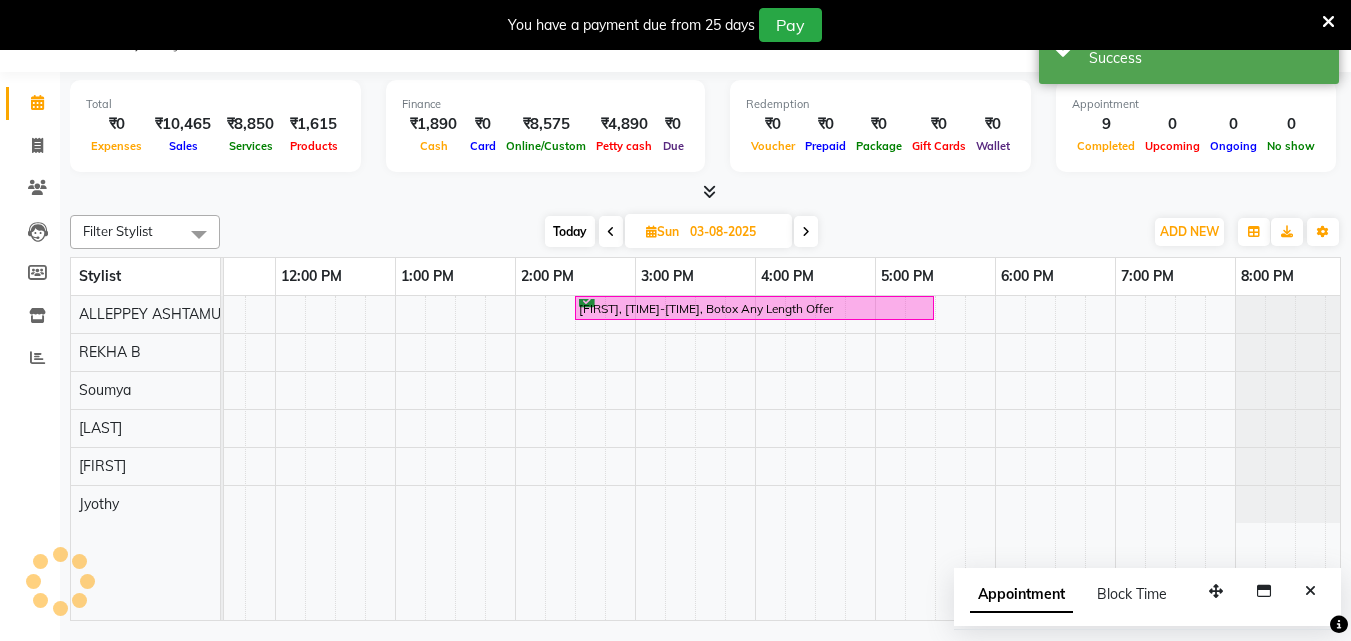 scroll, scrollTop: 0, scrollLeft: 0, axis: both 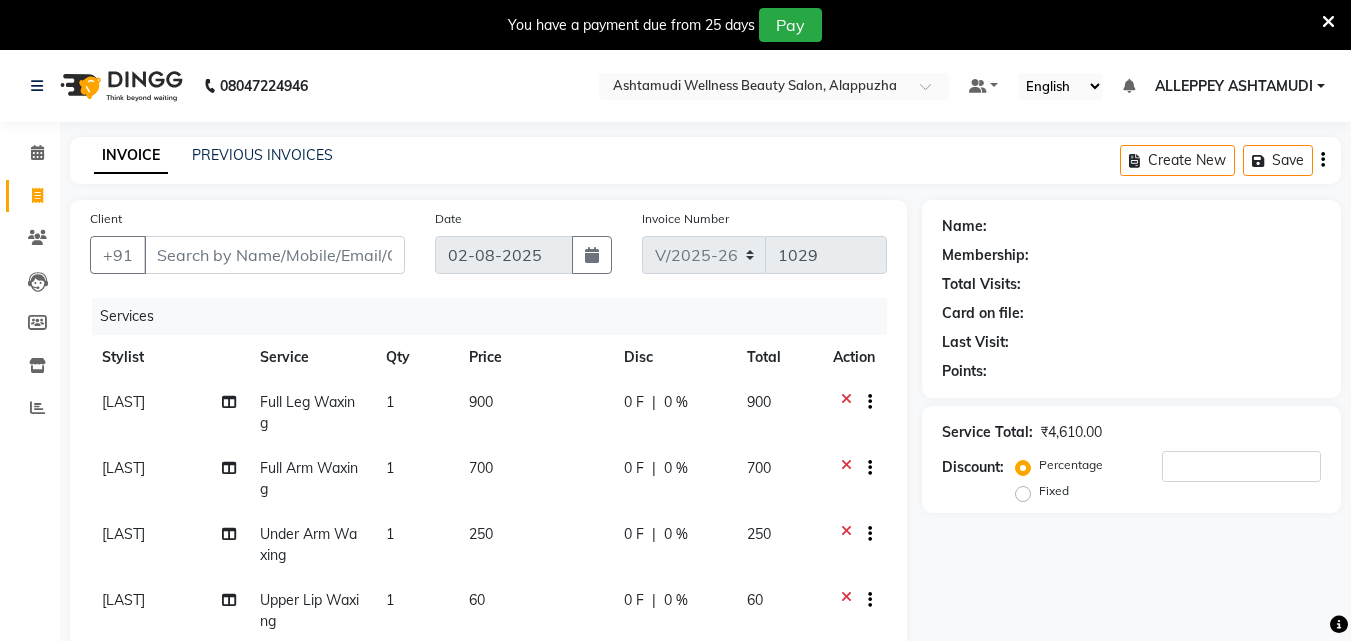 select on "4626" 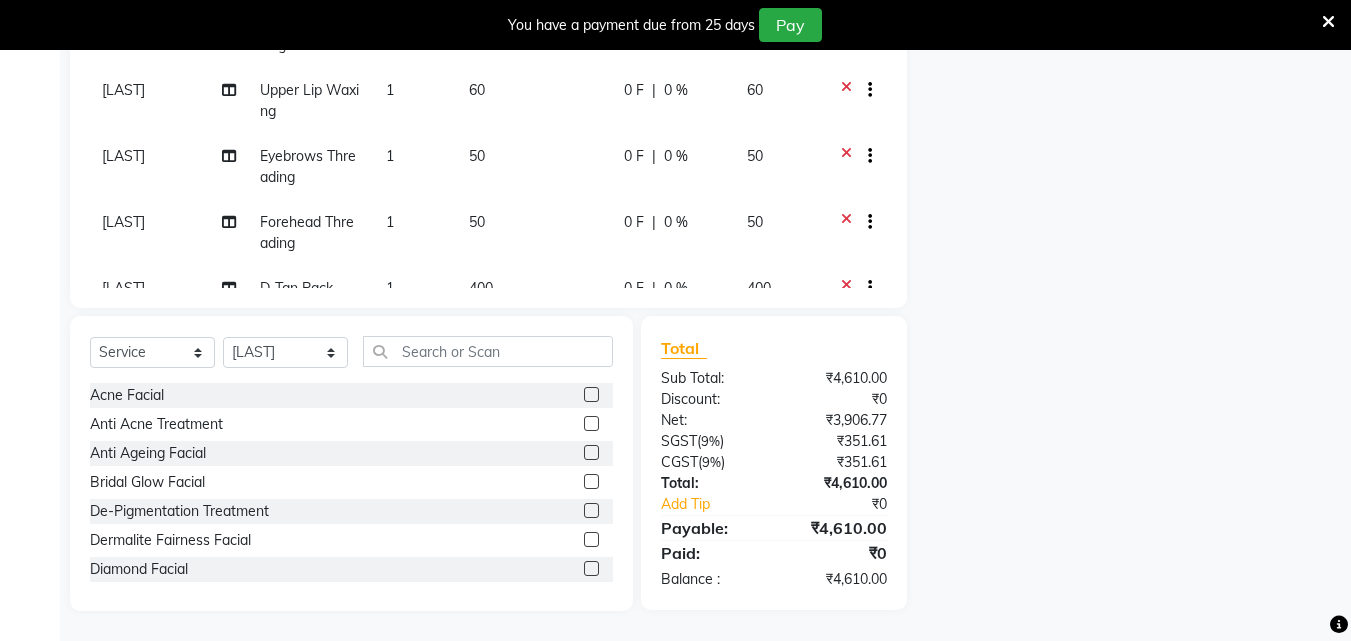 scroll, scrollTop: 0, scrollLeft: 0, axis: both 